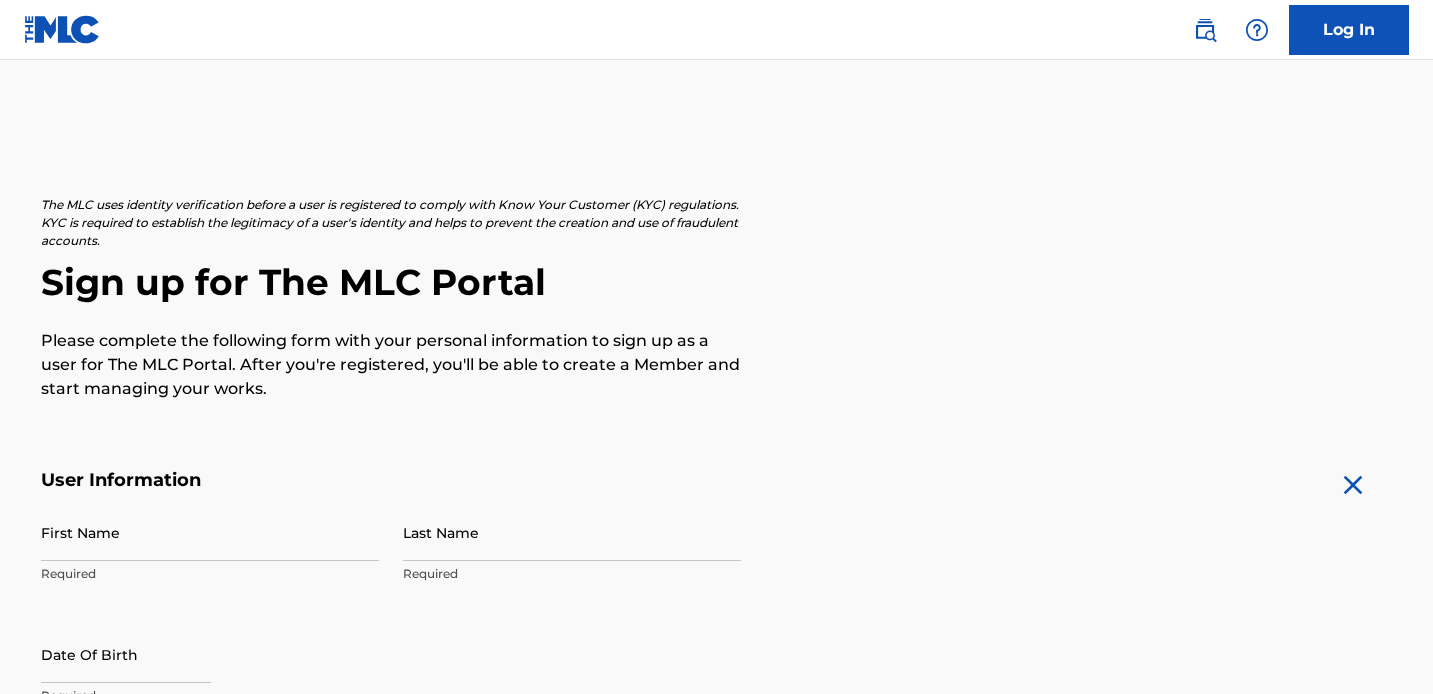 scroll, scrollTop: 340, scrollLeft: 0, axis: vertical 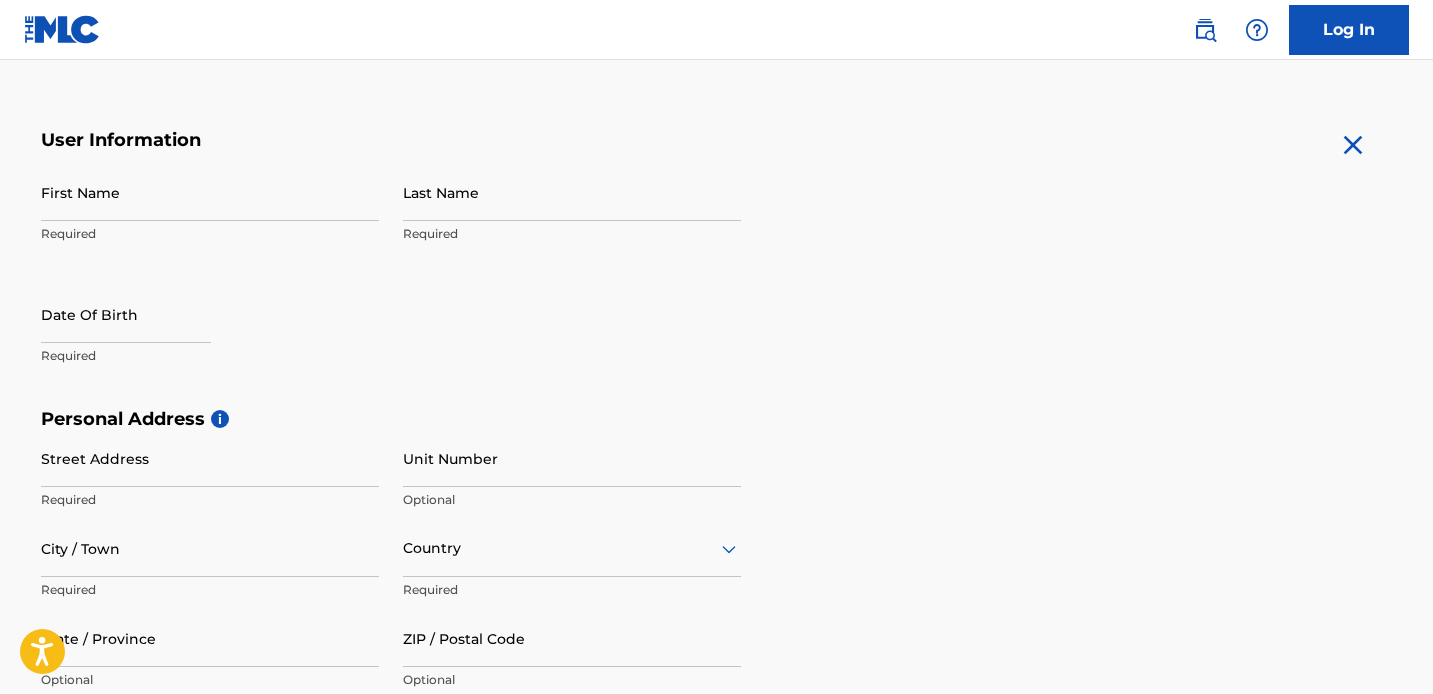 click on "First Name" at bounding box center (210, 192) 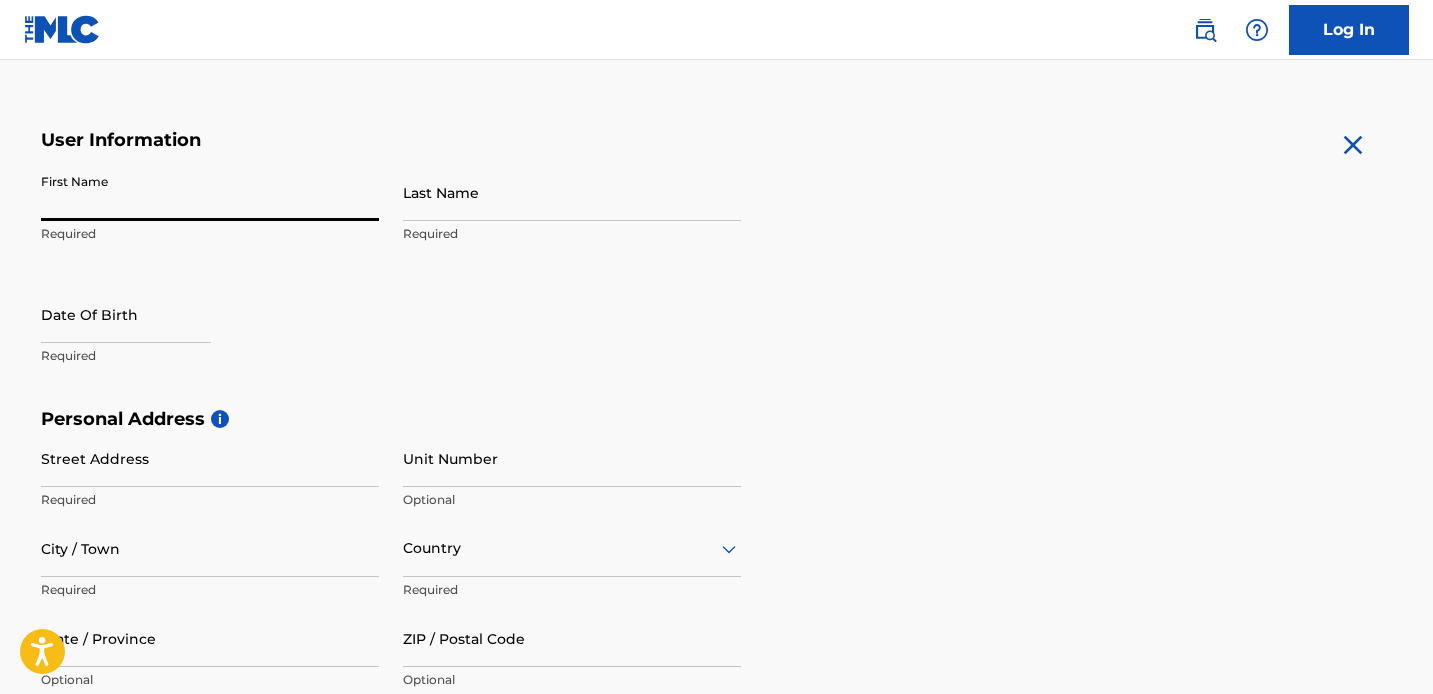 type on "[NAME]" 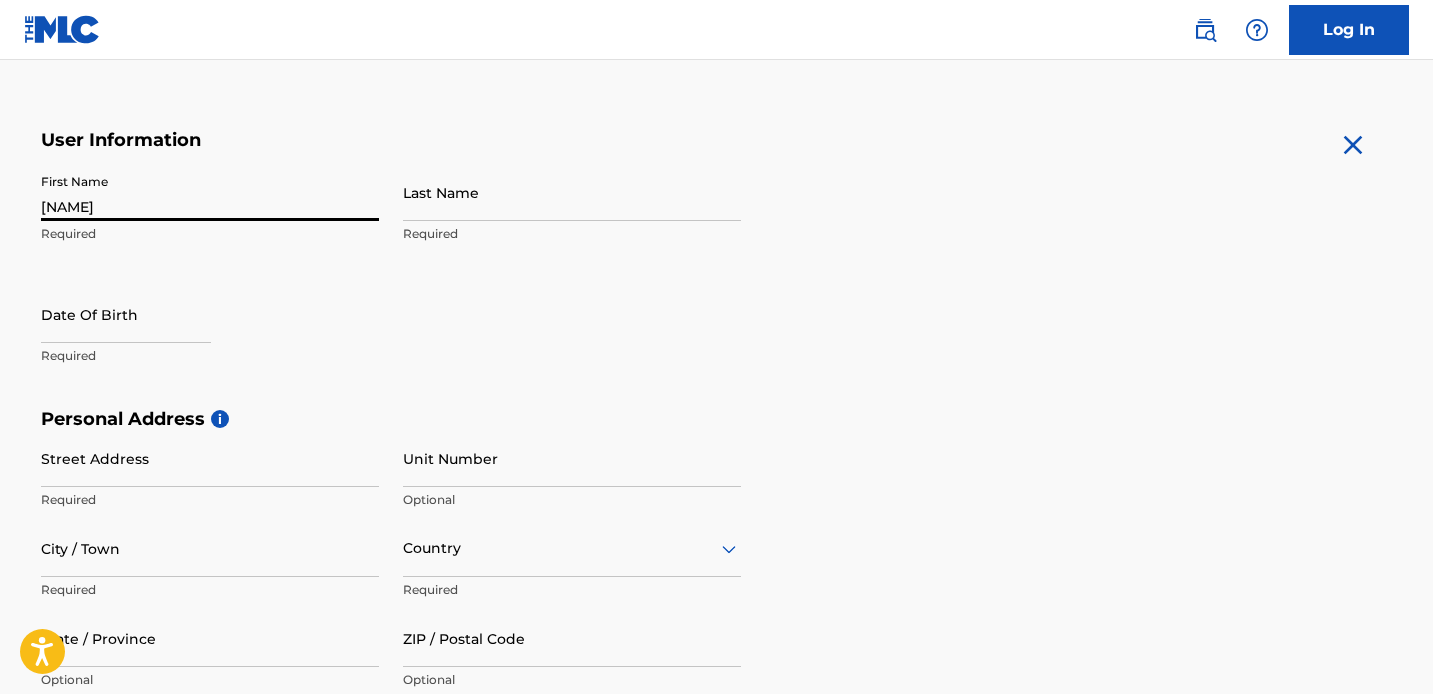 type on "Ku" 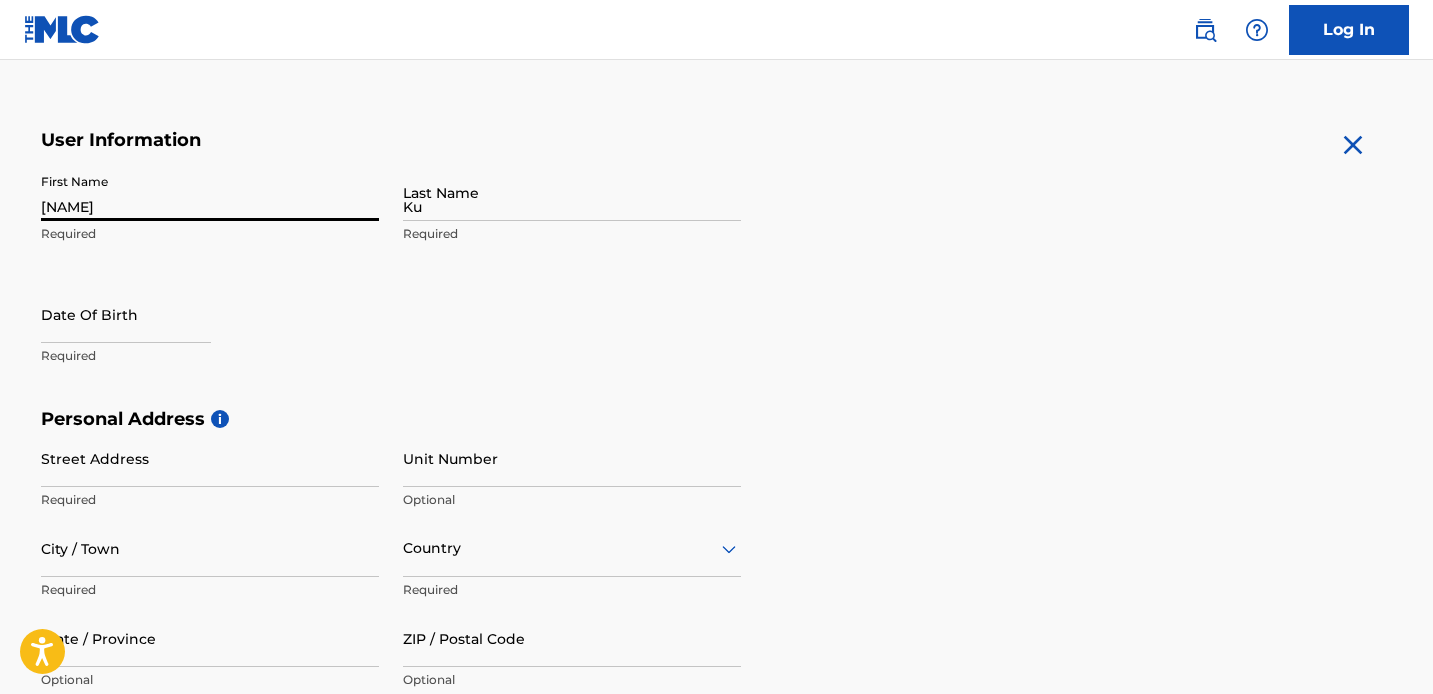 type on "[NUMBER] [STREET]" 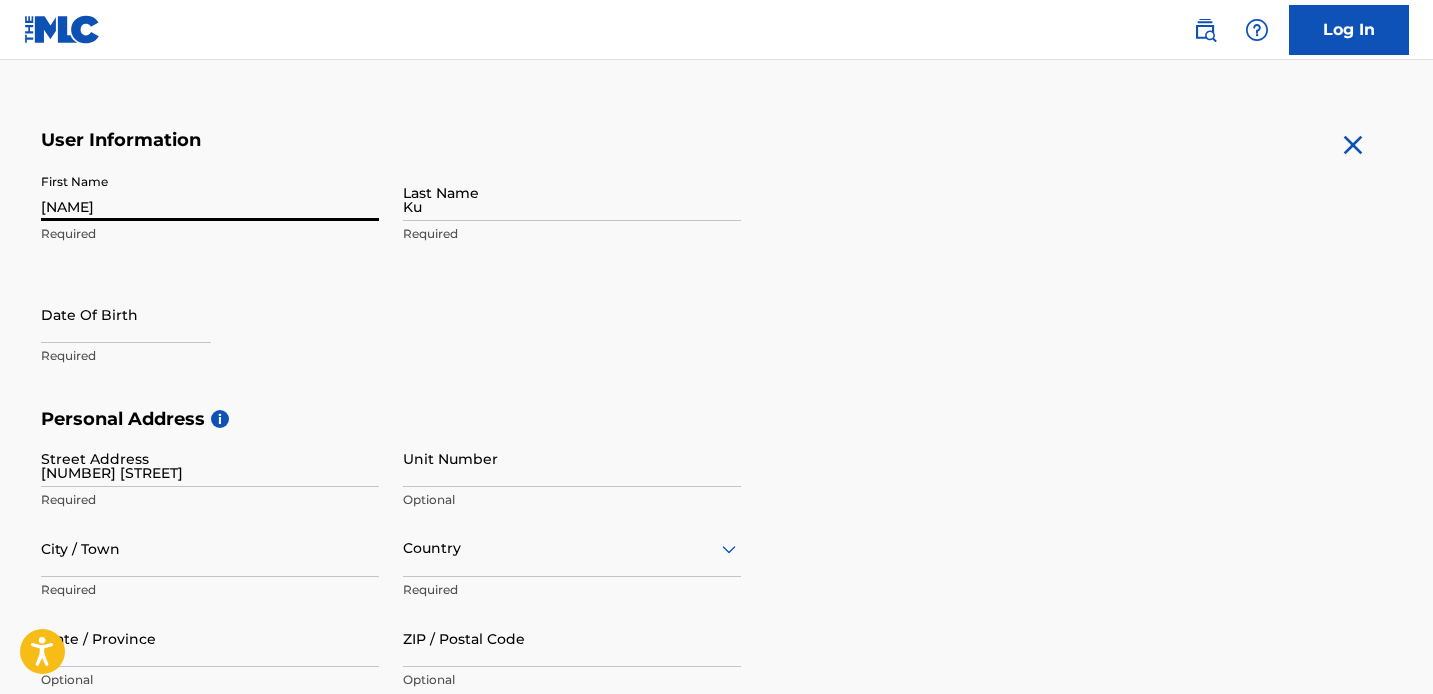 type on "[CITY]" 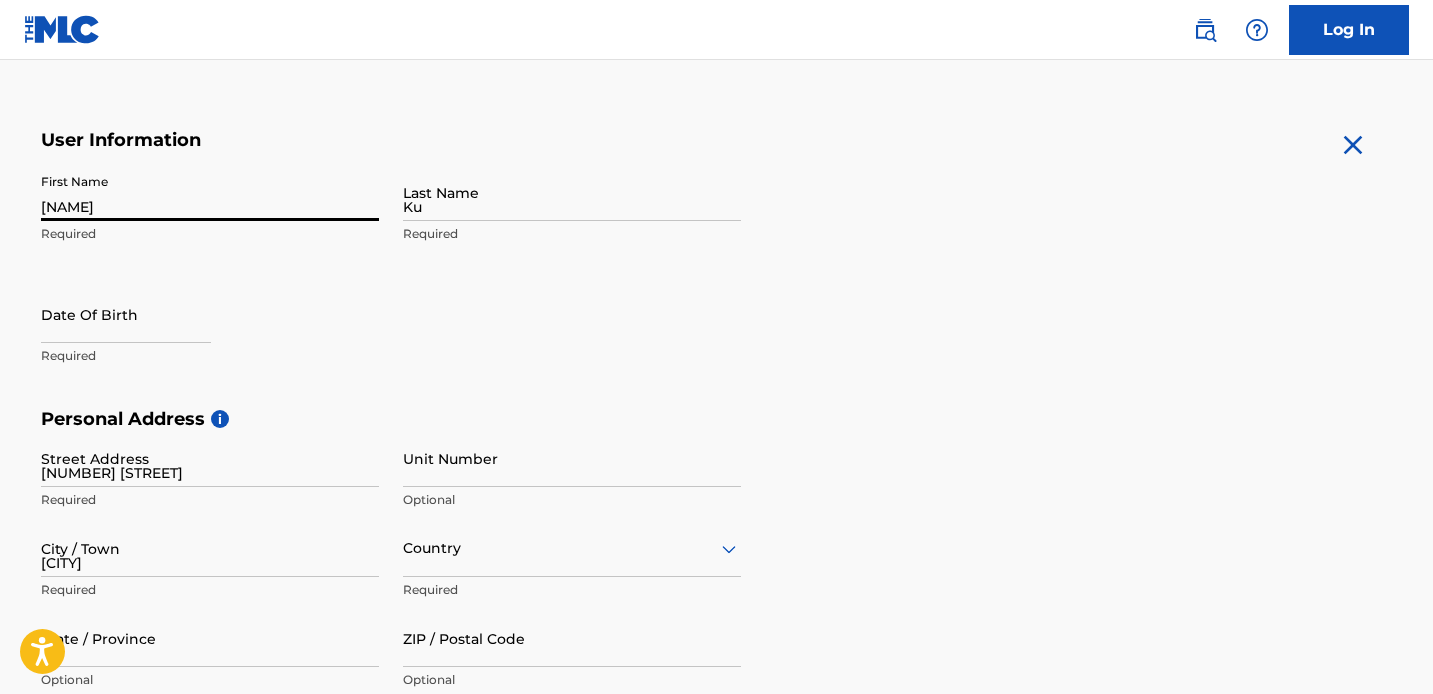 type on "United States" 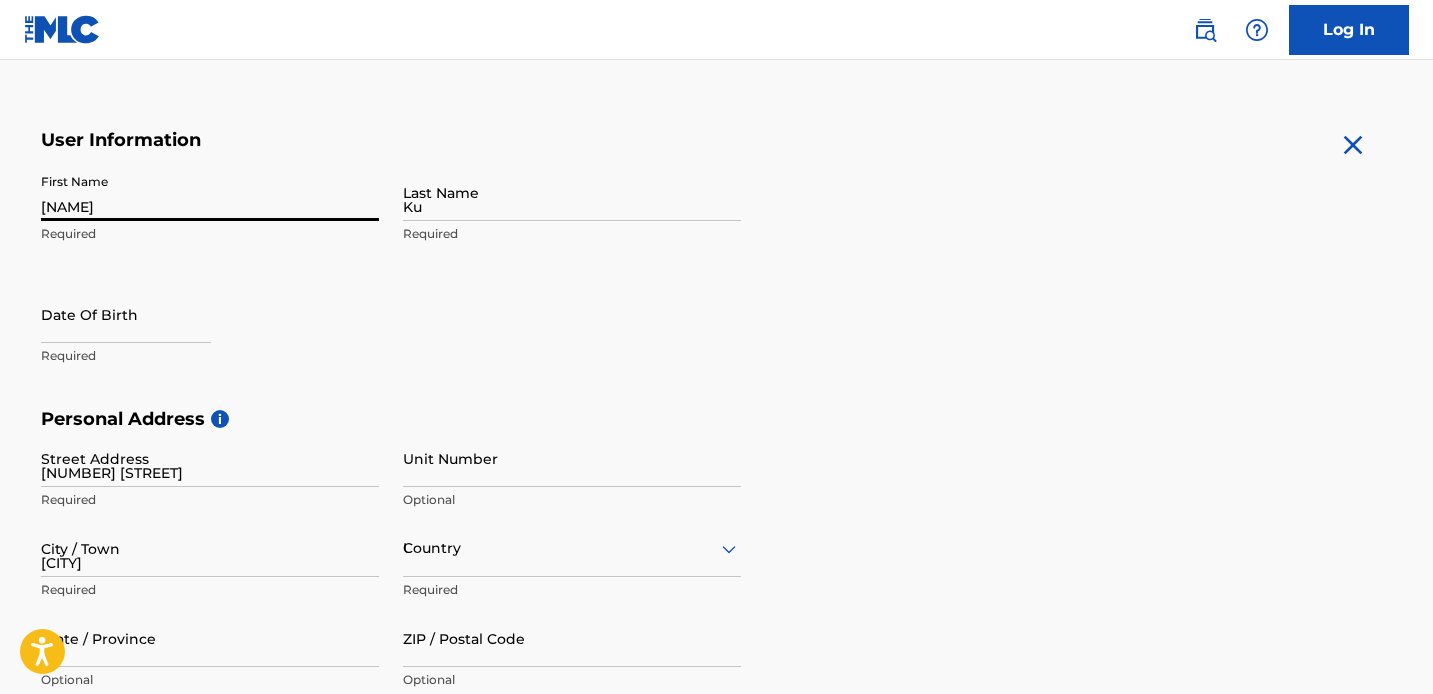 type on "IL" 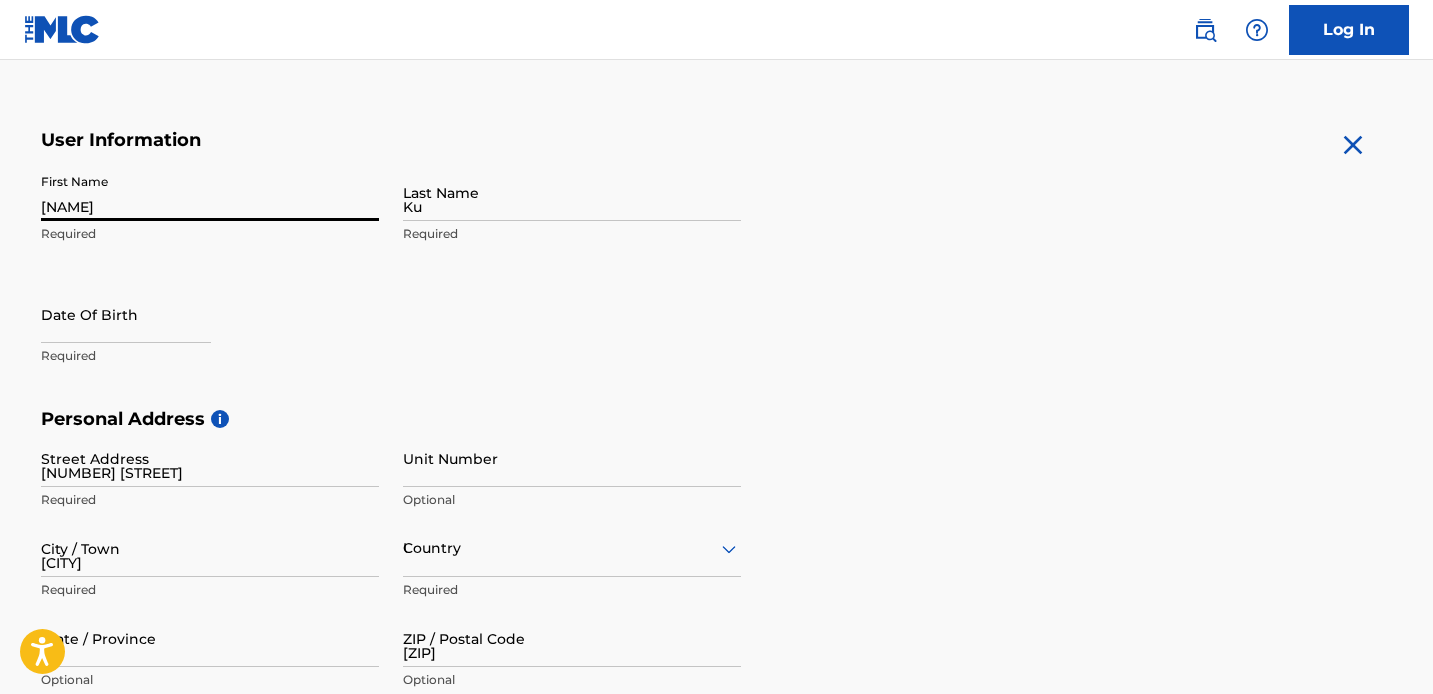 type on "1" 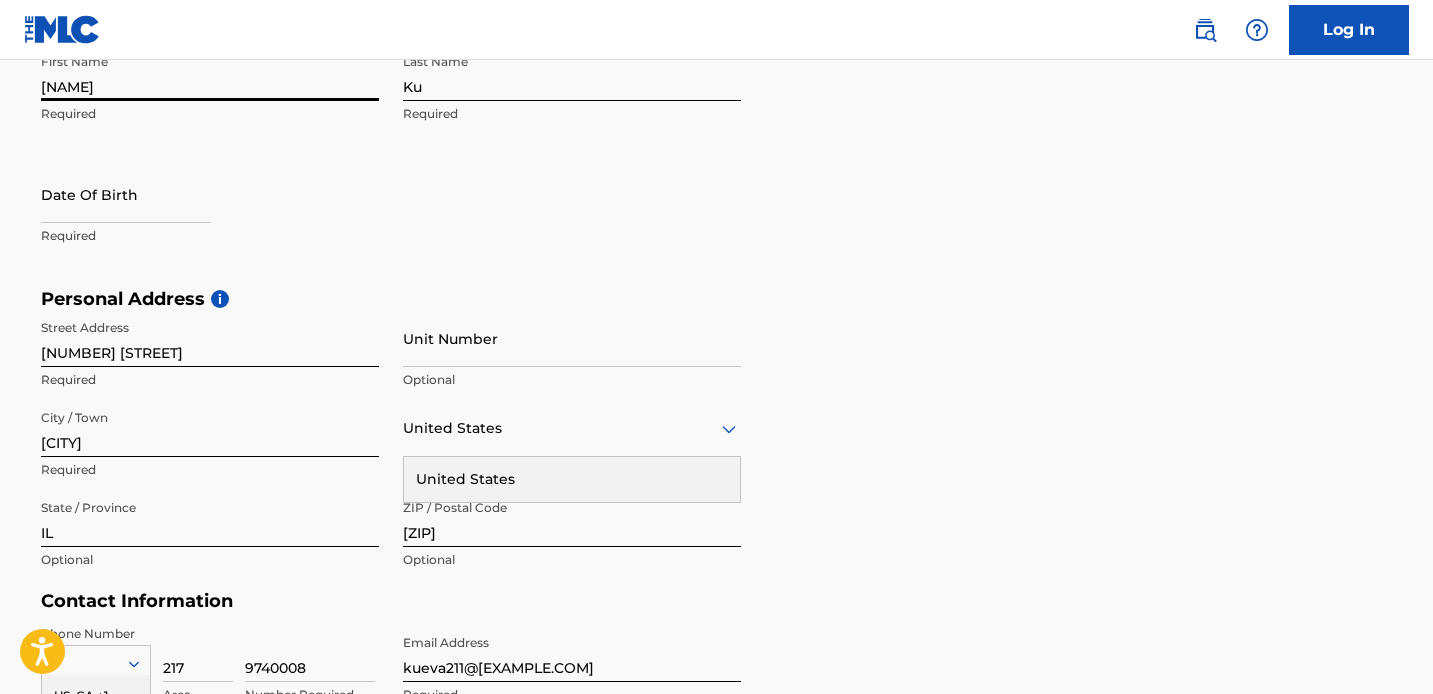 scroll, scrollTop: 459, scrollLeft: 0, axis: vertical 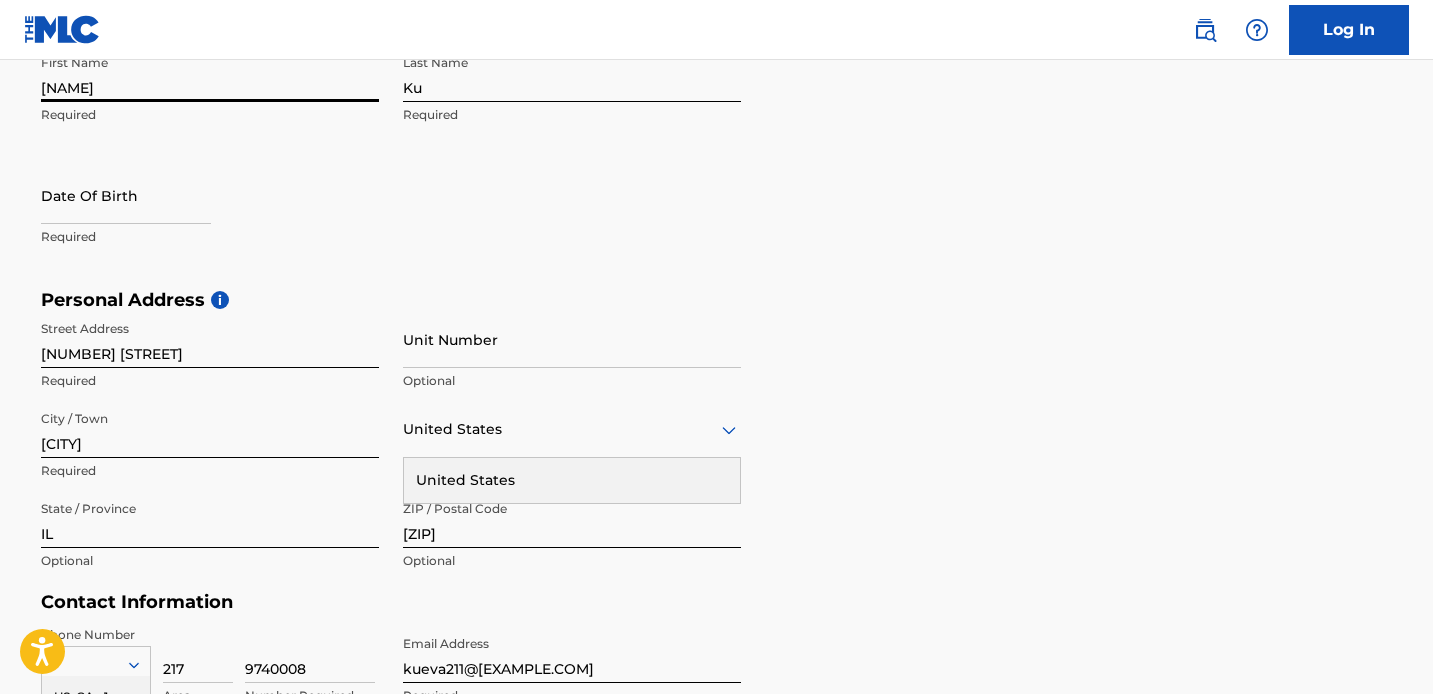 click at bounding box center (126, 195) 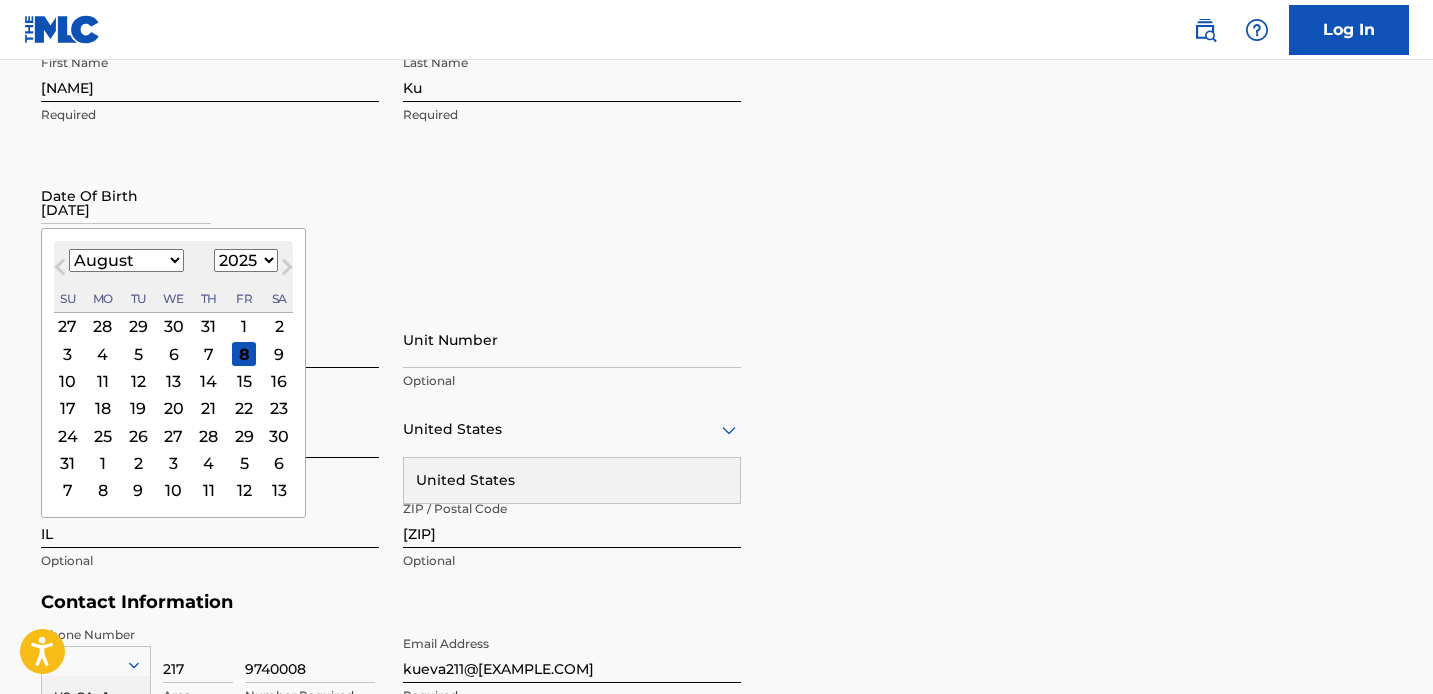 type on "[DATE]" 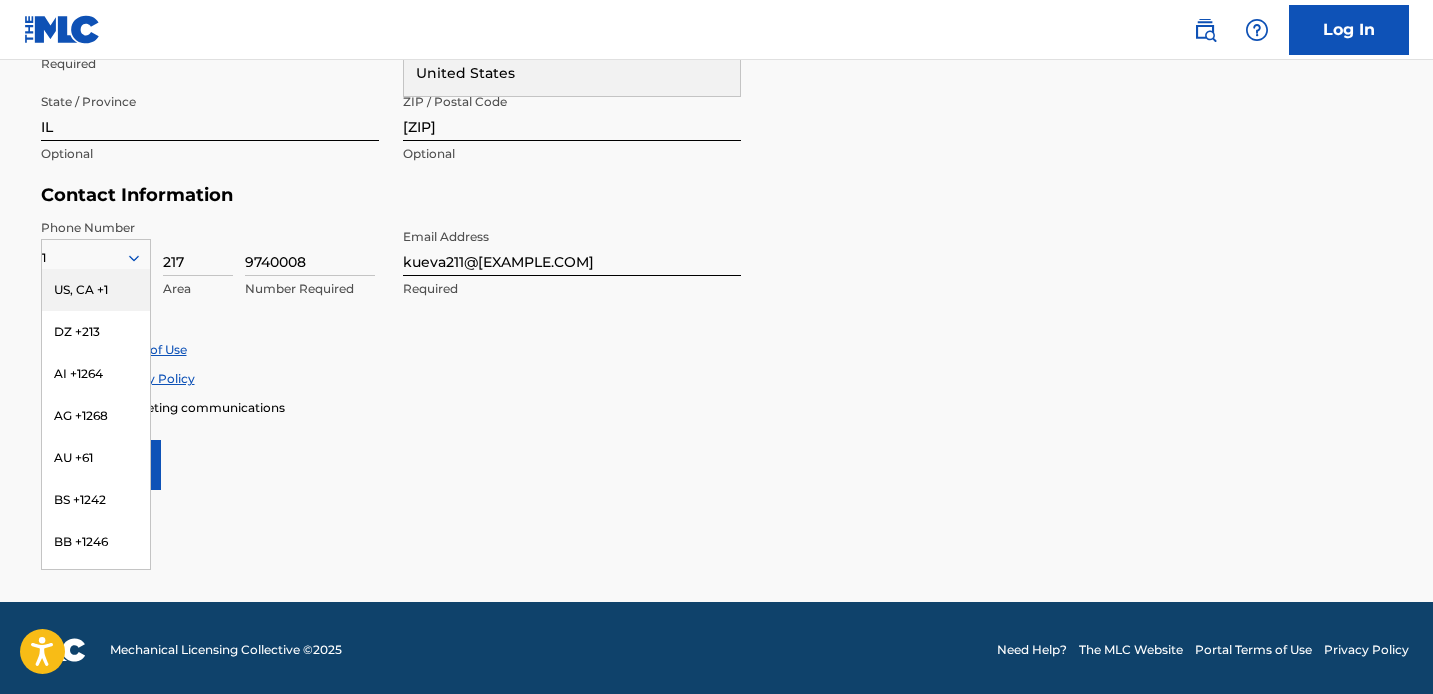 scroll, scrollTop: 868, scrollLeft: 0, axis: vertical 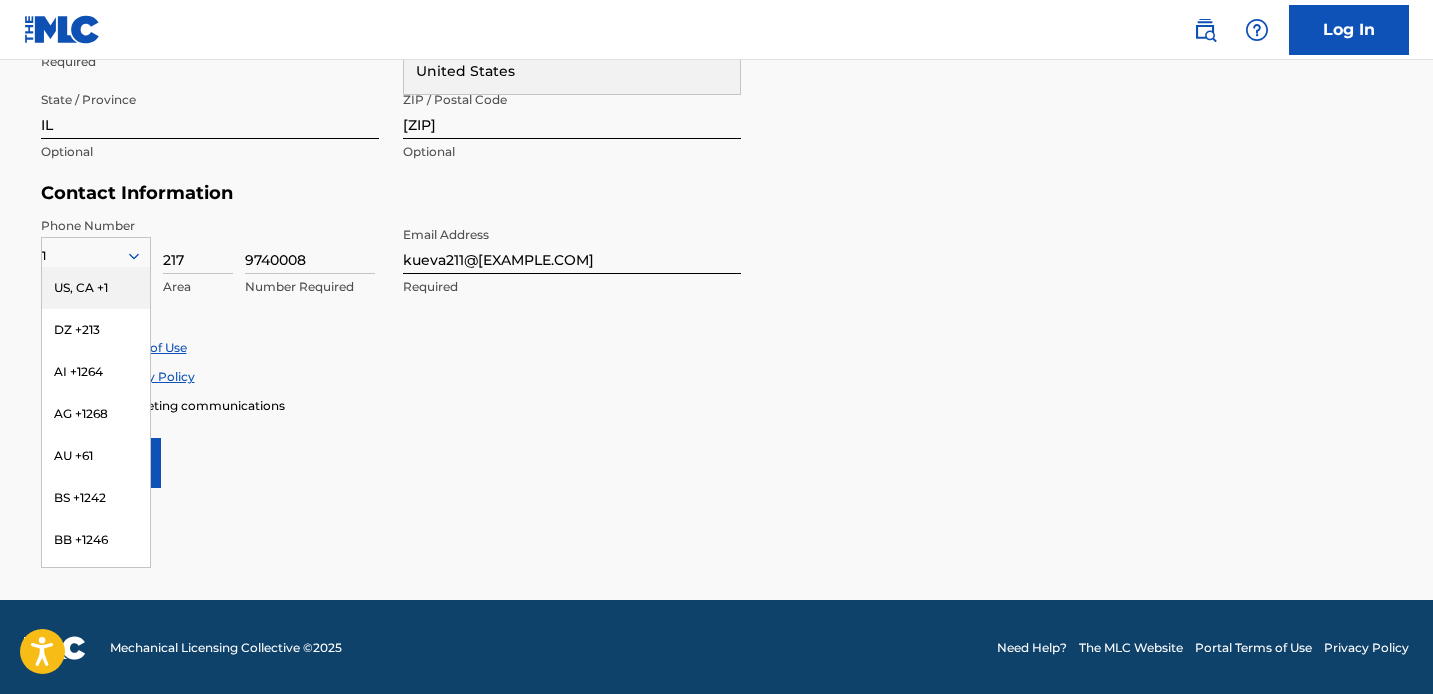 click on "US, CA +1" at bounding box center [96, 288] 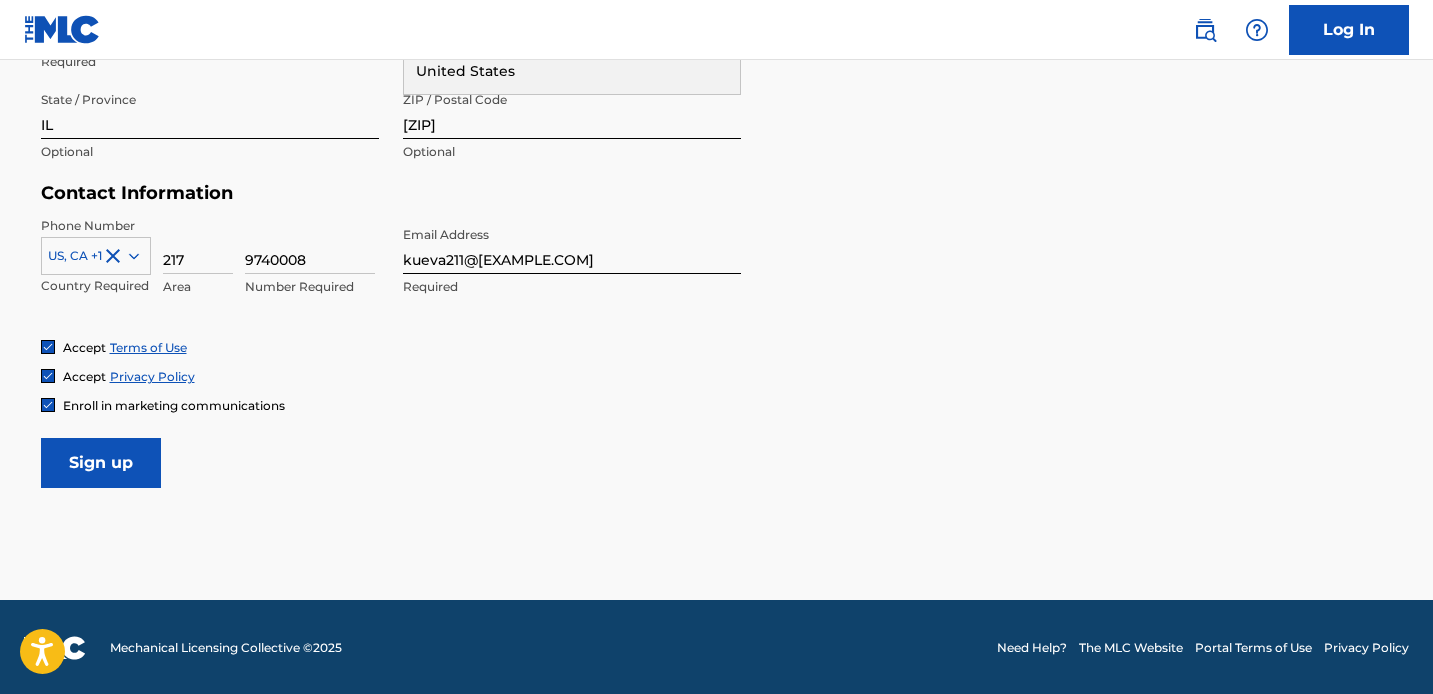 click on "Sign up" at bounding box center (101, 463) 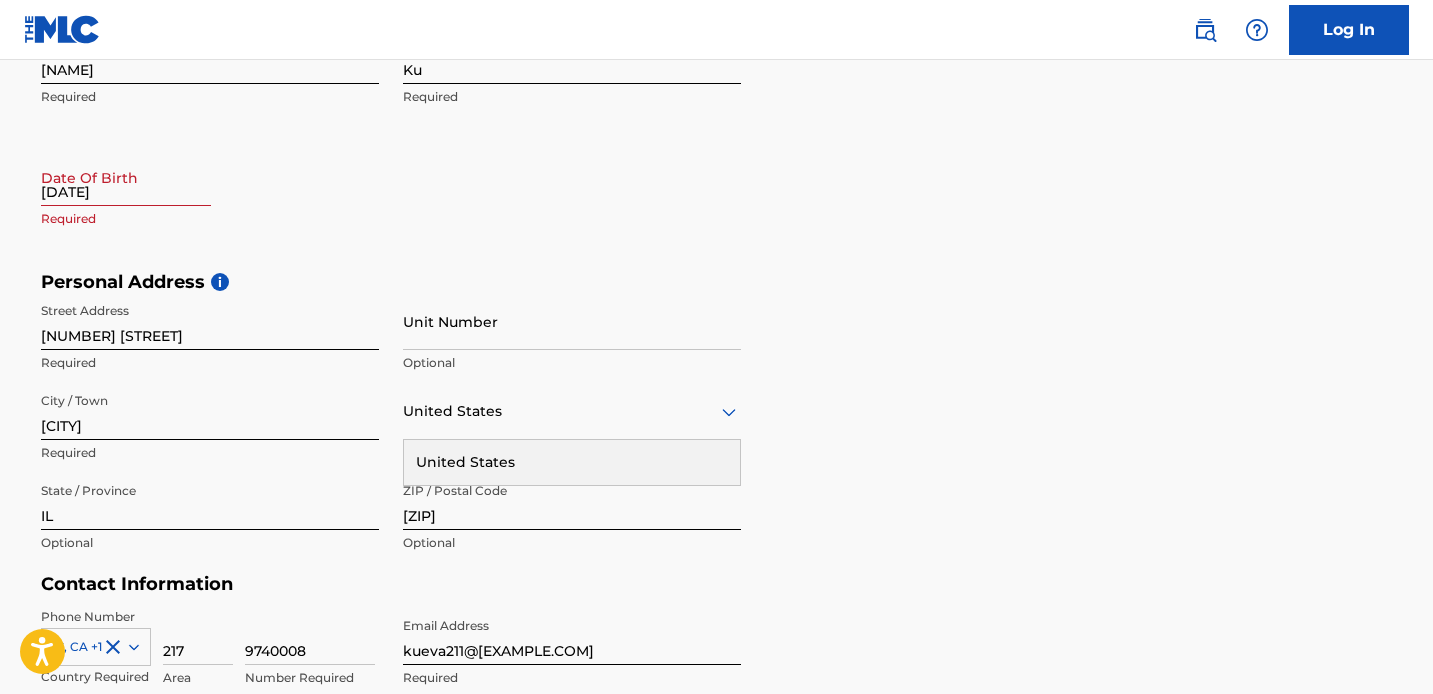 scroll, scrollTop: 474, scrollLeft: 0, axis: vertical 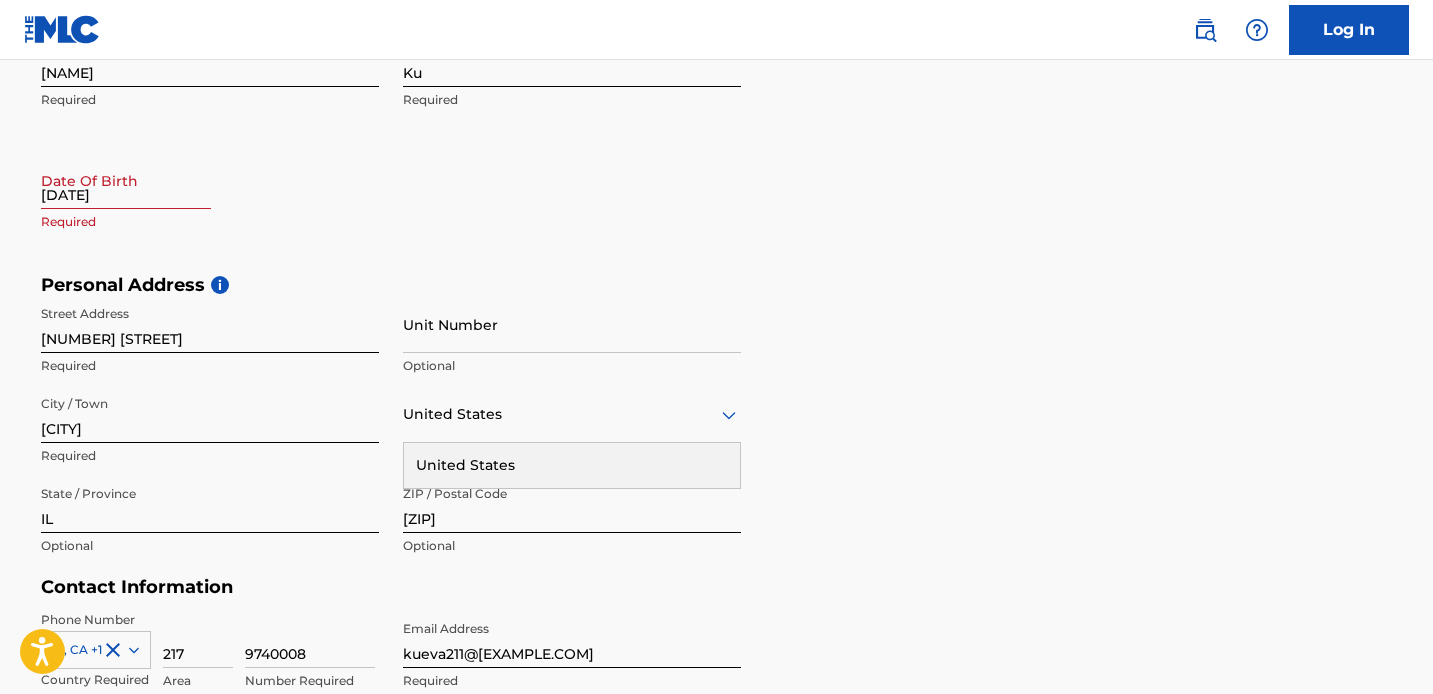 click on "[DATE]" at bounding box center [126, 180] 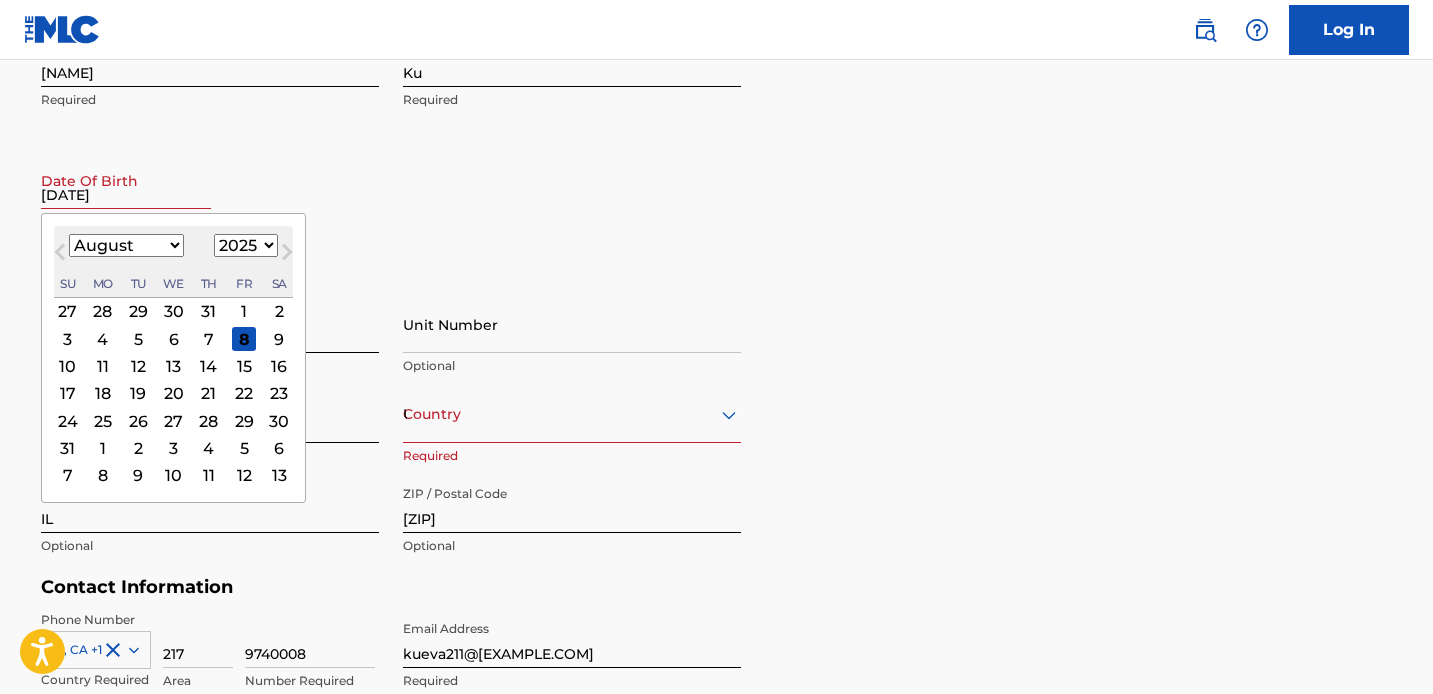 click on "January February March April May June July August September October November December" at bounding box center [126, 245] 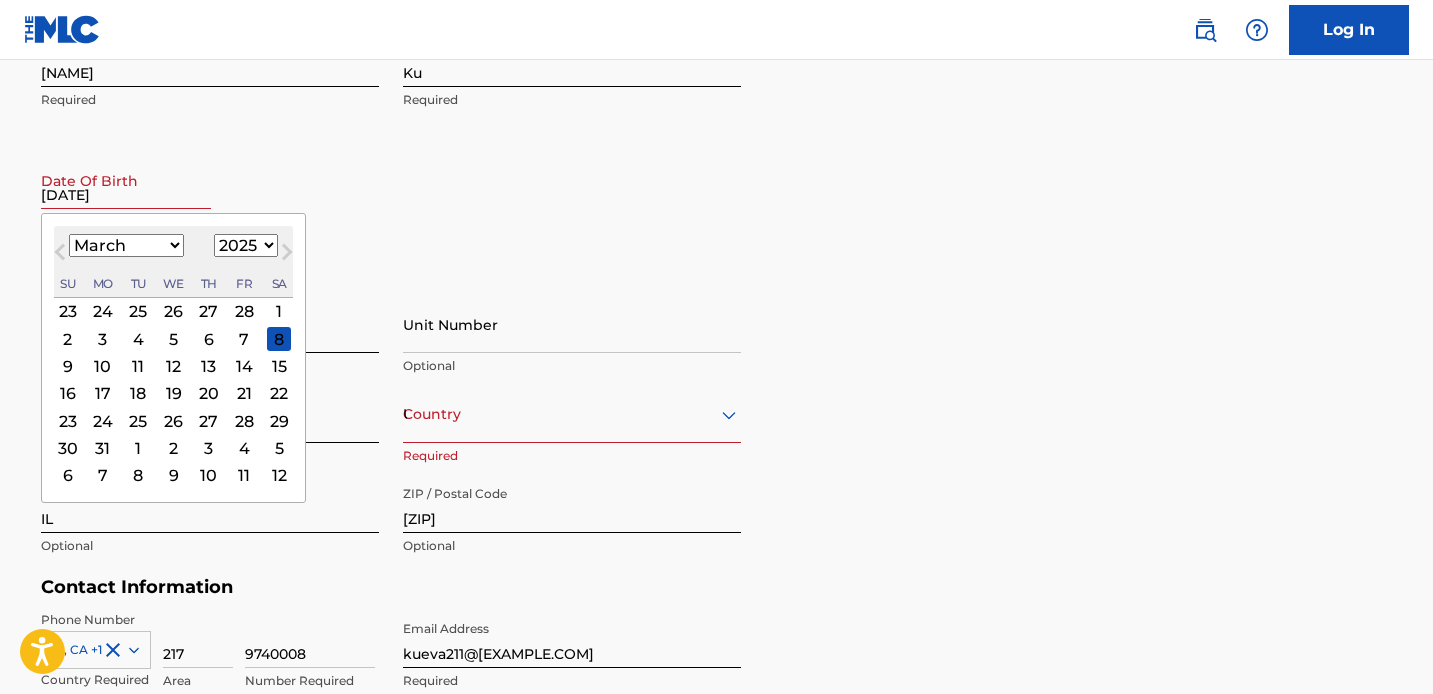 click on "January February March April May June July August September October November December" at bounding box center (126, 245) 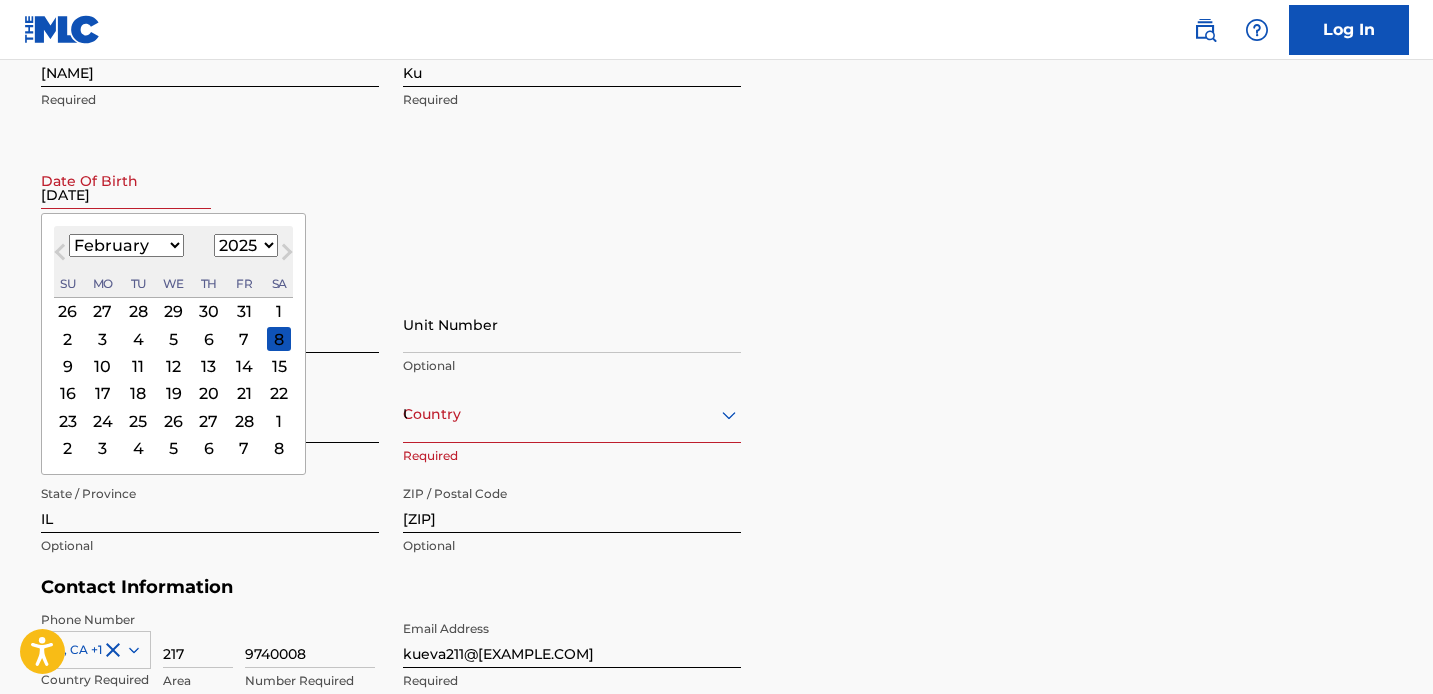 click on "1899 1900 1901 1902 1903 1904 1905 1906 1907 1908 1909 1910 1911 1912 1913 1914 1915 1916 1917 1918 1919 1920 1921 1922 1923 1924 1925 1926 1927 1928 1929 1930 1931 1932 1933 1934 1935 1936 1937 1938 1939 1940 1941 1942 1943 1944 1945 1946 1947 1948 1949 1950 1951 1952 1953 1954 1955 1956 1957 1958 1959 1960 1961 1962 1963 1964 1965 1966 1967 1968 1969 1970 1971 1972 1973 1974 1975 1976 1977 1978 1979 1980 1981 1982 1983 1984 1985 1986 1987 1988 1989 1990 1991 1992 1993 1994 1995 1996 1997 1998 1999 2000 2001 2002 2003 2004 2005 2006 2007 2008 2009 2010 2011 2012 2013 2014 2015 2016 2017 2018 2019 2020 2021 2022 2023 2024 2025 2026 2027 2028 2029 2030 2031 2032 2033 2034 2035 2036 2037 2038 2039 2040 2041 2042 2043 2044 2045 2046 2047 2048 2049 2050 2051 2052 2053 2054 2055 2056 2057 2058 2059 2060 2061 2062 2063 2064 2065 2066 2067 2068 2069 2070 2071 2072 2073 2074 2075 2076 2077 2078 2079 2080 2081 2082 2083 2084 2085 2086 2087 2088 2089 2090 2091 2092 2093 2094 2095 2096 2097 2098 2099 2100" at bounding box center [246, 245] 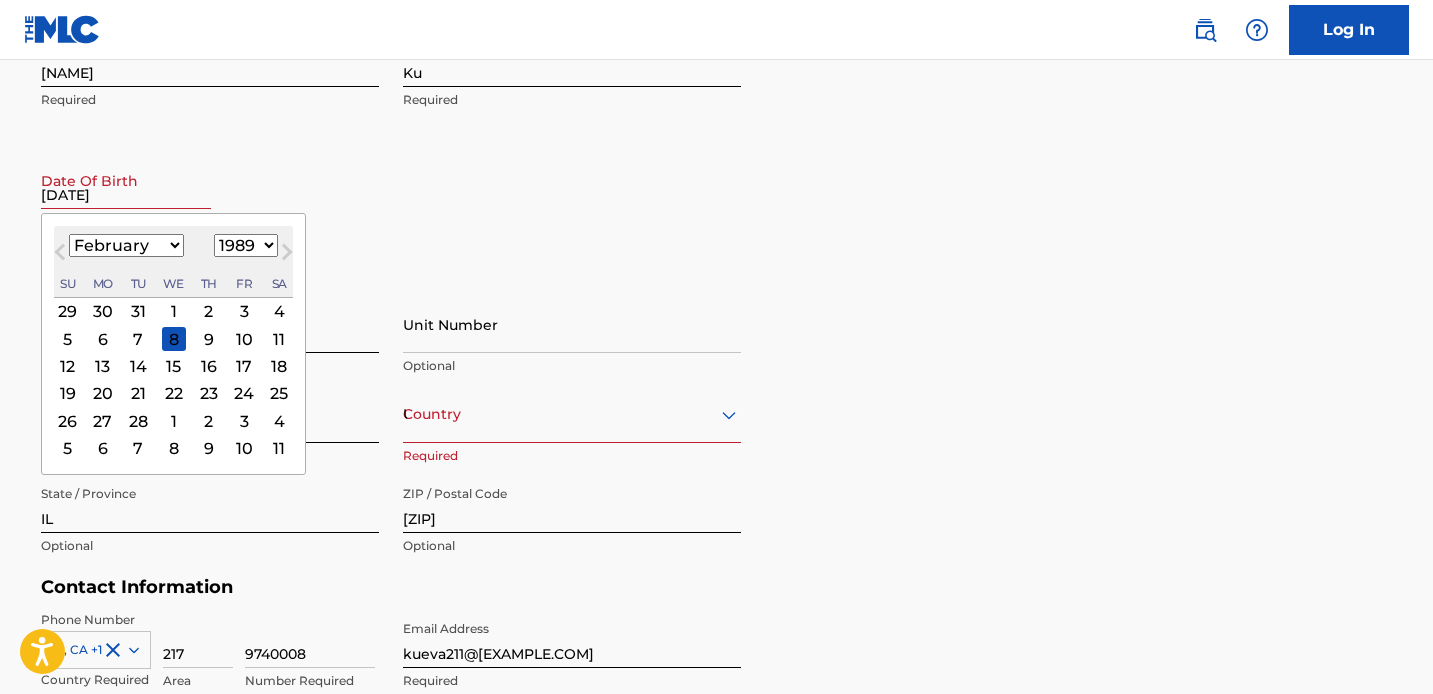click on "11" at bounding box center (279, 339) 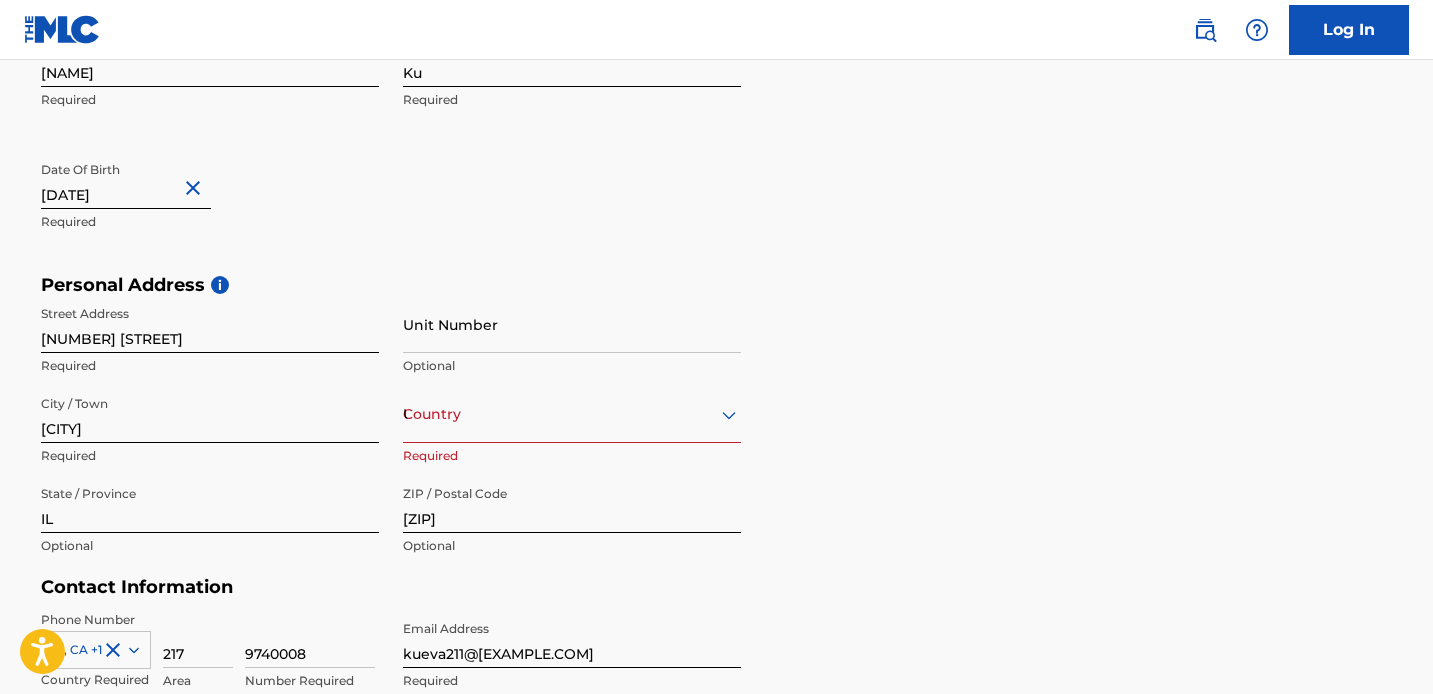 click on "First Name EVA Required Last Name Ku Required Date Of Birth [DATE] Required" at bounding box center [391, 152] 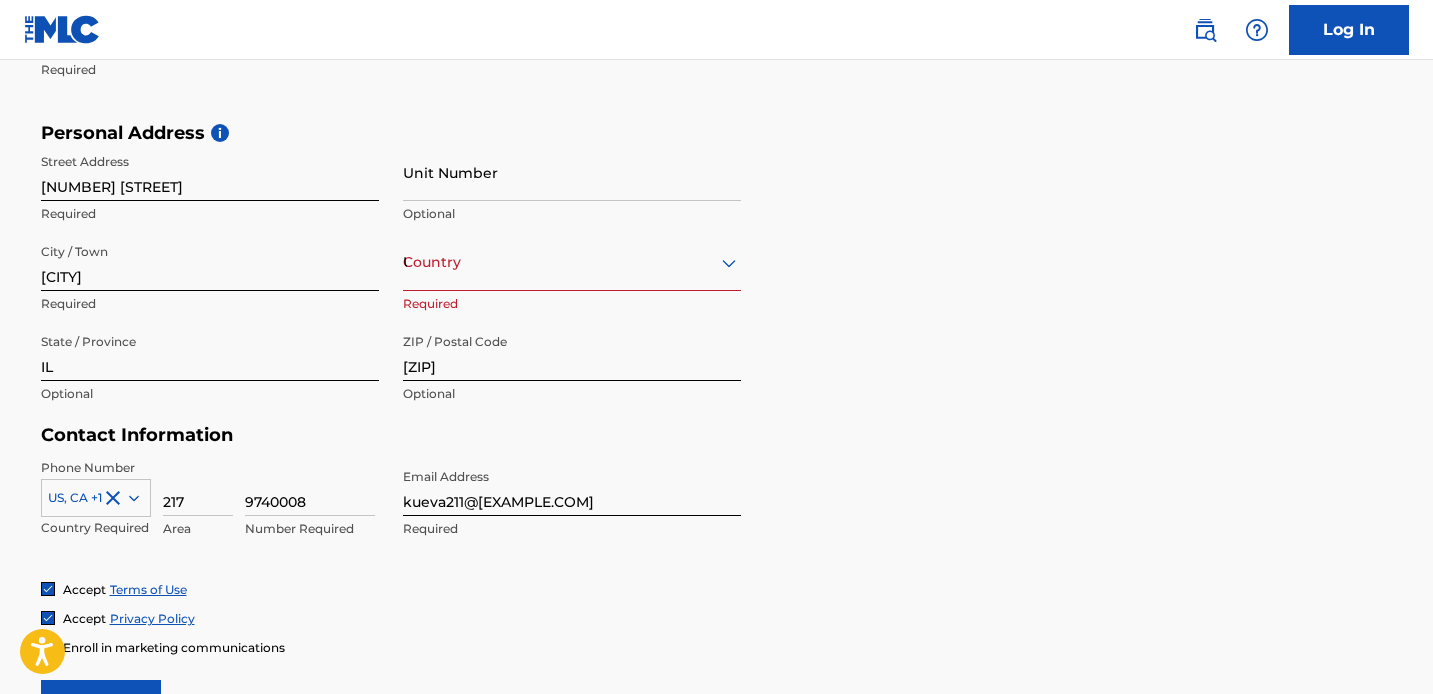 scroll, scrollTop: 869, scrollLeft: 0, axis: vertical 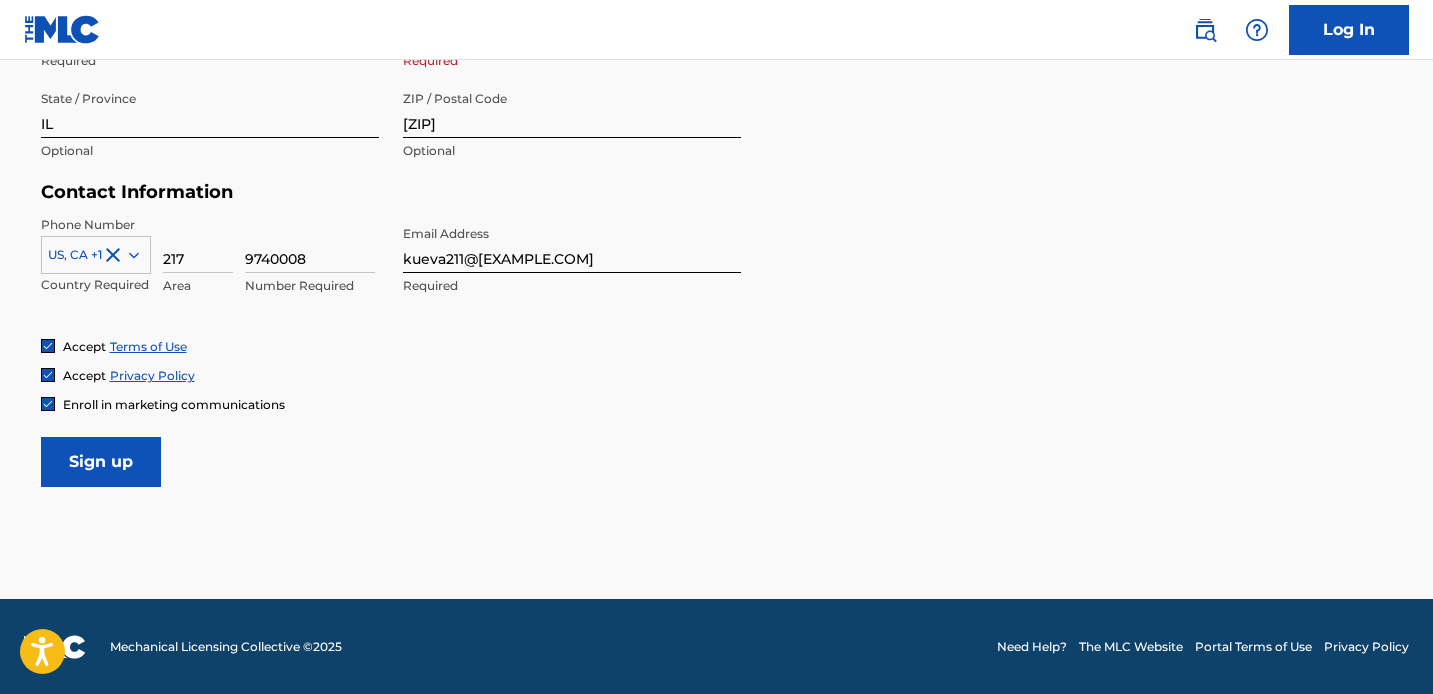 click on "Sign up" at bounding box center (101, 462) 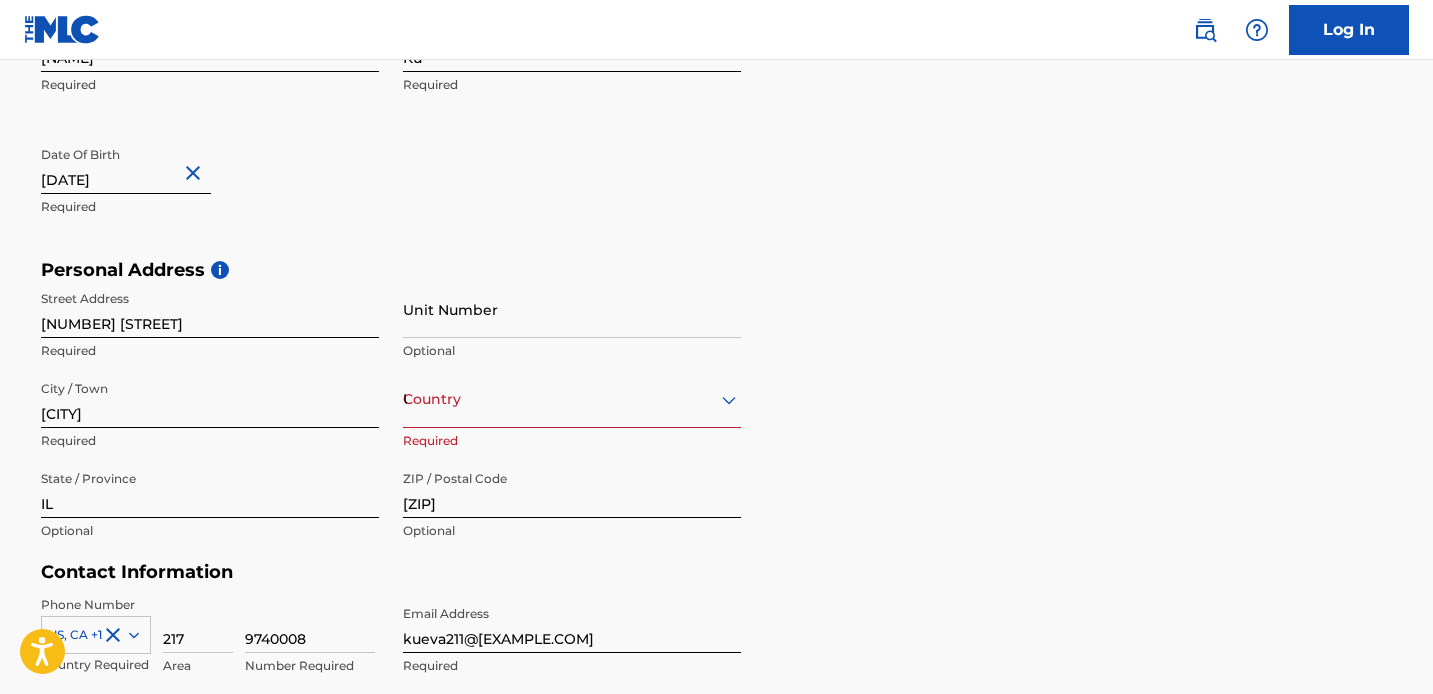 scroll, scrollTop: 470, scrollLeft: 0, axis: vertical 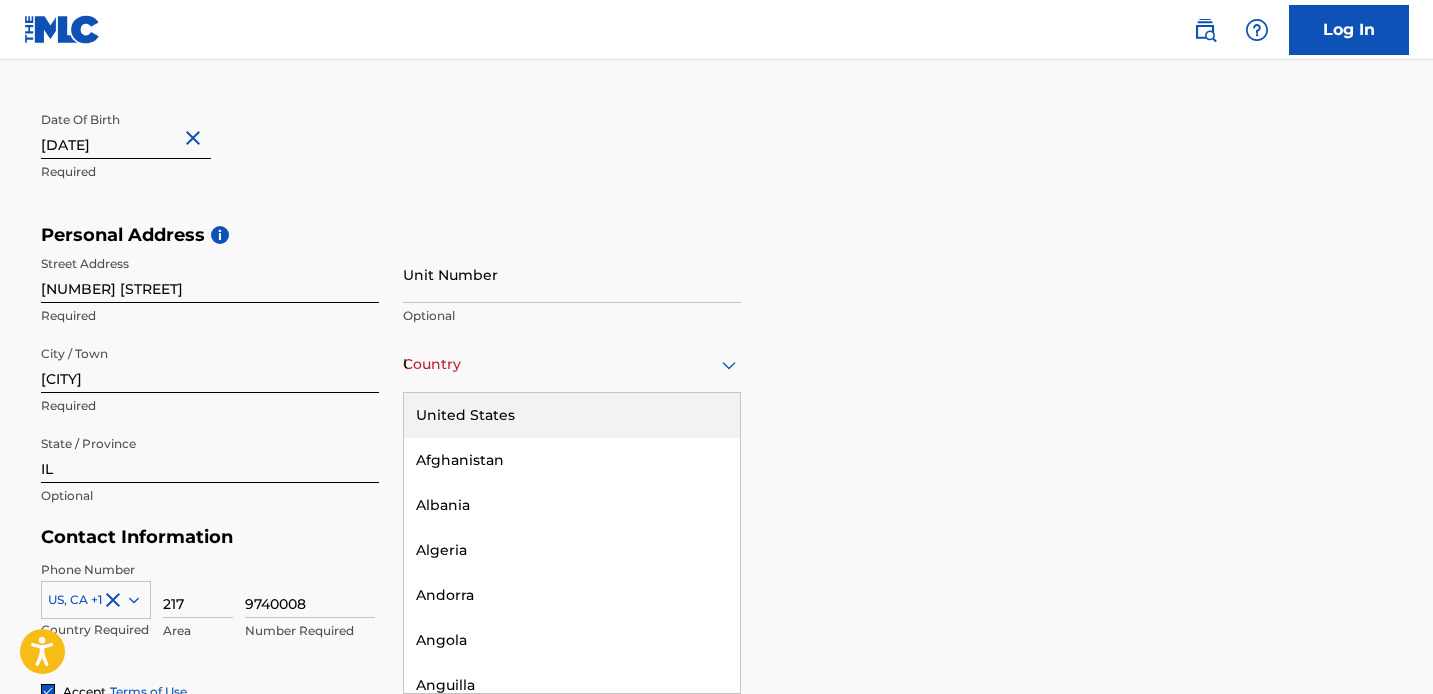 click on "[COUNTRY], 1 of 223. 223 results available. Use Up and Down to choose options, press Enter to select the currently focused option, press Escape to exit the menu, press Tab to select the option and exit the menu. Country [COUNTRY] [COUNTRY] Afghanistan Albania Algeria Andorra Angola Anguilla Antigua and Barbuda Argentina Armenia Aruba Australia Austria Azerbaijan Bahamas Bahrain Bangladesh Barbados Belarus Belgium Belize Benin Bermuda Bhutan Bolivia Bosnia and Herzegovina Botswana Brazil Brunei Darussalam Bulgaria Burkina Faso Burundi Cambodia Cameroon Canada Cape Verde Cayman Islands Central African Republic Chad Chile China Colombia Comoros Congo Congo, the Democratic Republic of the Cook Islands Costa Rica Cote D'Ivoire Croatia Cuba Cyprus Czech Republic Denmark Djibouti Dominica Dominican Republic Ecuador Egypt El Salvador Equatorial Guinea Eritrea Estonia Ethiopia Falkland Islands (Malvinas) Faroe Islands Fiji Finland France French Guiana French Polynesia Gabon Gambia Georgia Germany Ghana" at bounding box center (572, 364) 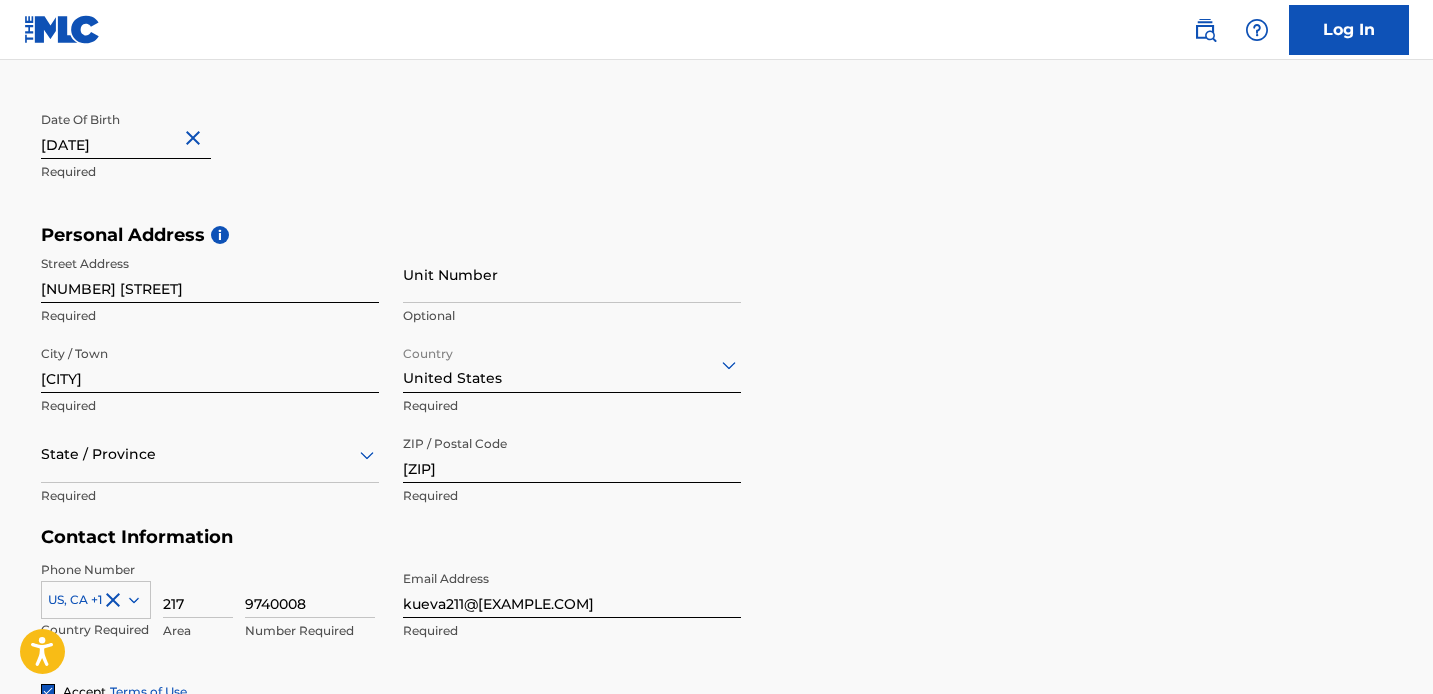 scroll, scrollTop: 869, scrollLeft: 0, axis: vertical 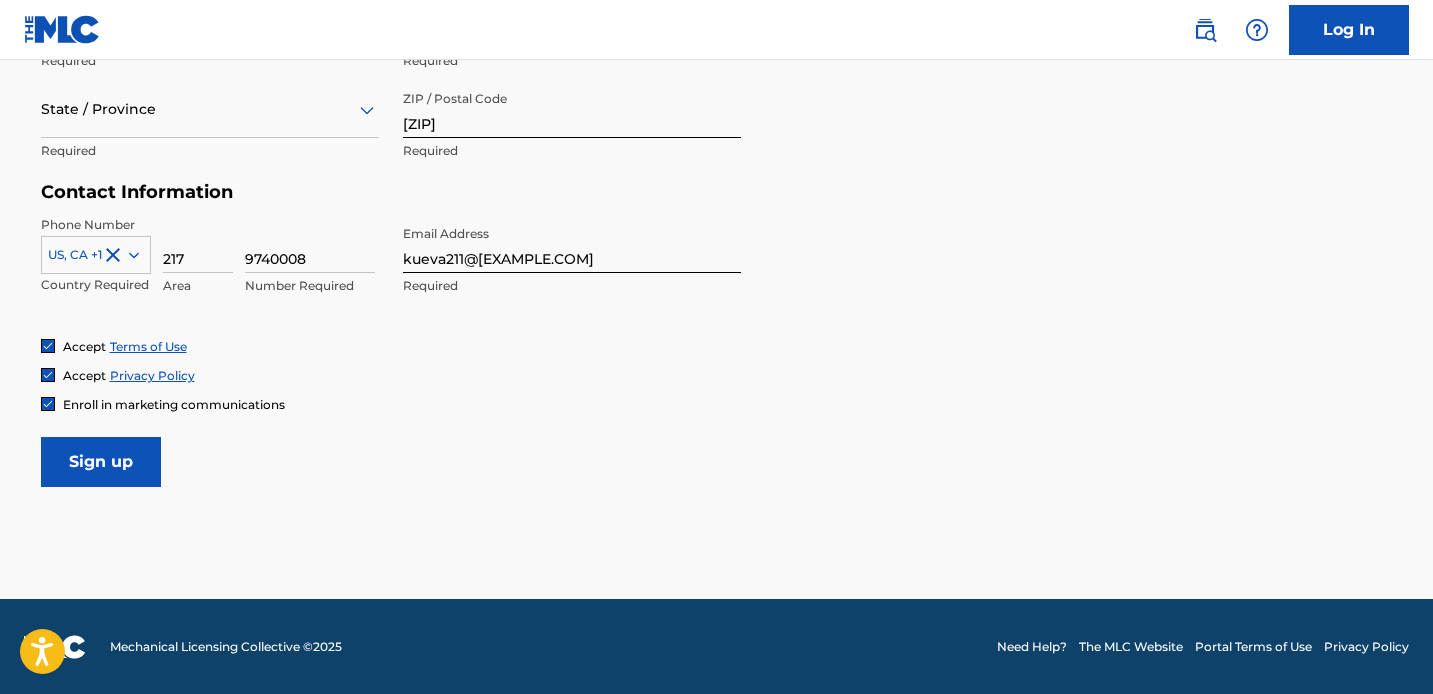 click on "Sign up" at bounding box center [101, 462] 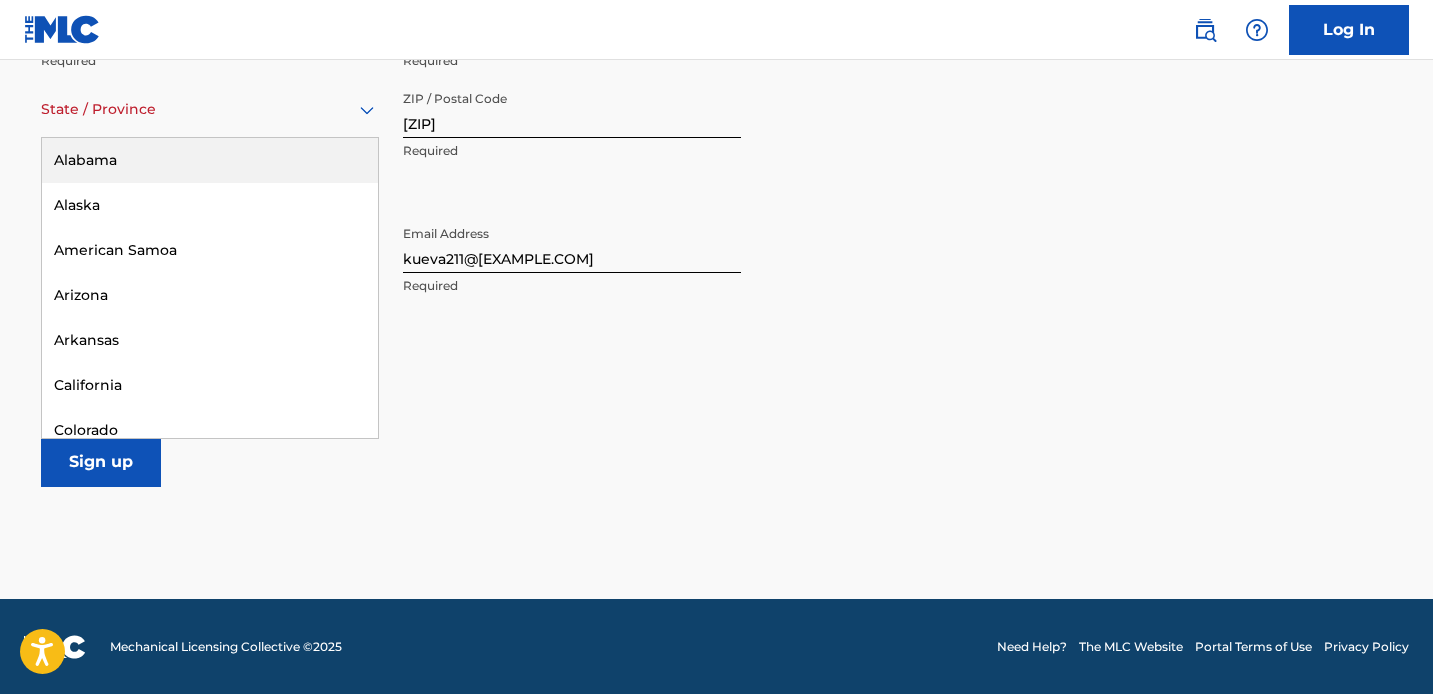 click on "State / Province" at bounding box center [210, 109] 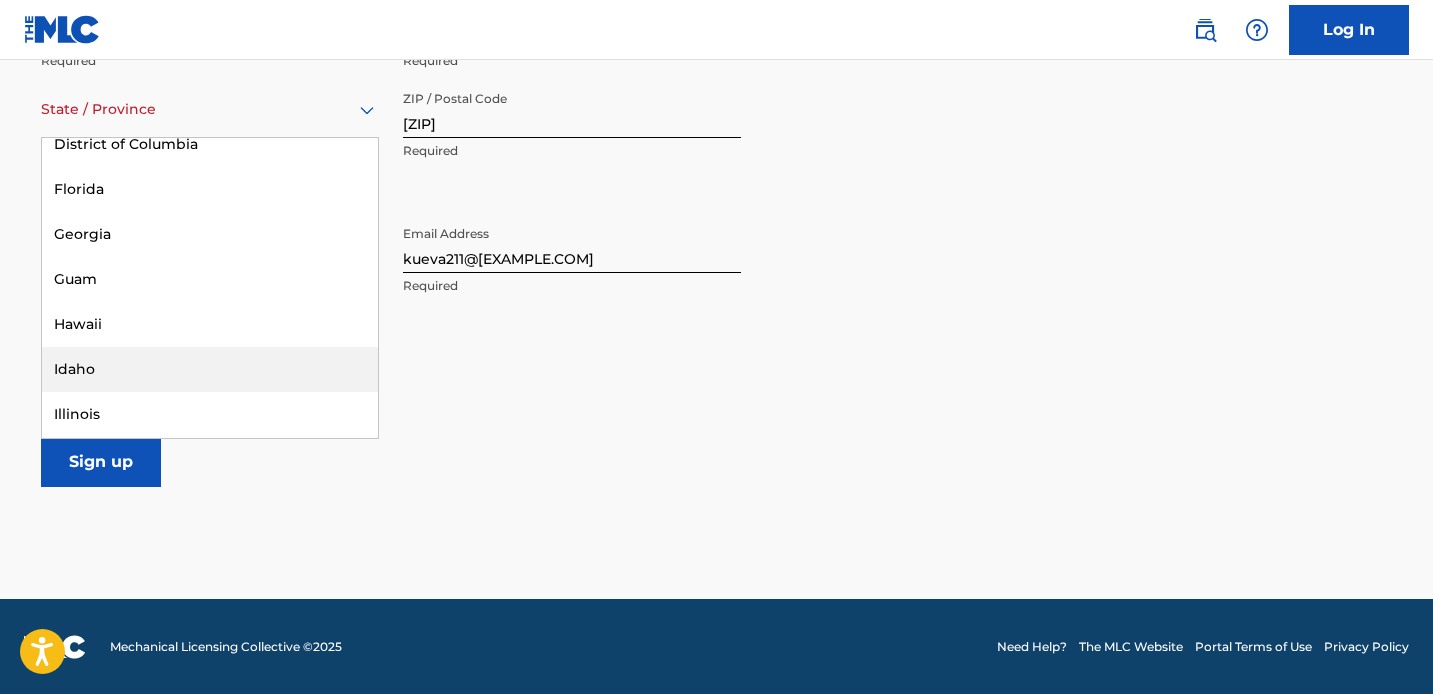 scroll, scrollTop: 455, scrollLeft: 0, axis: vertical 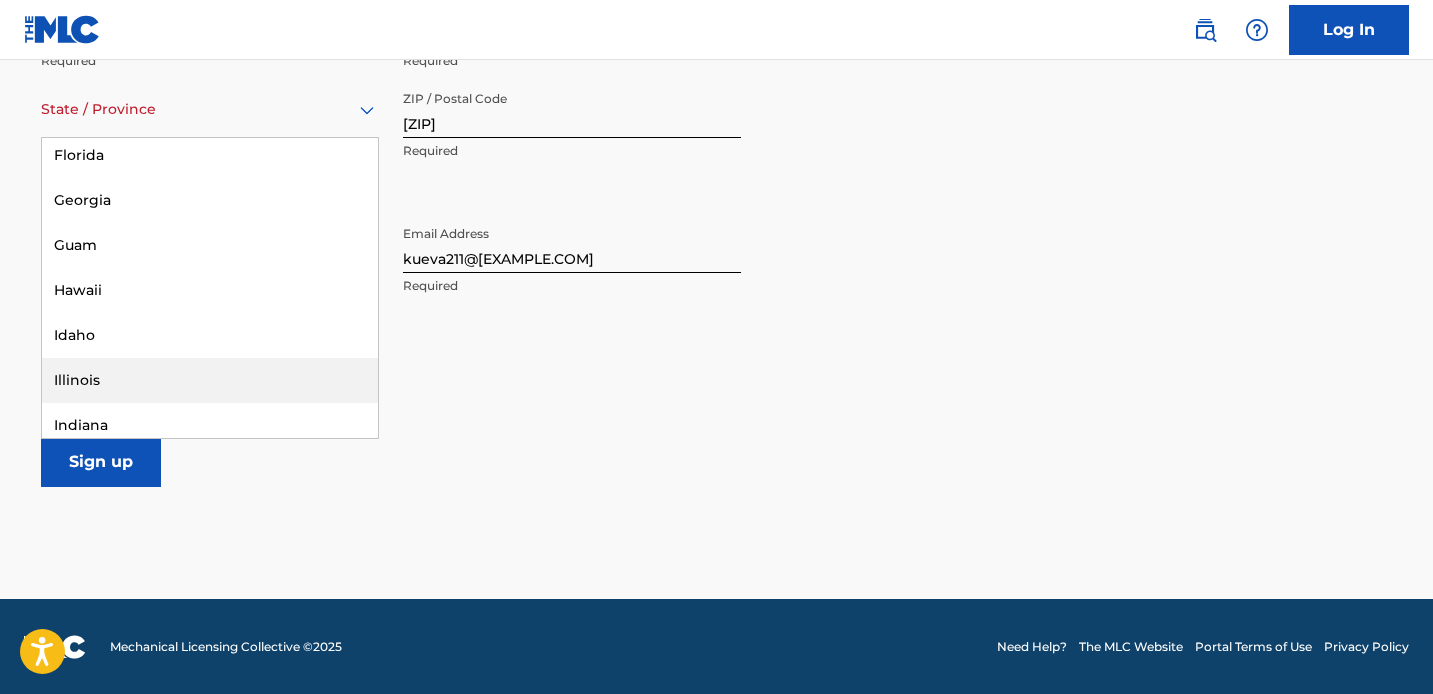 click on "Illinois" at bounding box center [210, 380] 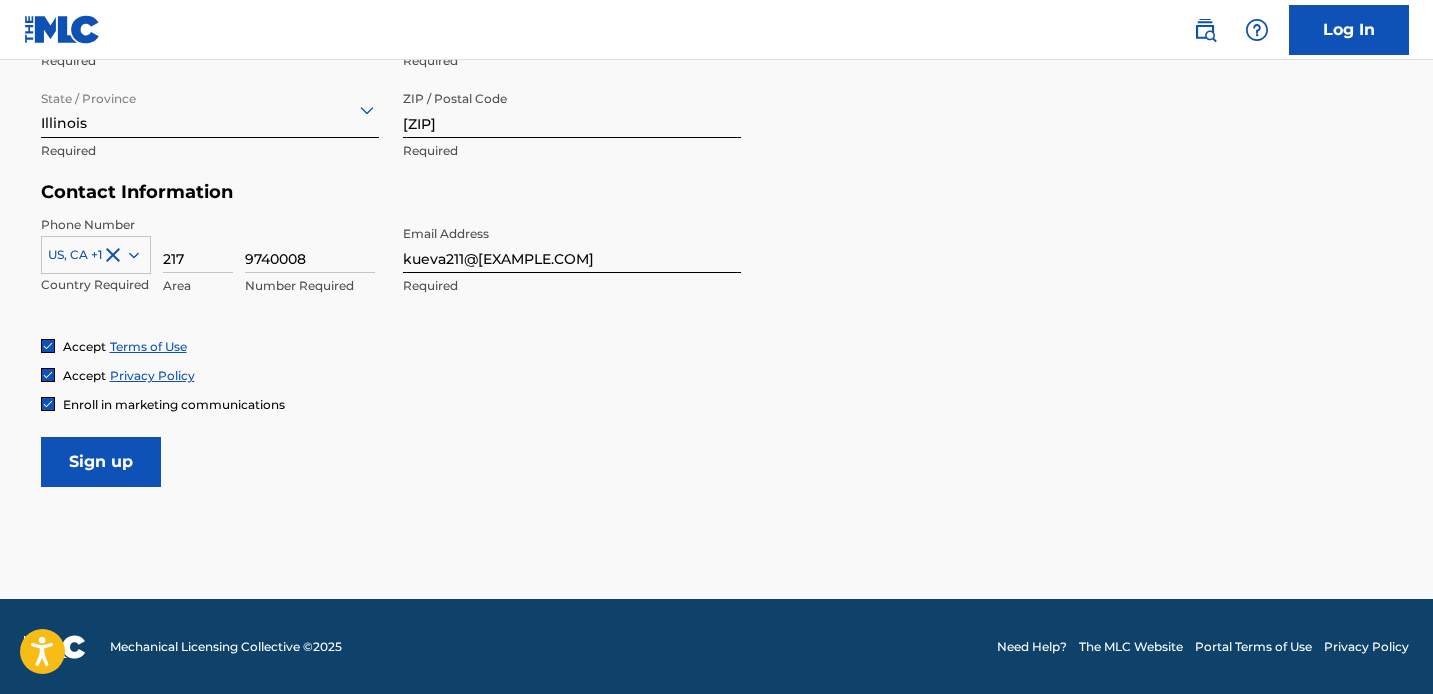 click on "Sign up" at bounding box center (101, 462) 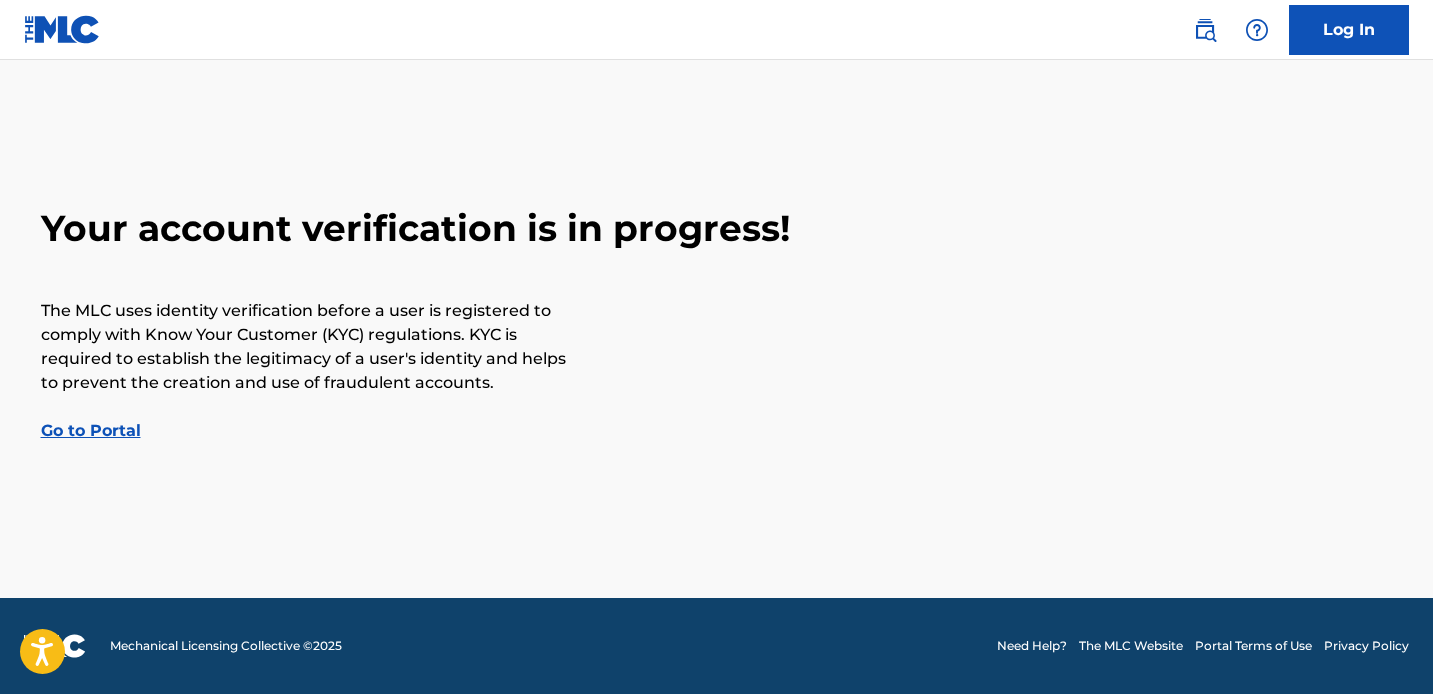 scroll, scrollTop: 0, scrollLeft: 0, axis: both 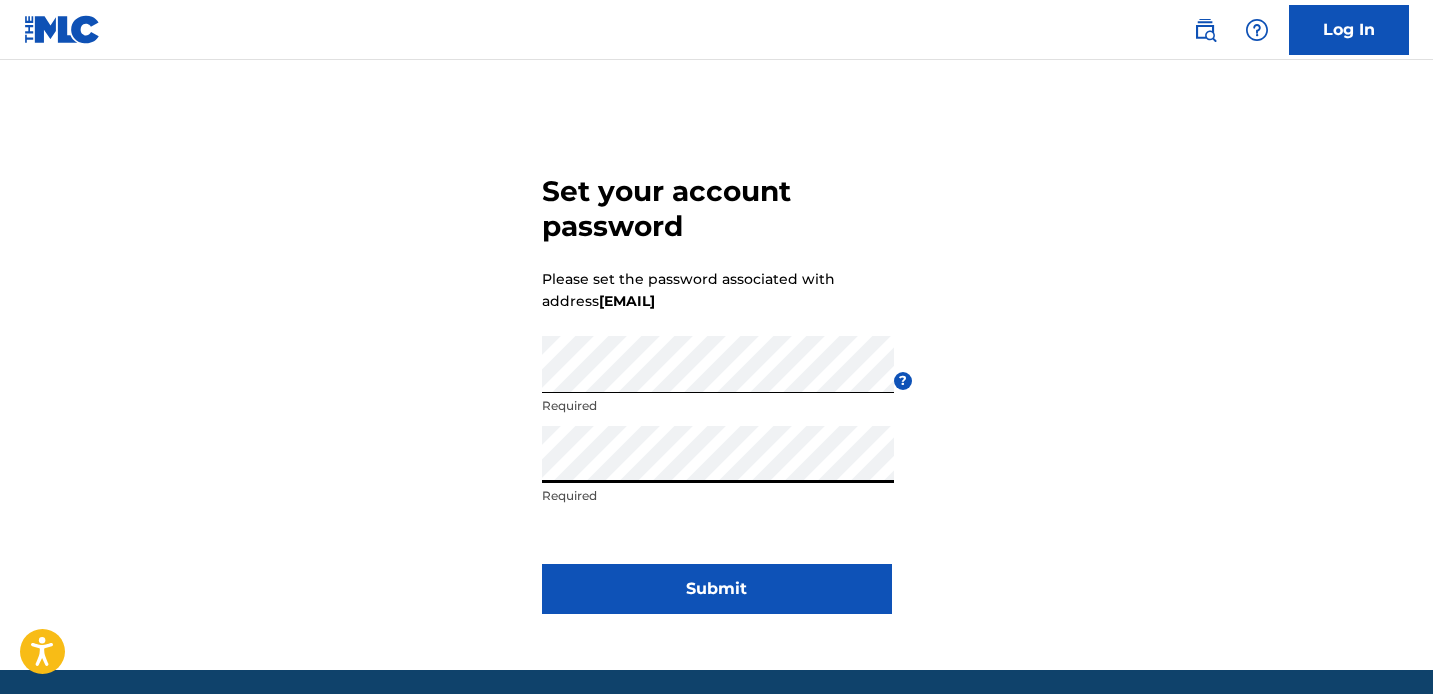 click on "Submit" at bounding box center [717, 589] 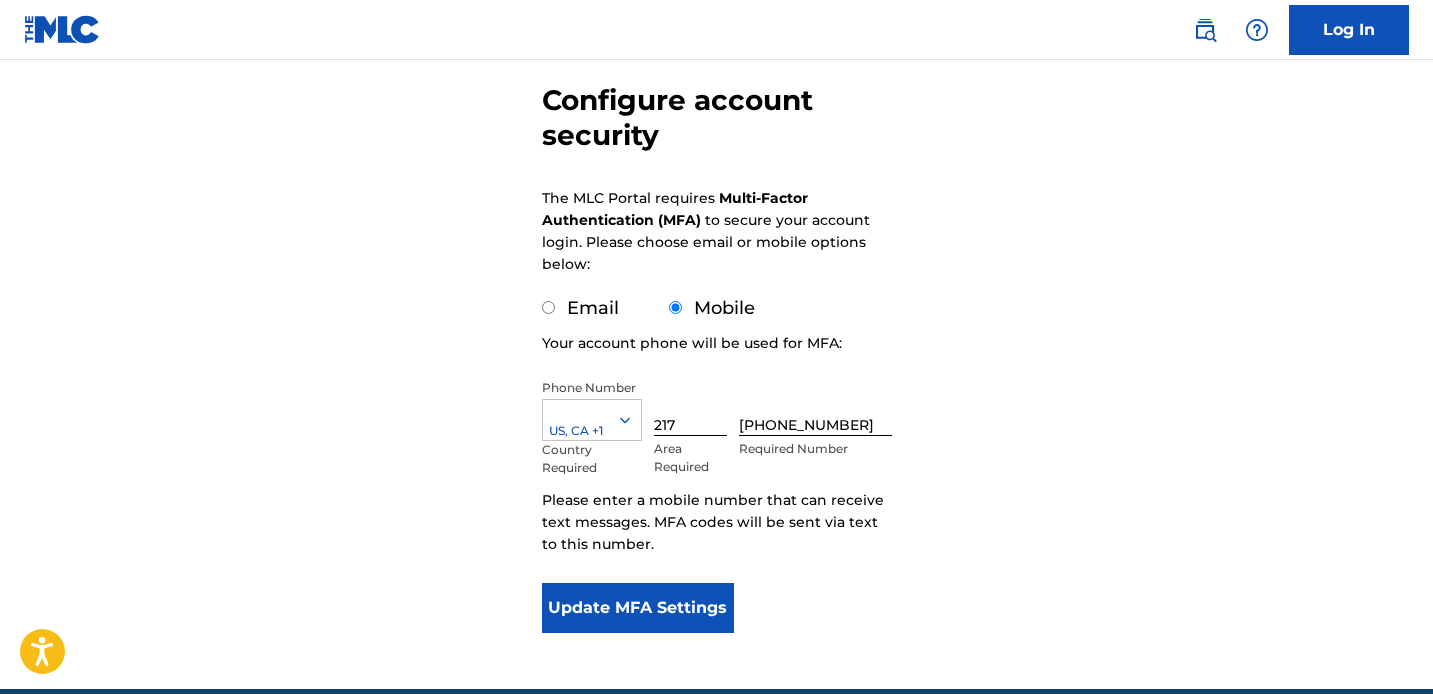 scroll, scrollTop: 178, scrollLeft: 0, axis: vertical 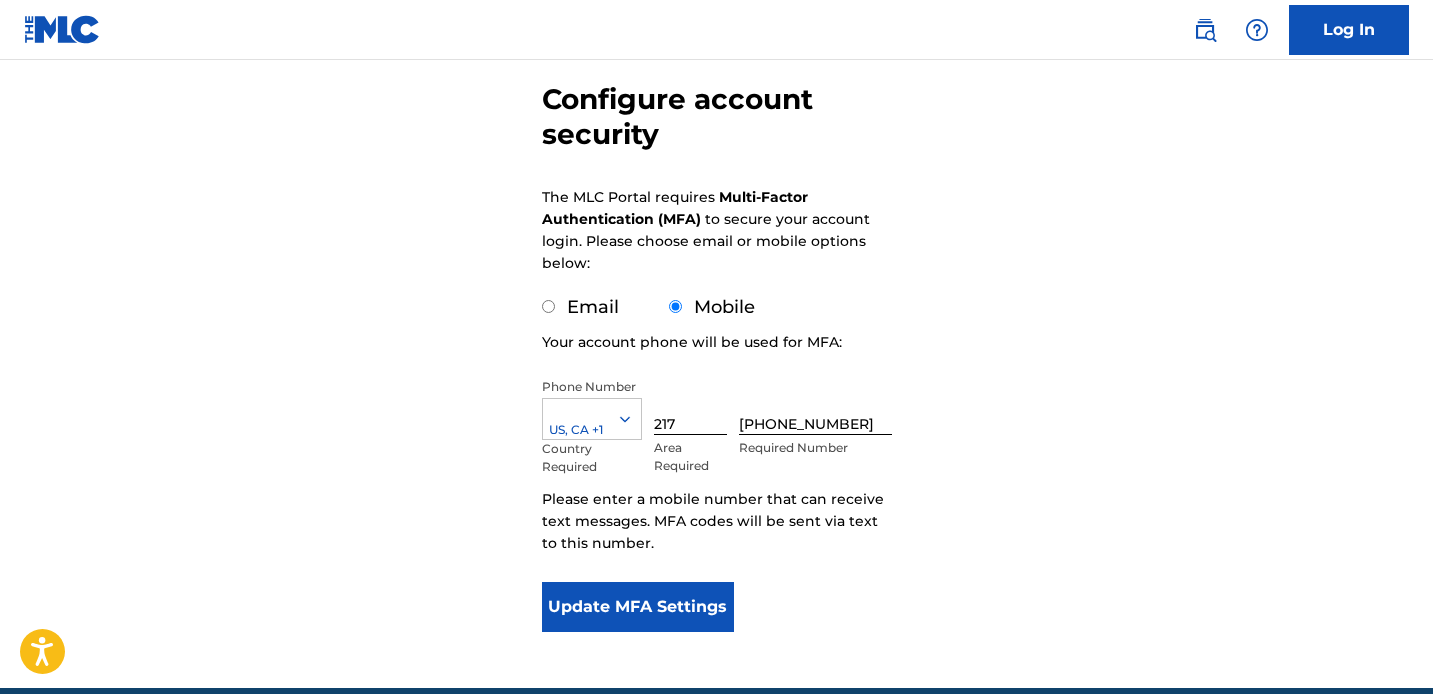 click on "Update MFA Settings" at bounding box center [638, 607] 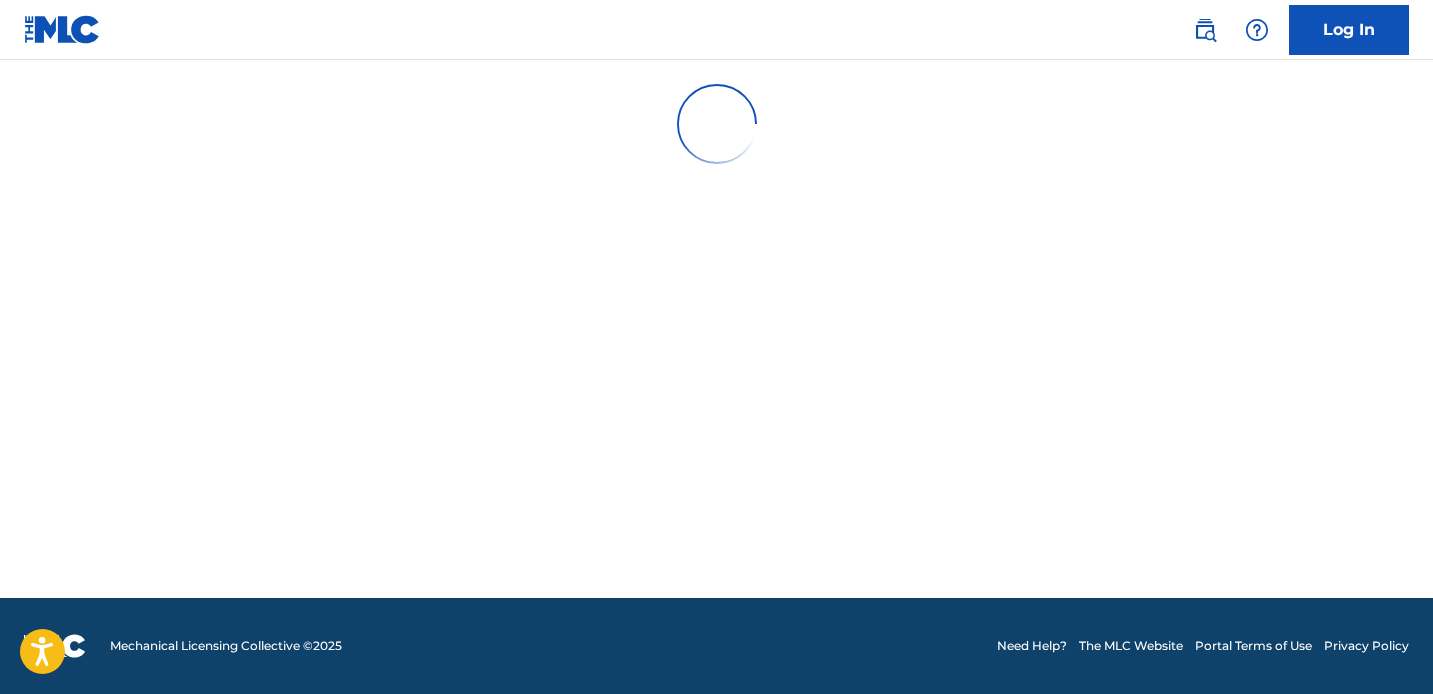 scroll, scrollTop: 3, scrollLeft: 0, axis: vertical 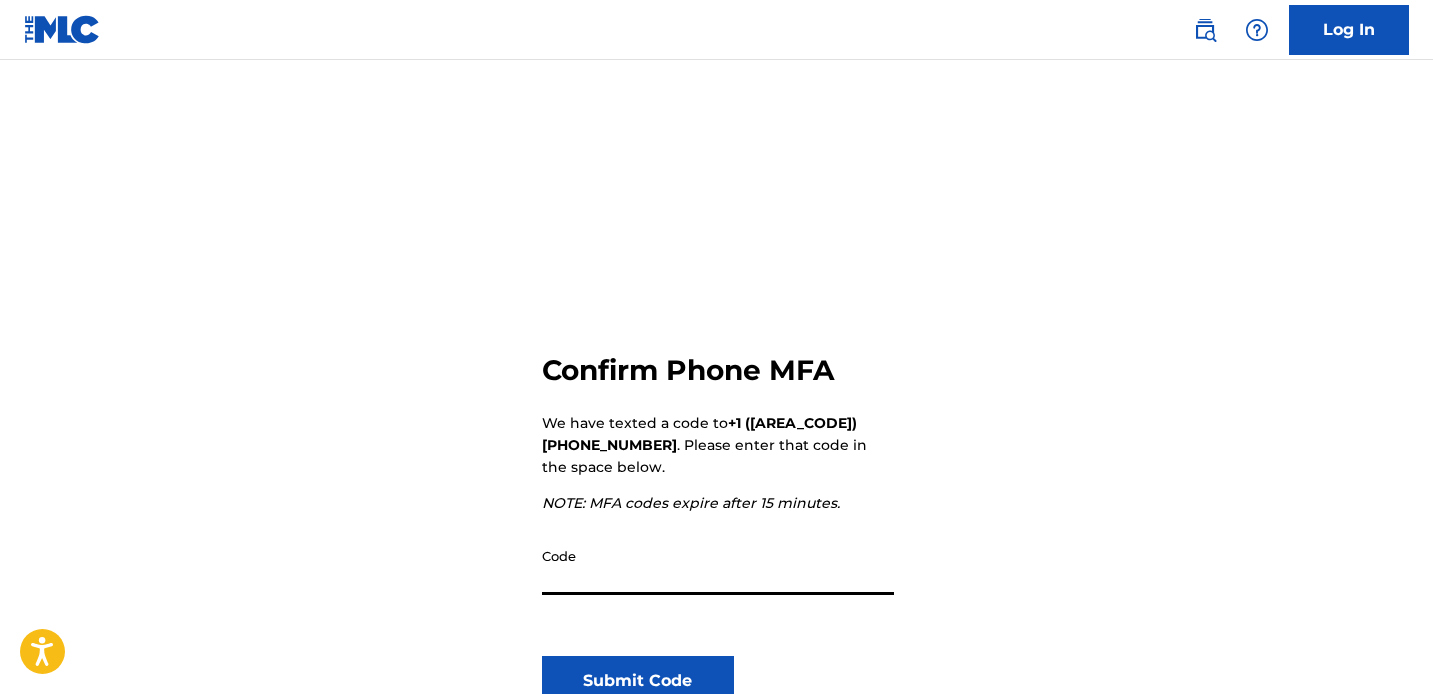 click on "Code" at bounding box center [718, 566] 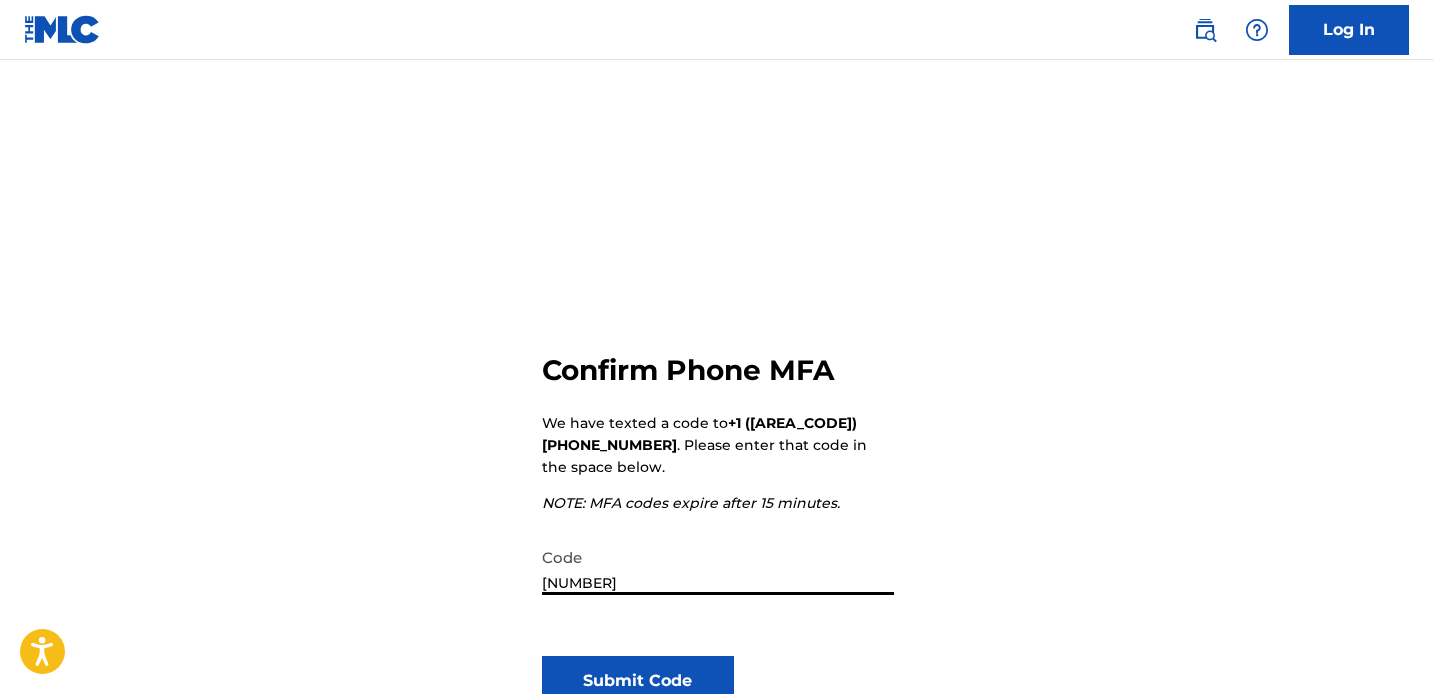 type on "784899" 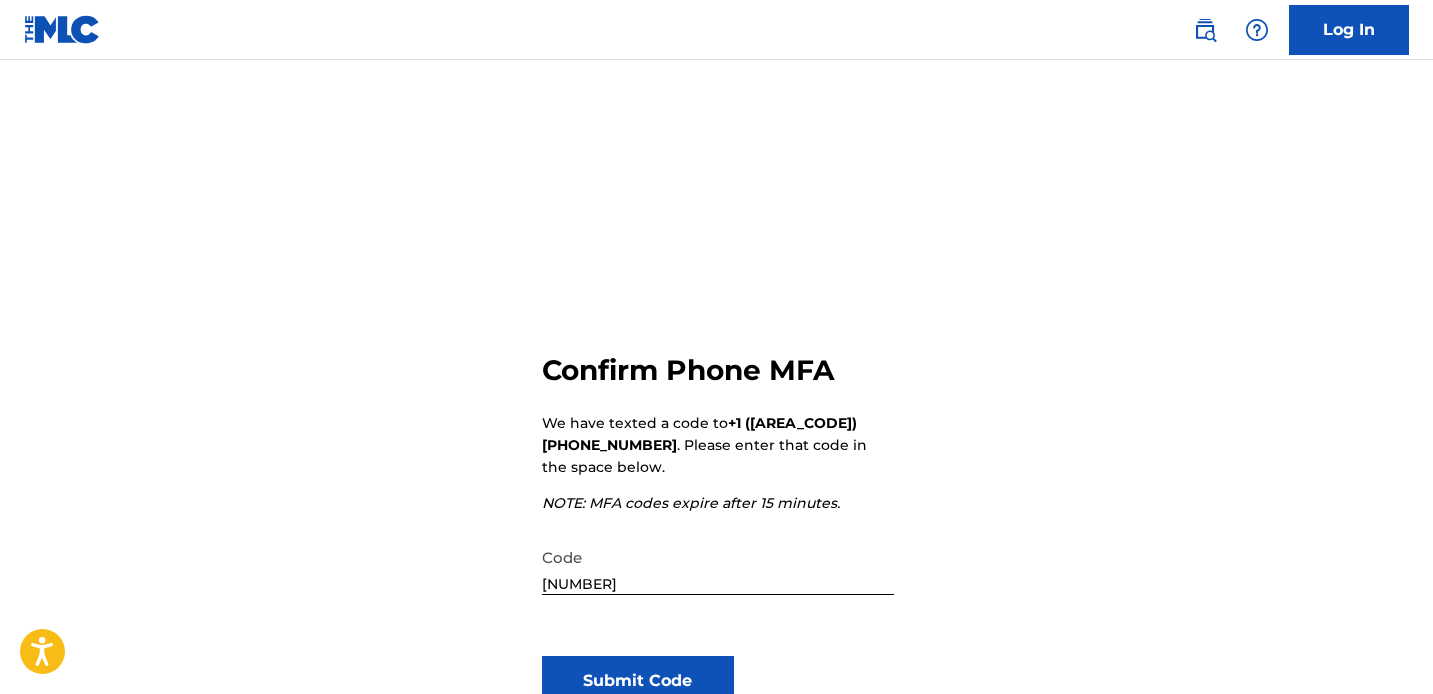 click on "Submit Code" at bounding box center (638, 681) 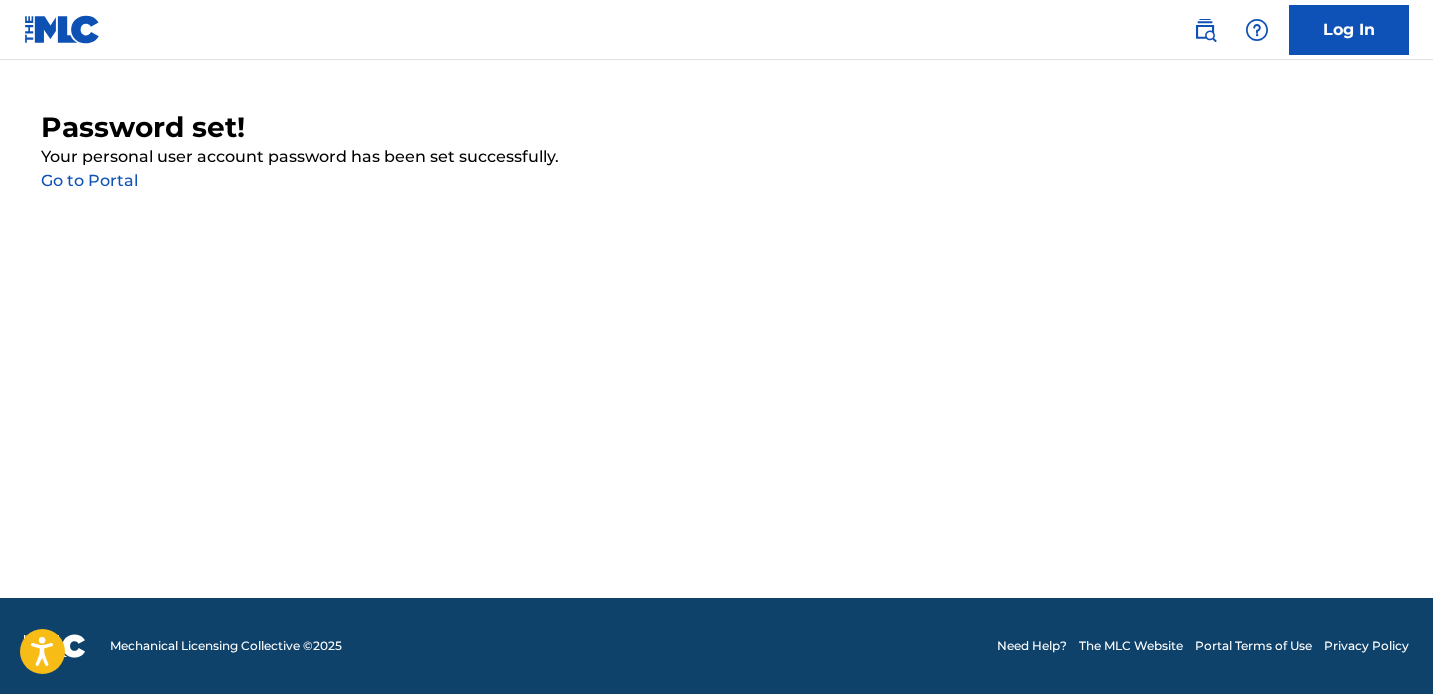 click on "Go to Portal" at bounding box center [89, 180] 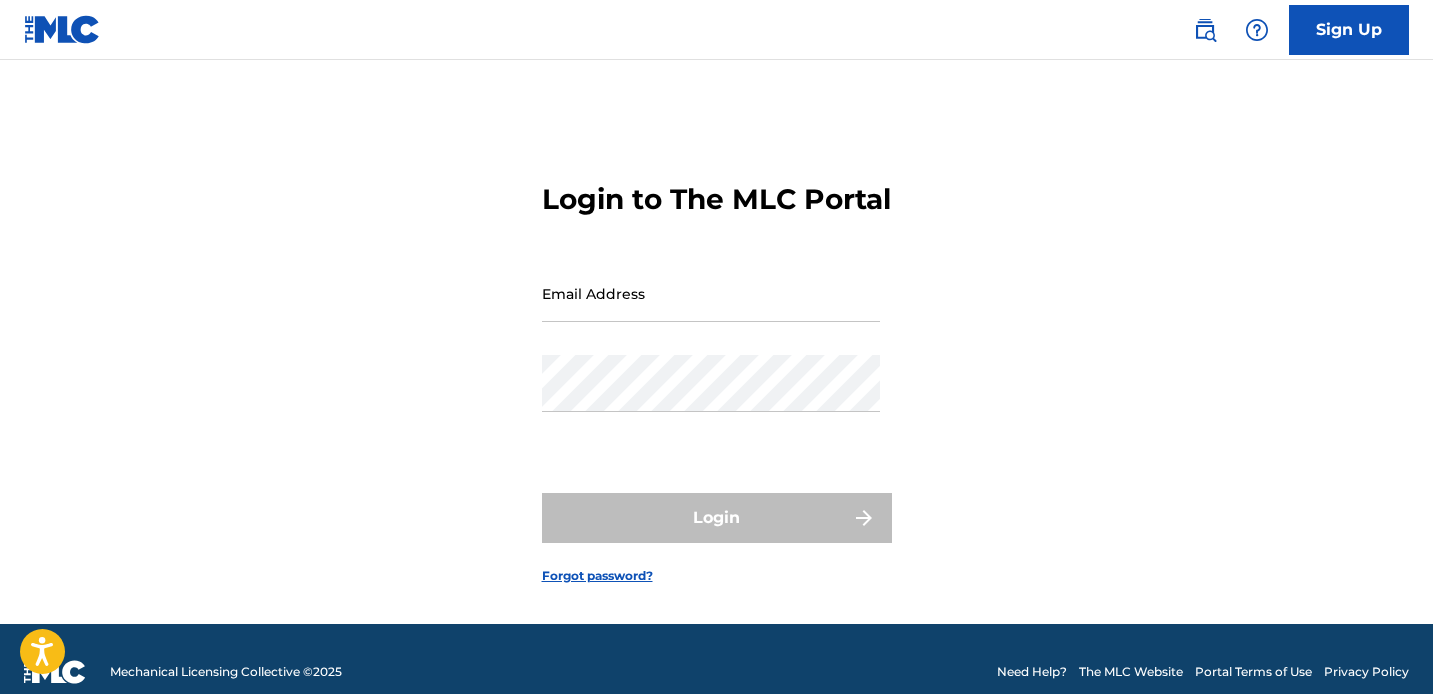 click on "Email Address" at bounding box center [711, 293] 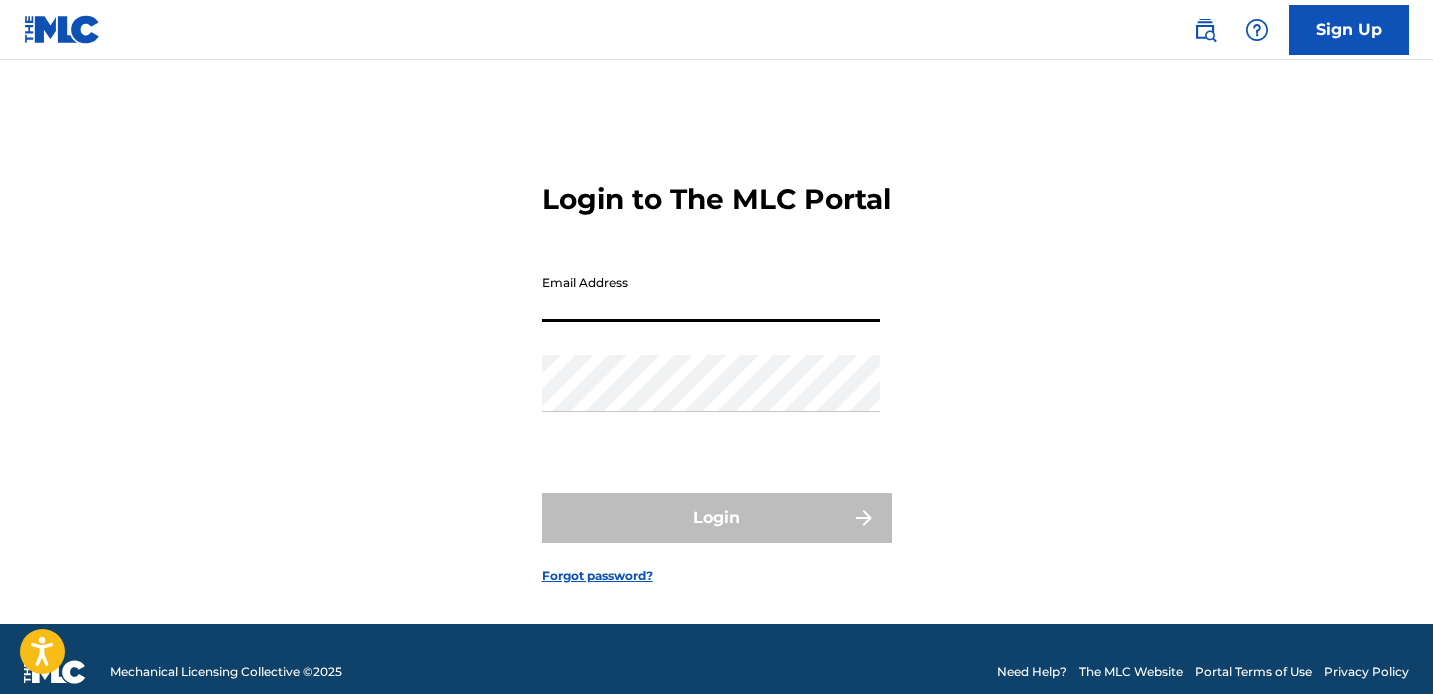 type on "kueva211@[EXAMPLE.COM]" 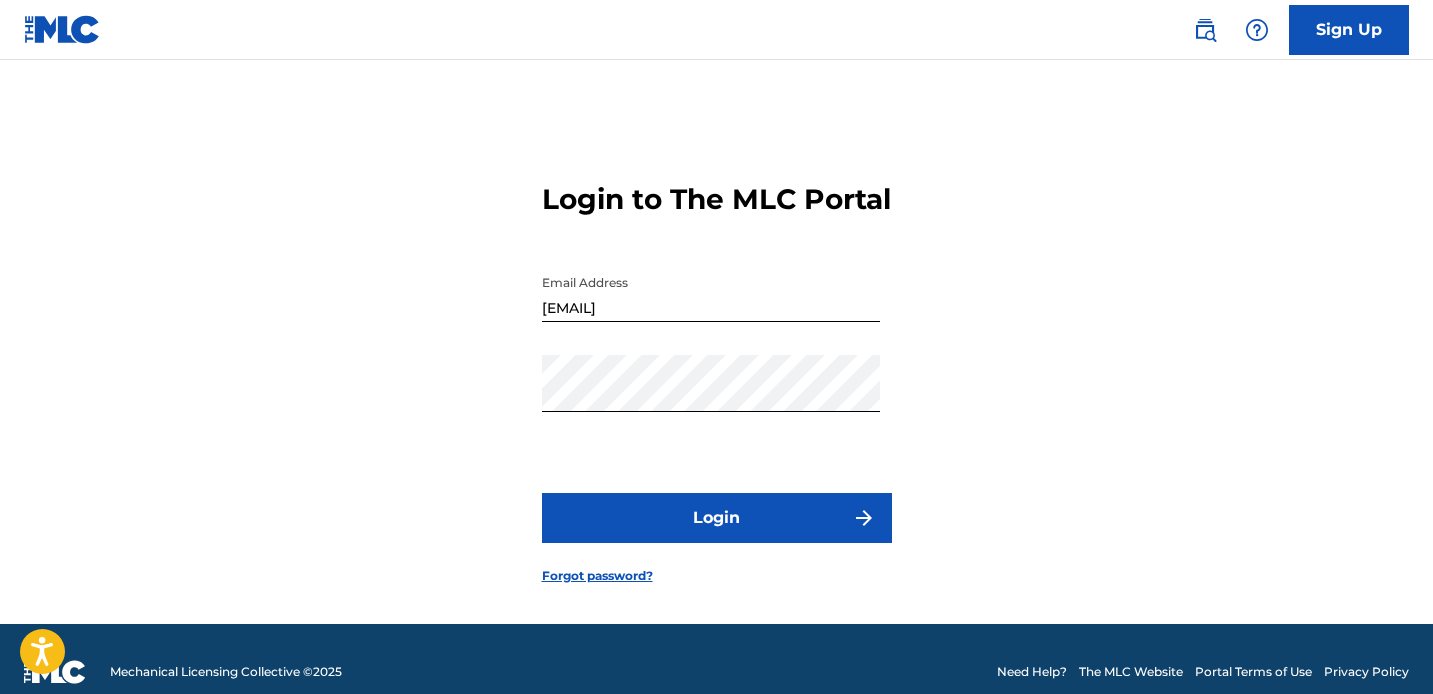 click on "Login" at bounding box center (717, 518) 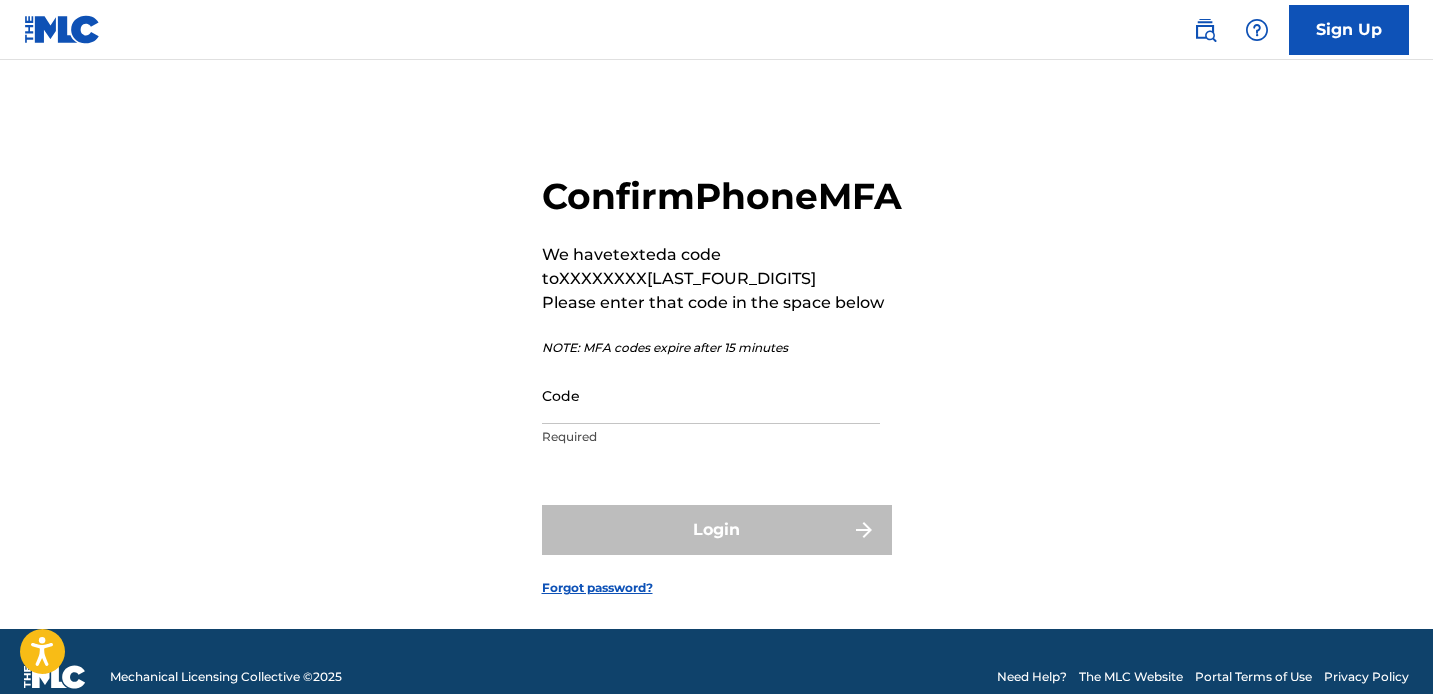 click on "Code" at bounding box center (711, 395) 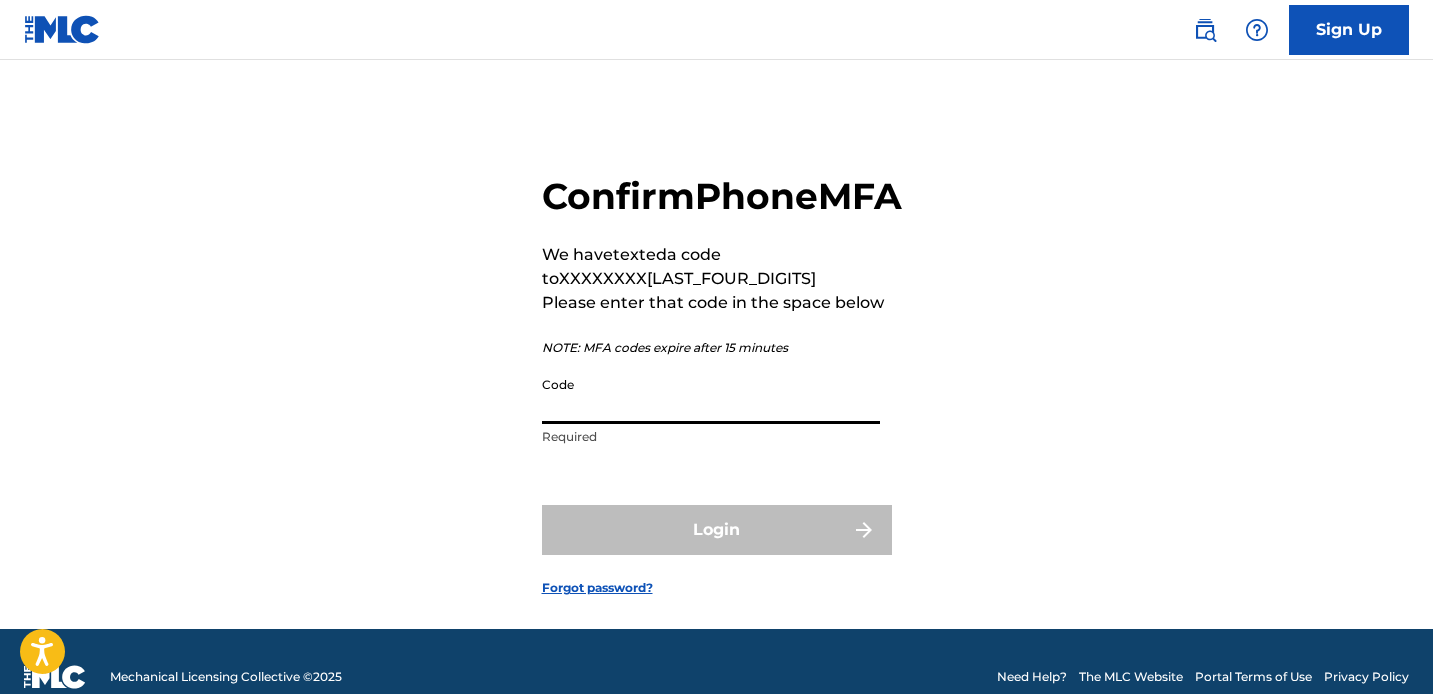 type on "q" 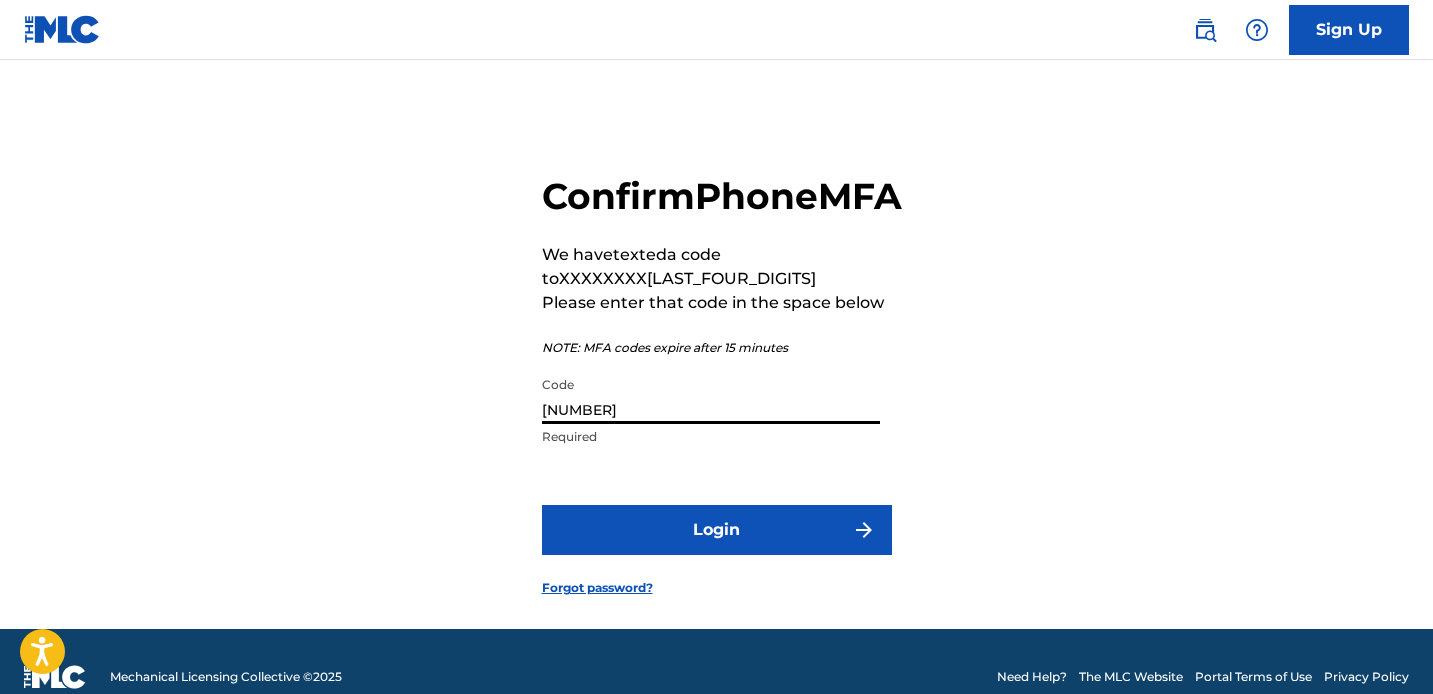 type on "123692" 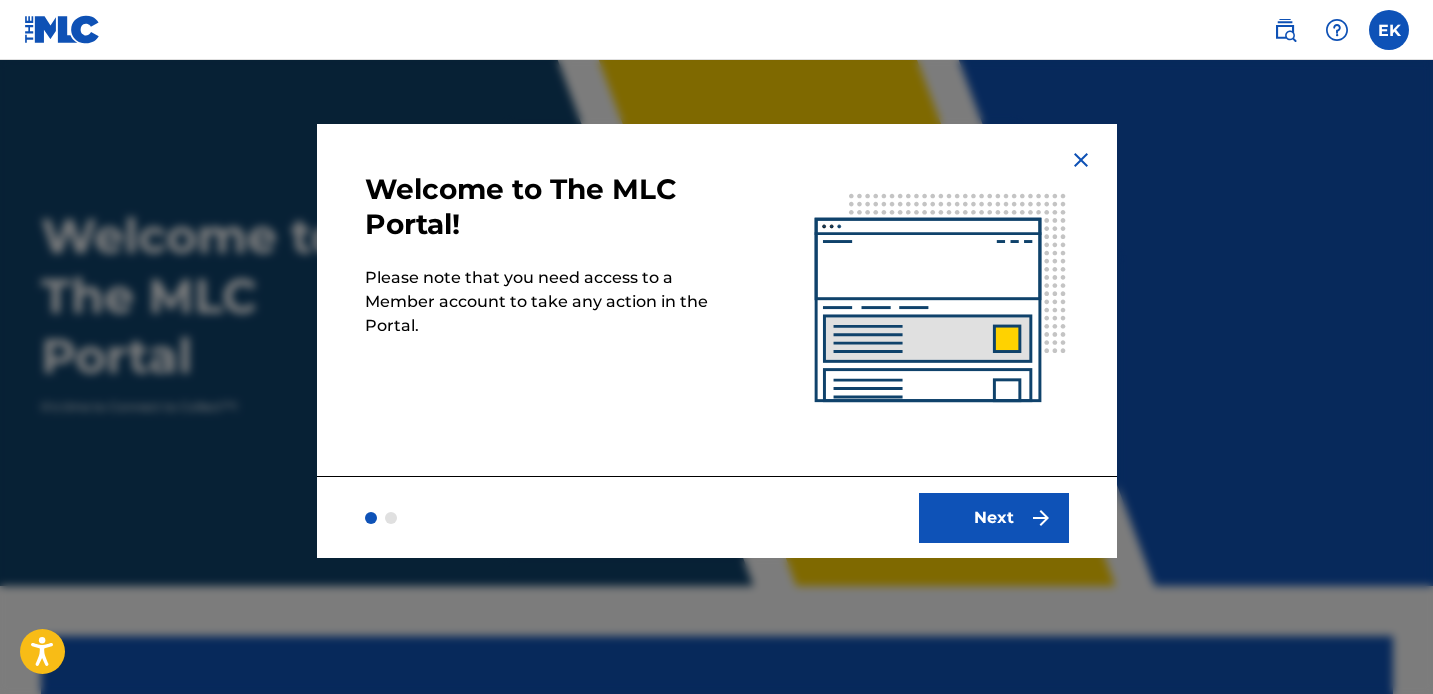 scroll, scrollTop: 0, scrollLeft: 0, axis: both 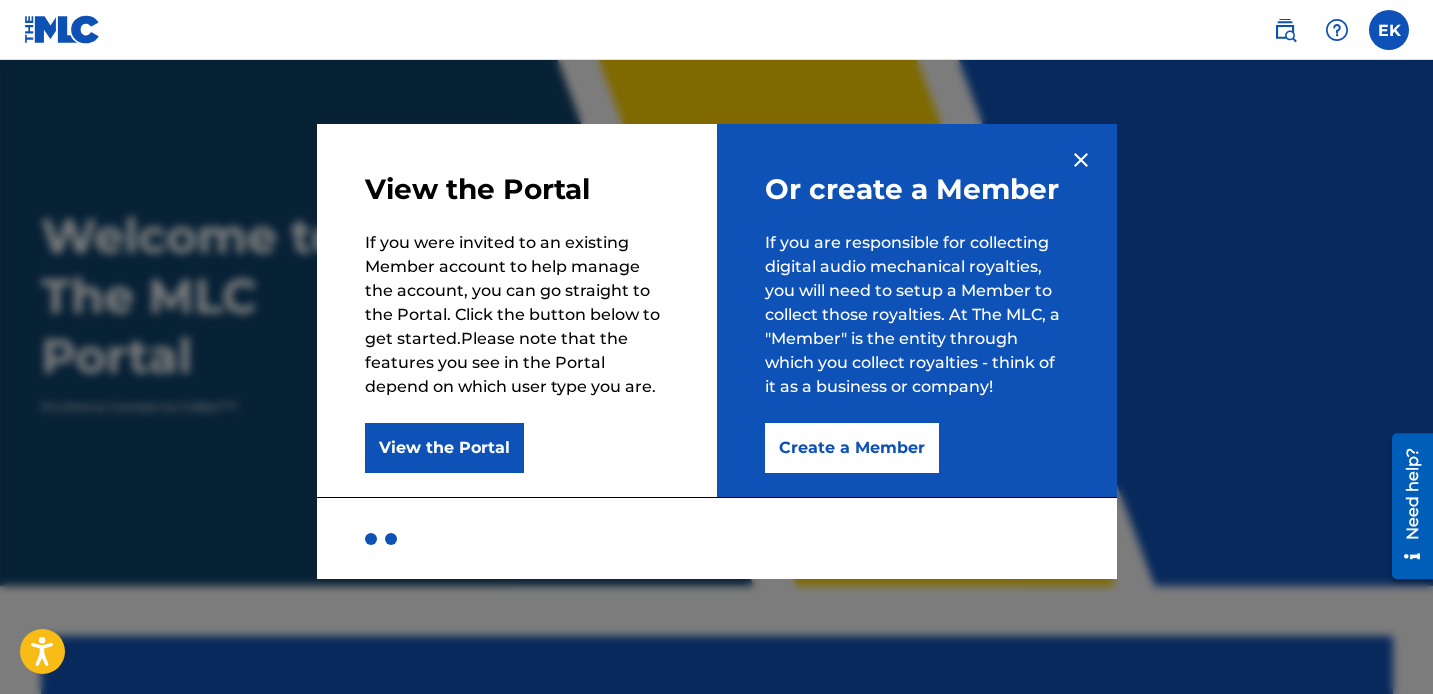 click on "View the Portal" at bounding box center [444, 448] 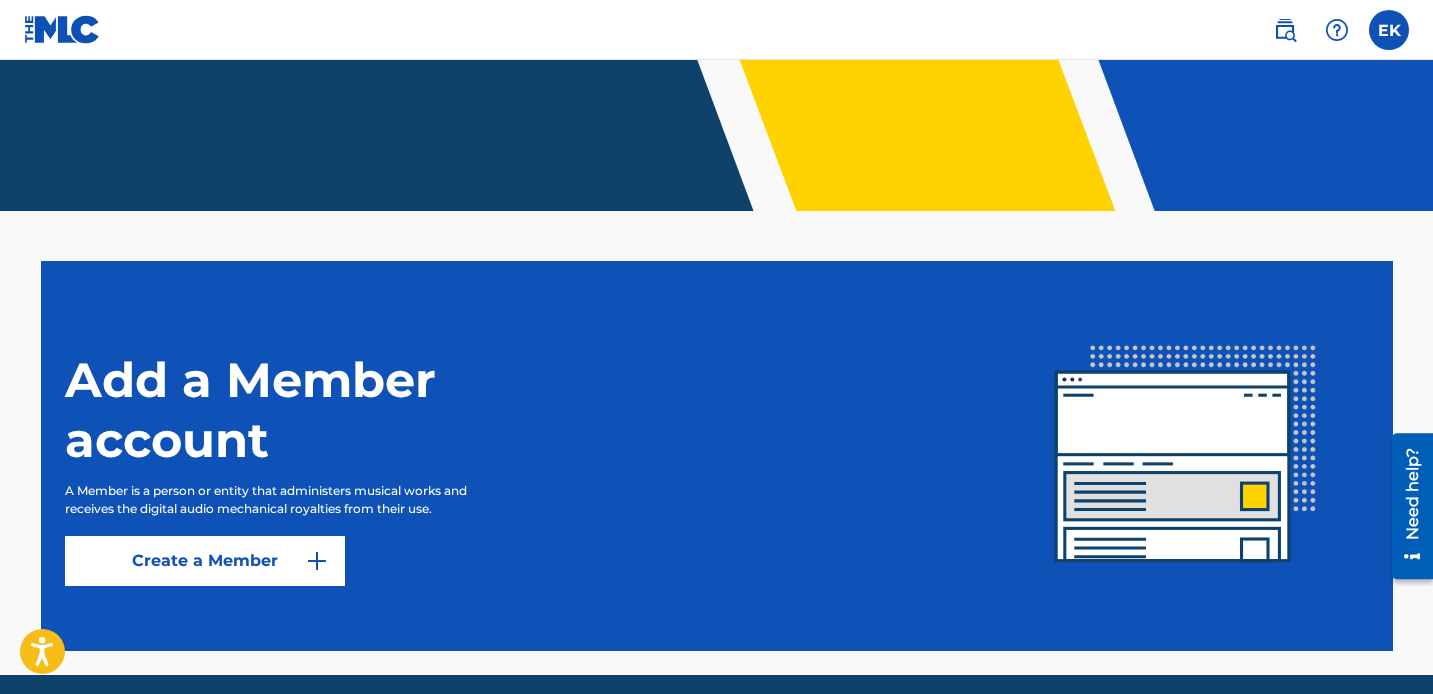 scroll, scrollTop: 452, scrollLeft: 0, axis: vertical 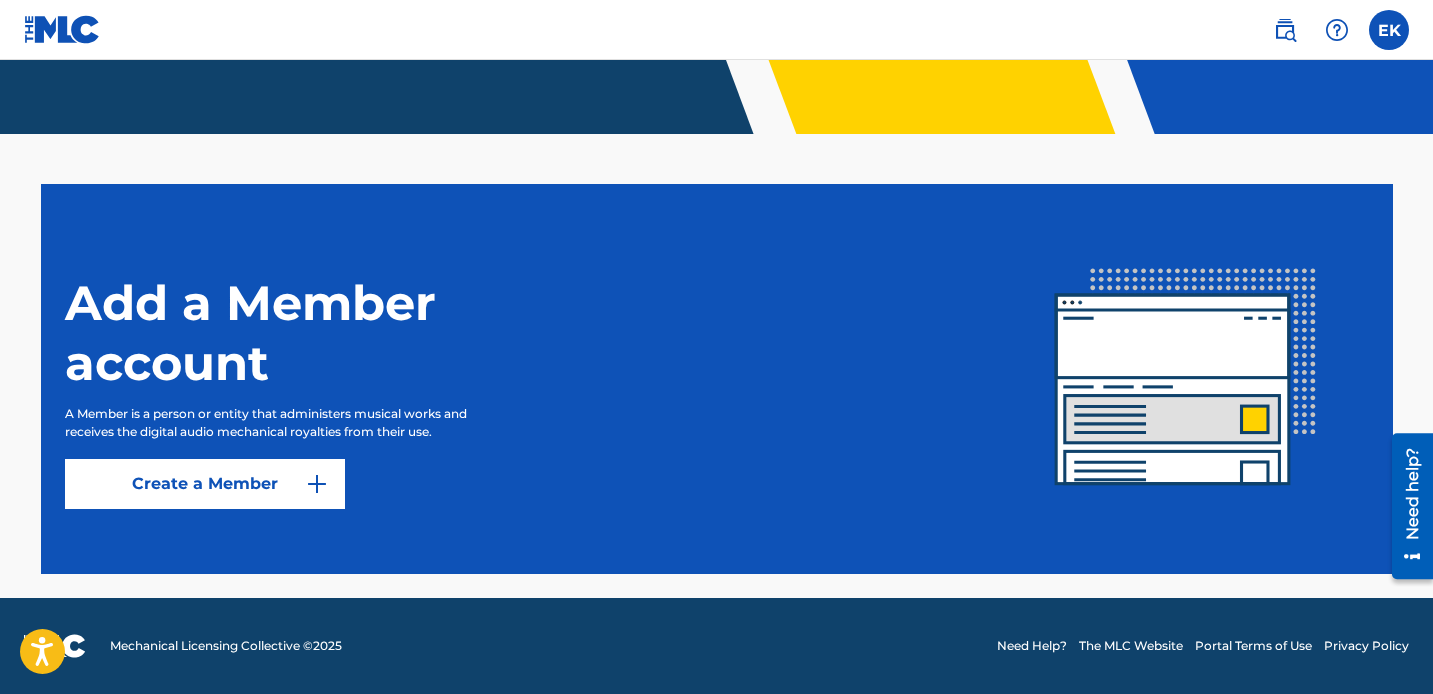 click on "Create a Member" at bounding box center (205, 484) 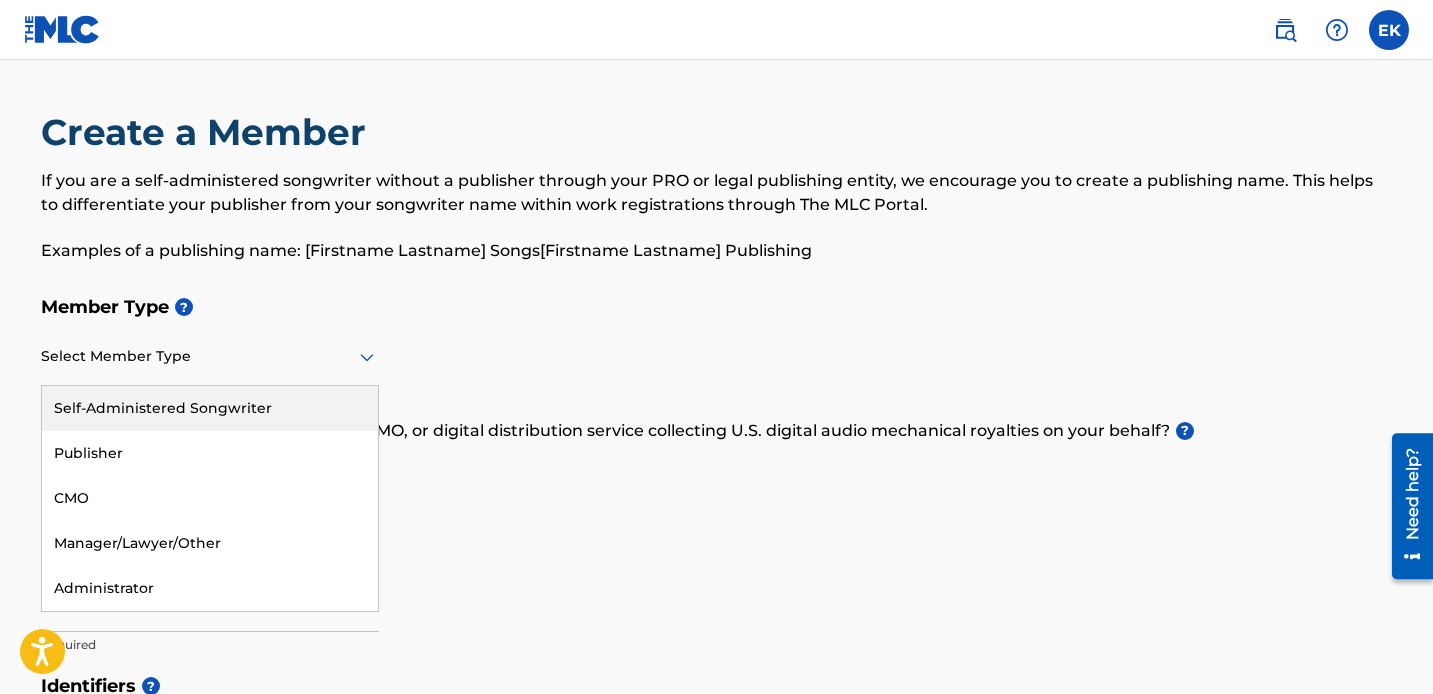 click at bounding box center (210, 356) 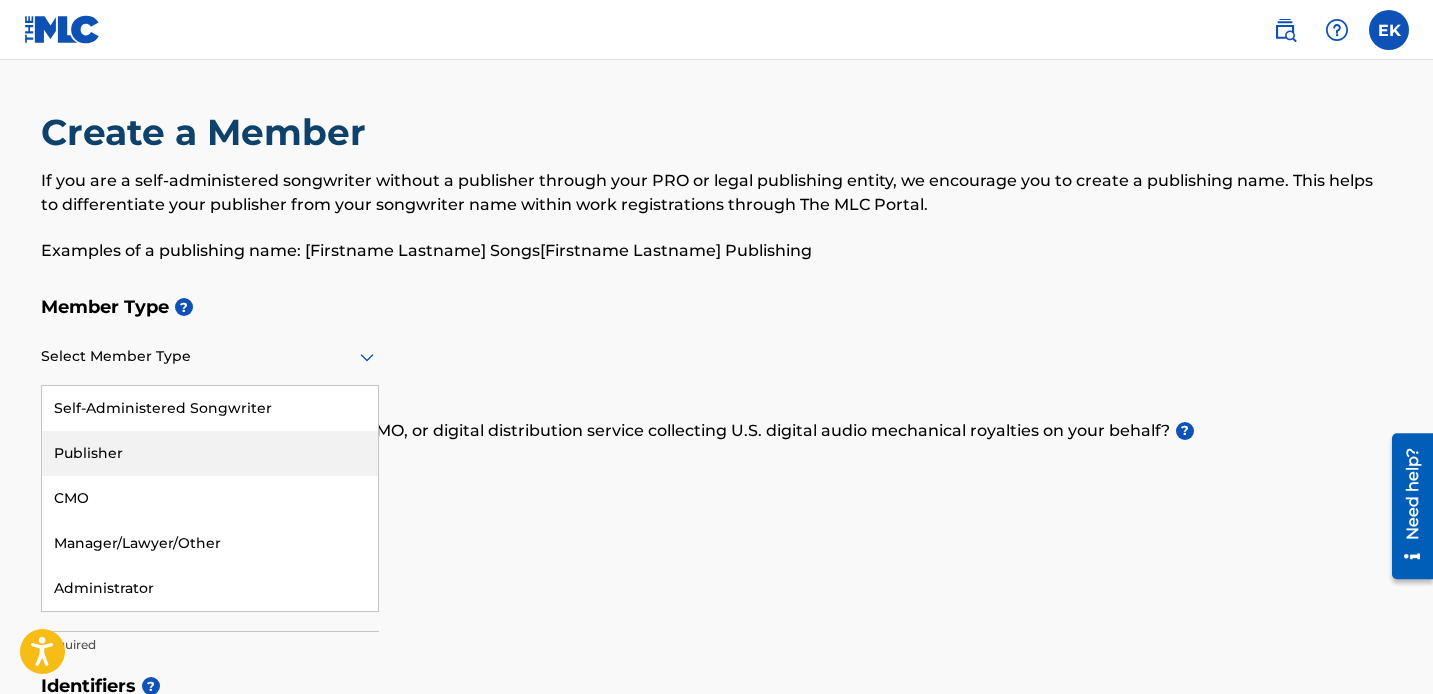 click on "Publisher" at bounding box center [210, 453] 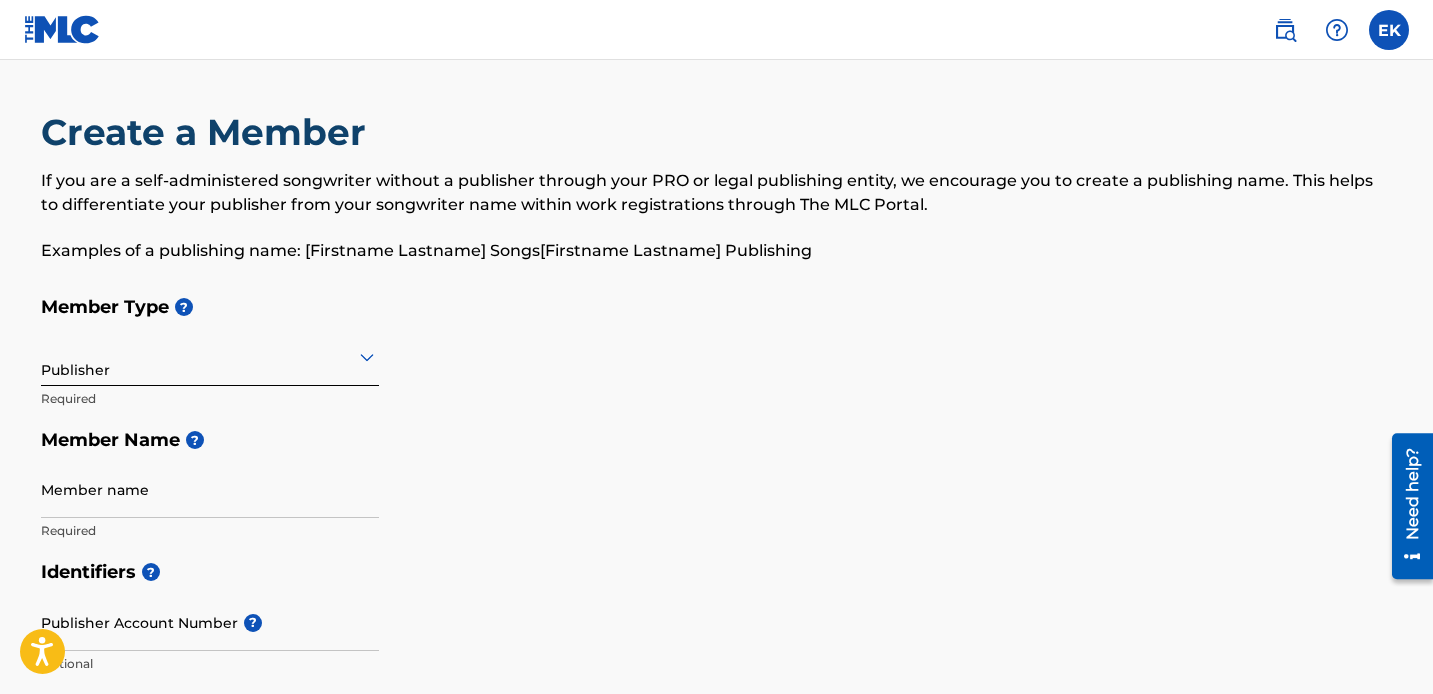 click on "Member name" at bounding box center [210, 489] 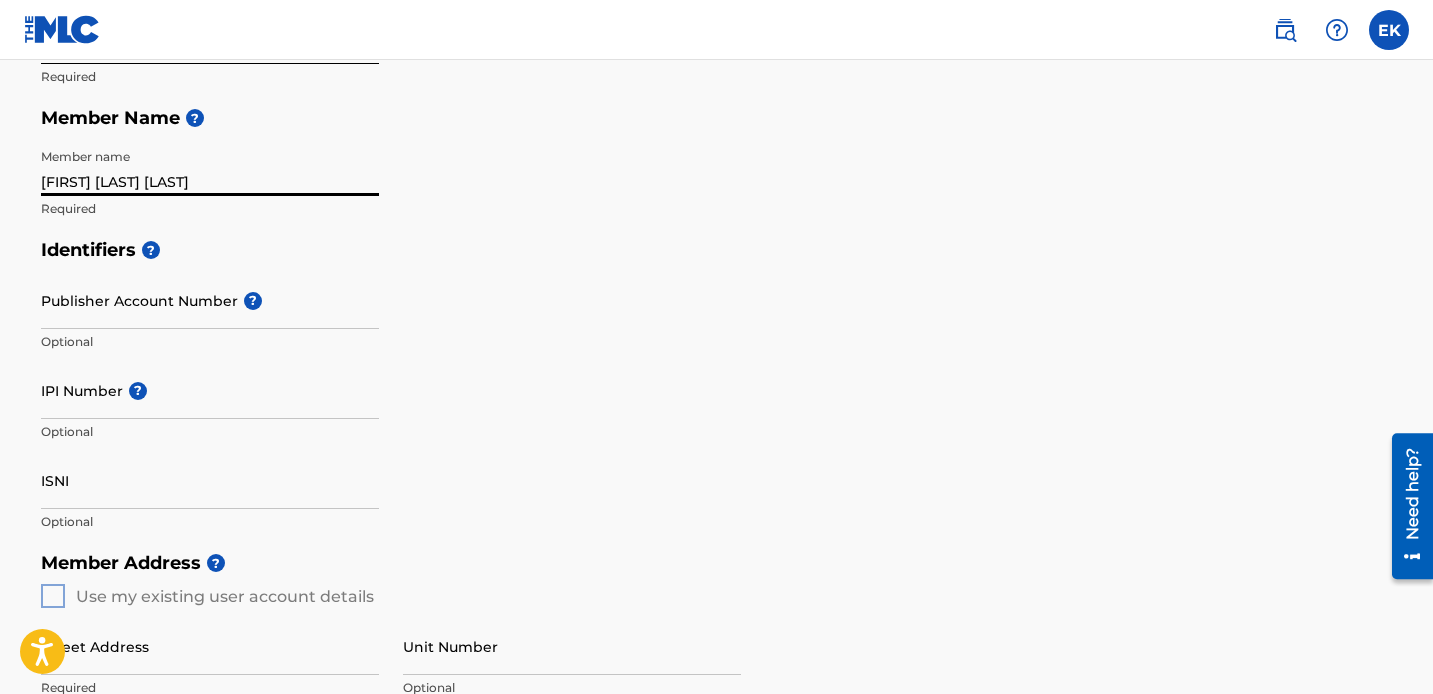 scroll, scrollTop: 341, scrollLeft: 0, axis: vertical 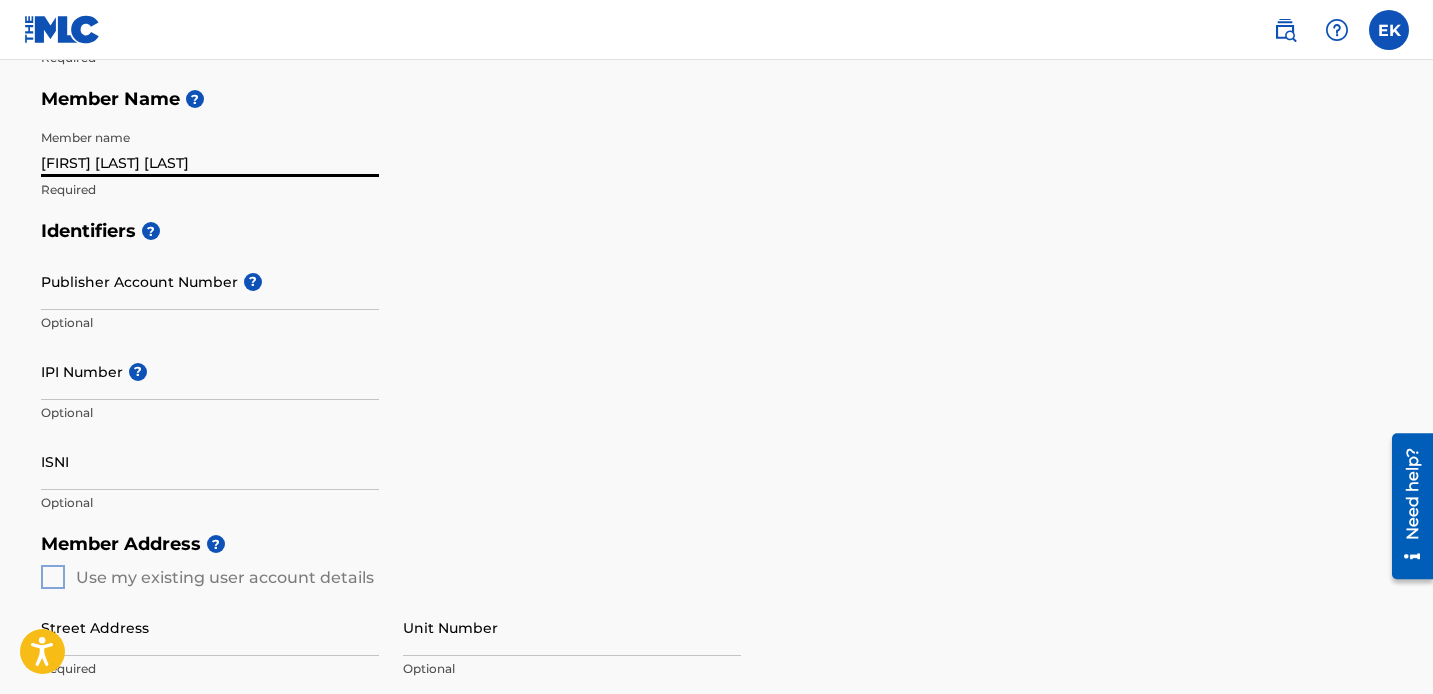 type on "Eva Ku Music" 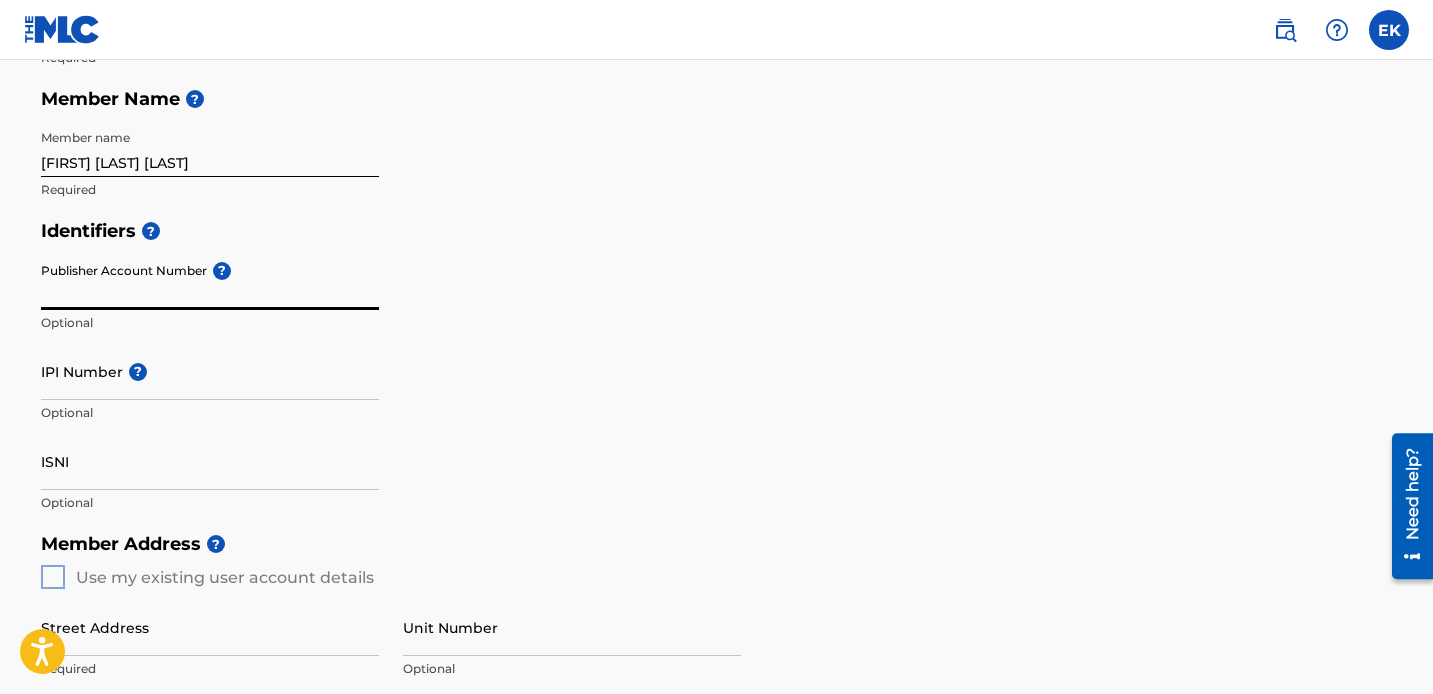 click on "IPI Number ?" at bounding box center [210, 371] 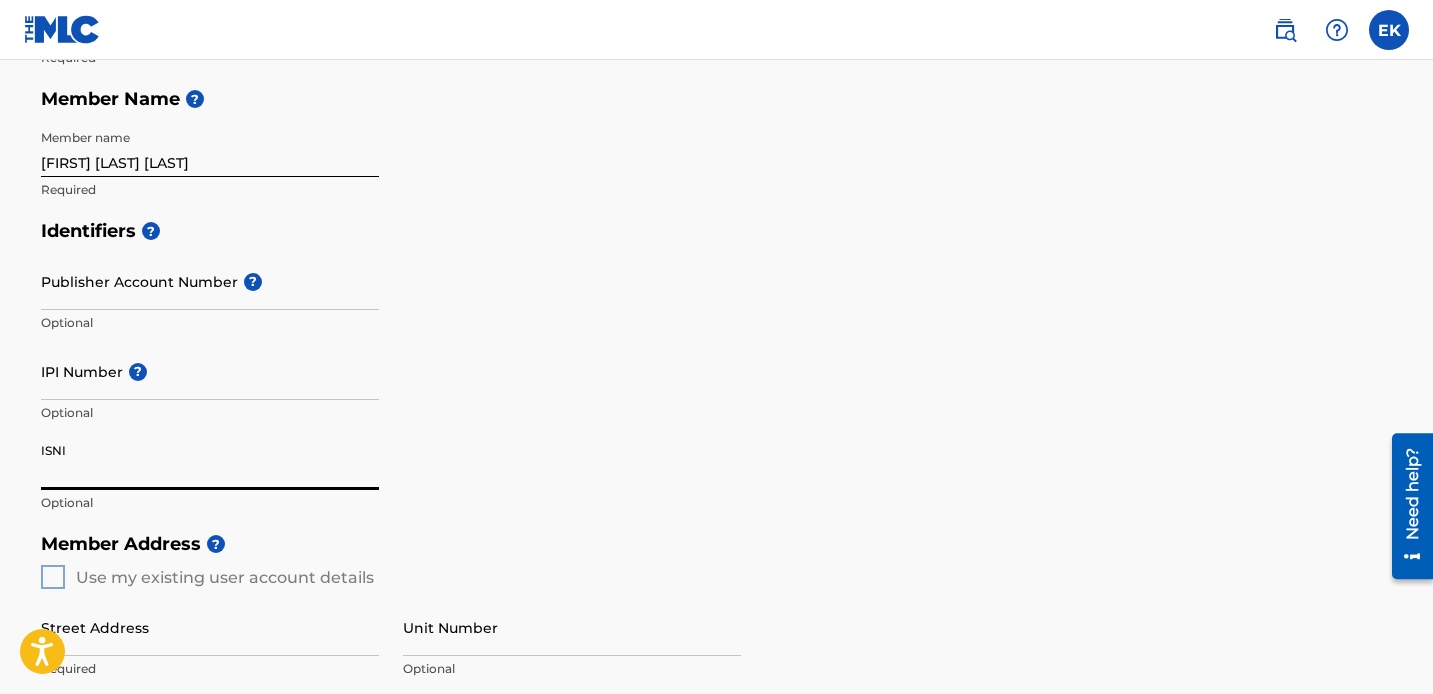 click on "ISNI" at bounding box center (210, 461) 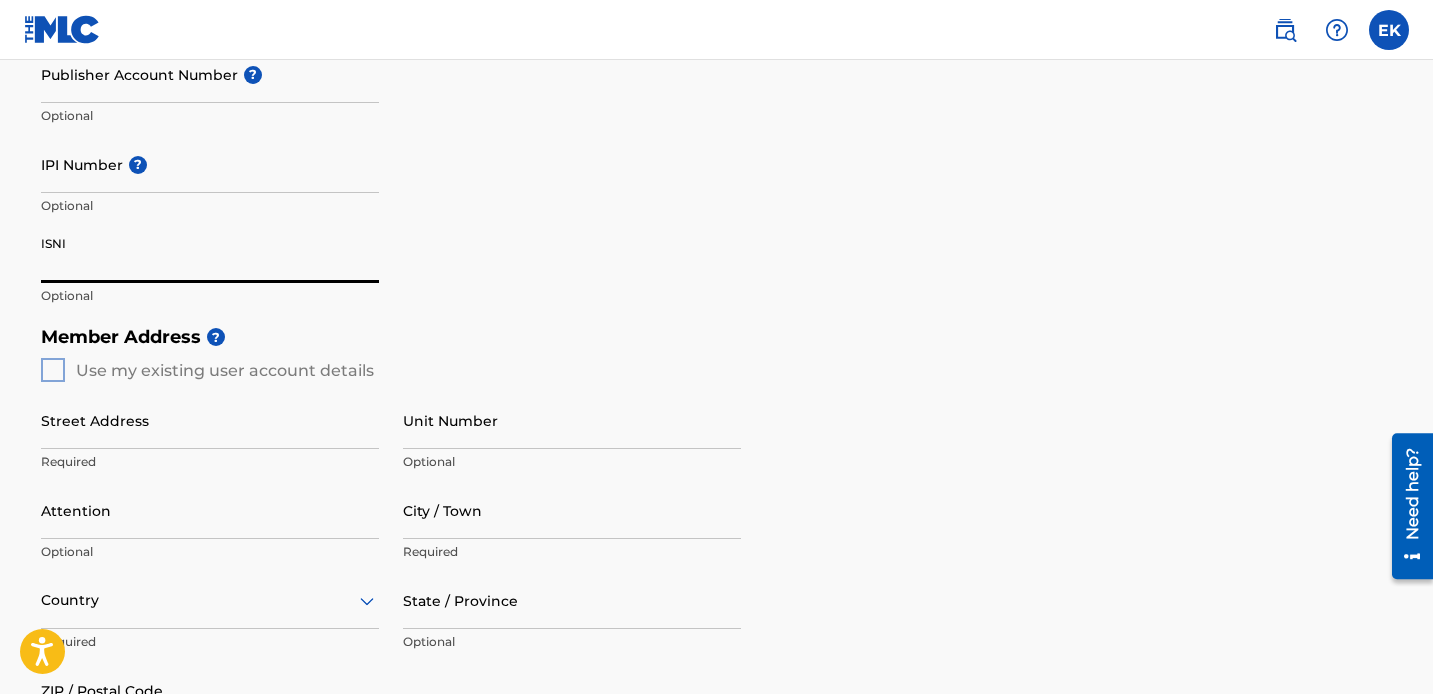 scroll, scrollTop: 551, scrollLeft: 0, axis: vertical 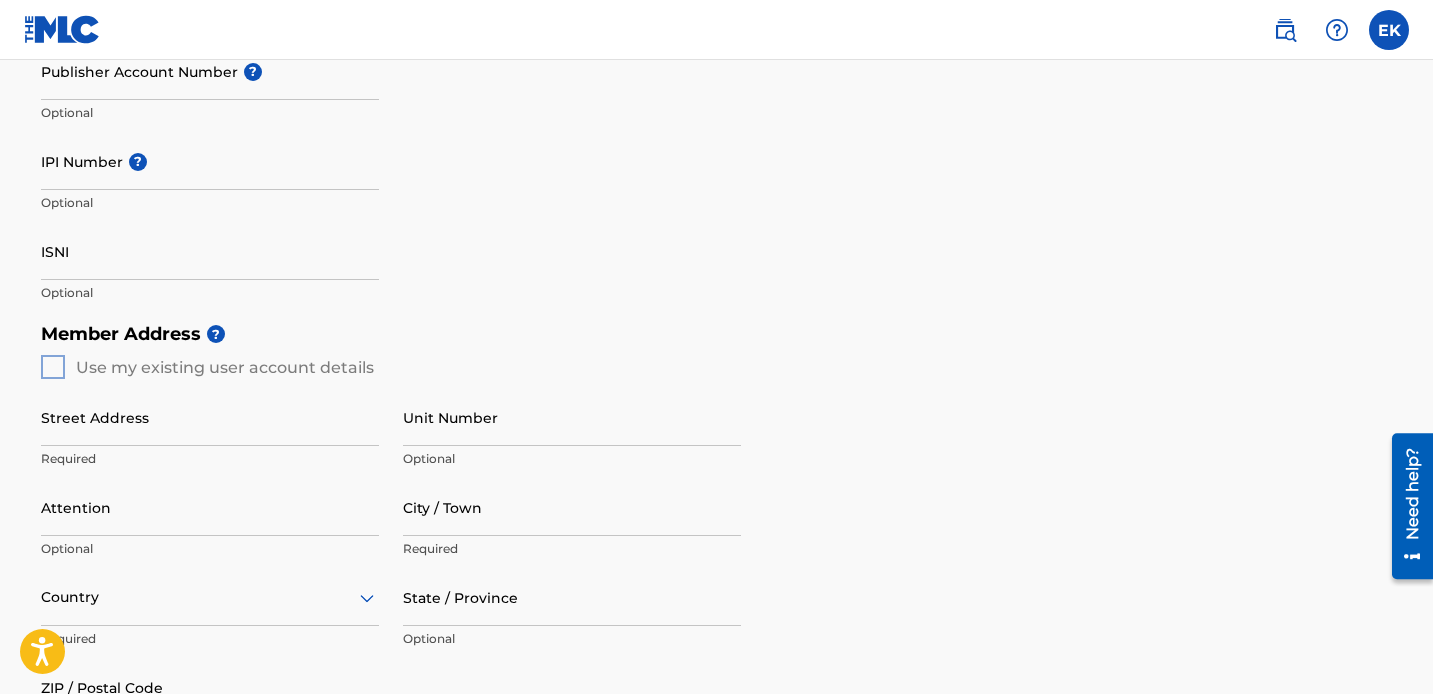 click on "Member Address ? Use my existing user account details Street Address Required Unit Number Optional Attention Optional City / Town Required Country Required State / Province Optional ZIP / Postal Code Optional" at bounding box center (717, 541) 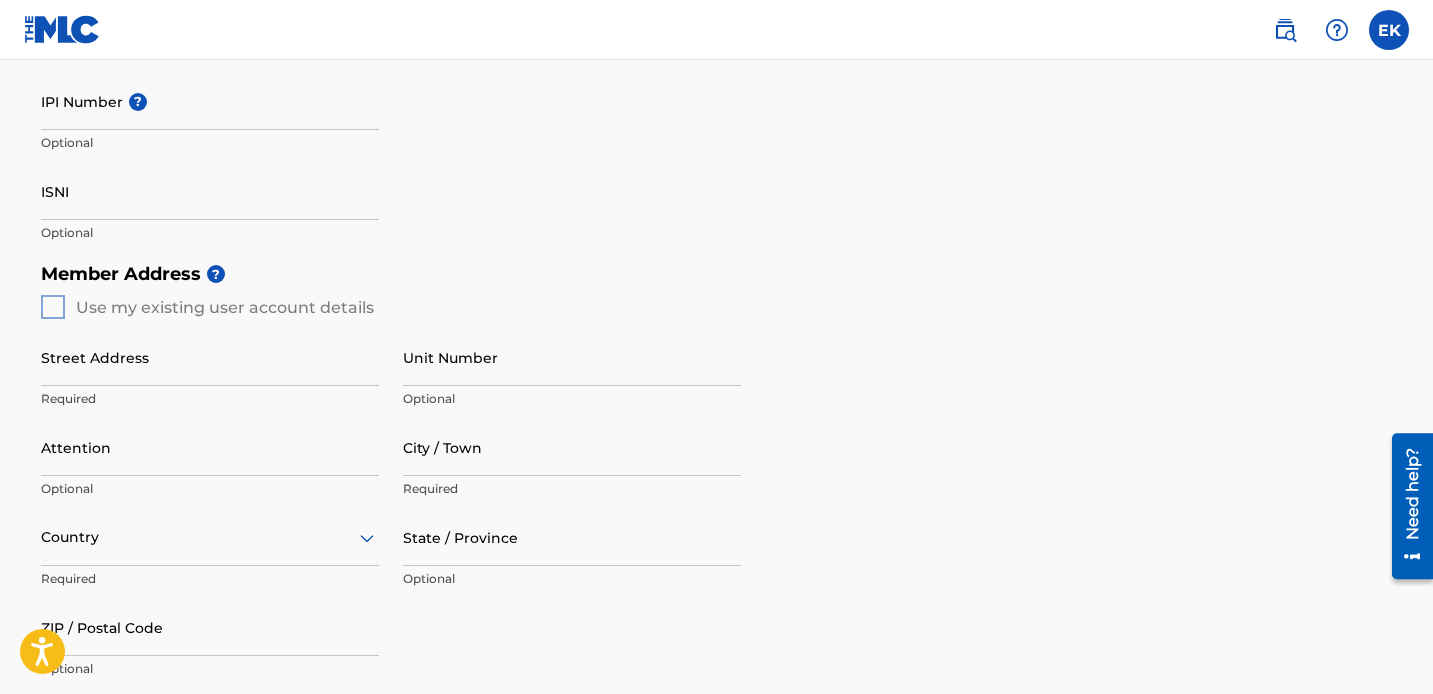 scroll, scrollTop: 626, scrollLeft: 0, axis: vertical 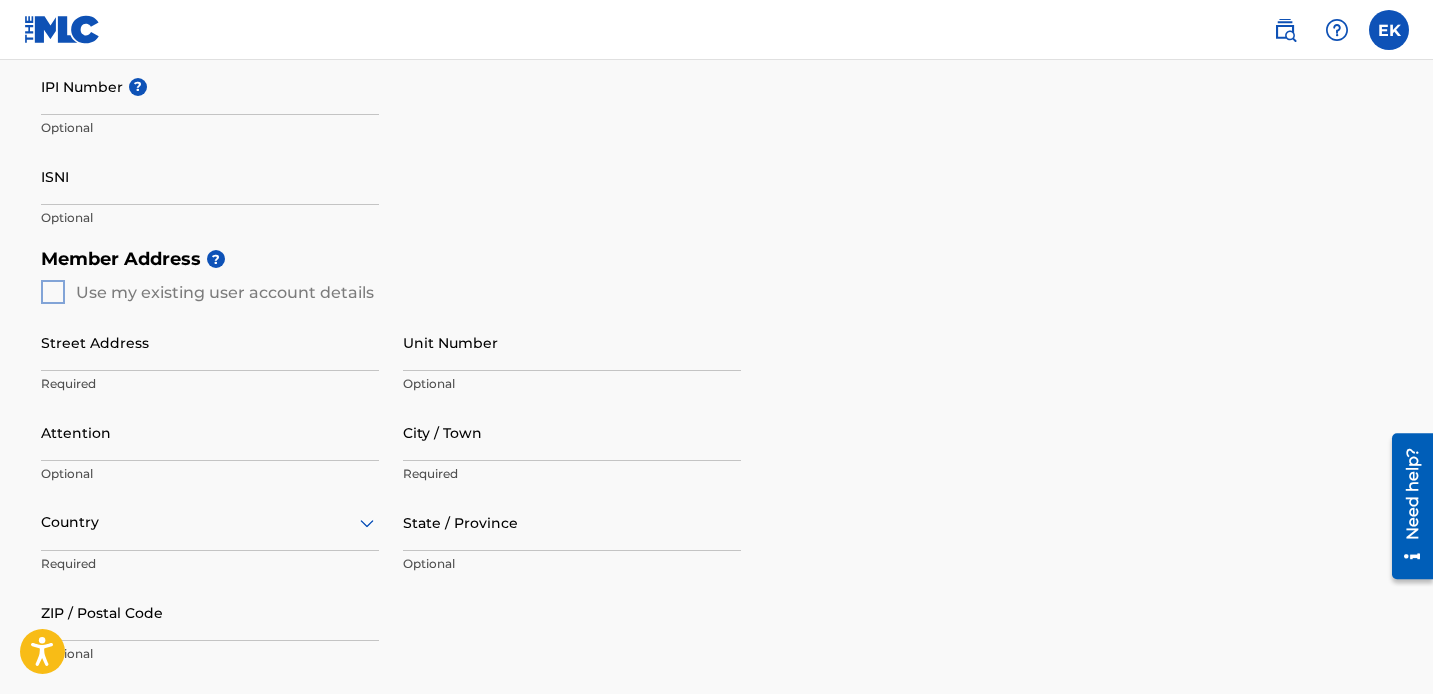 click on "Street Address" at bounding box center [210, 342] 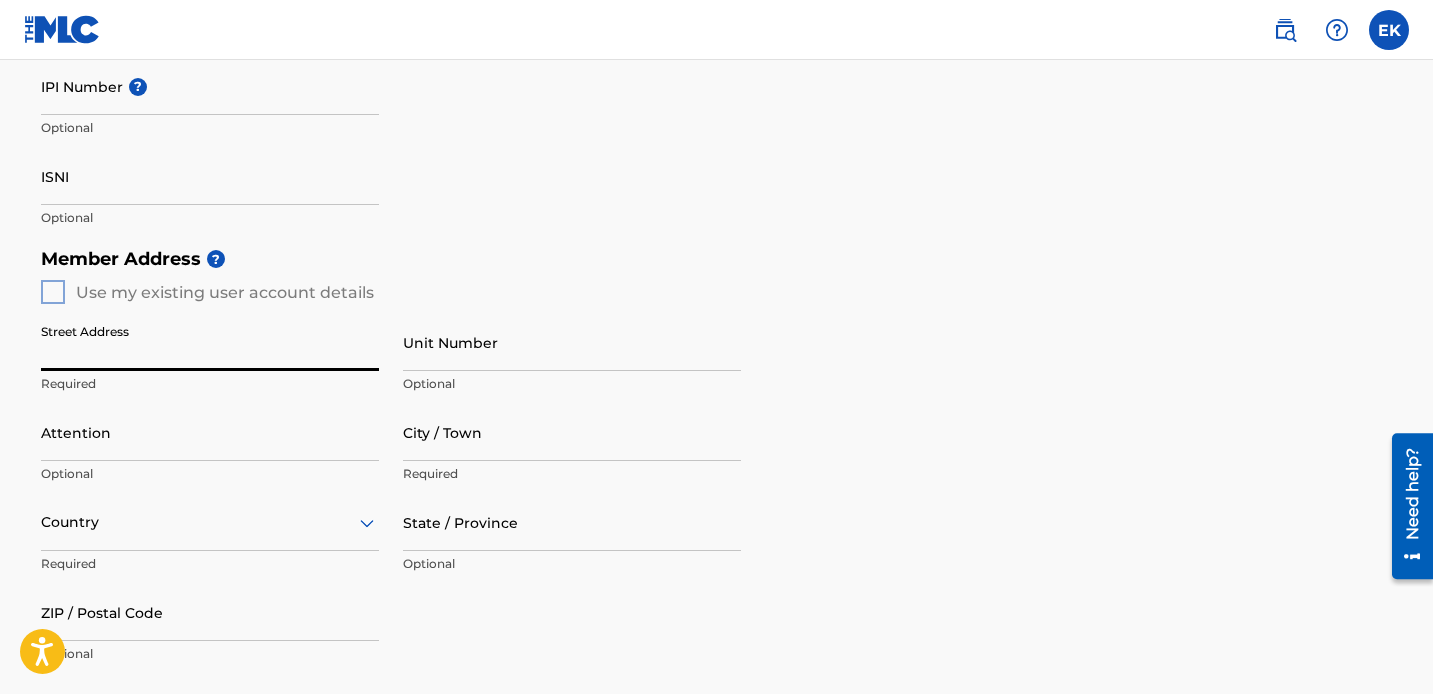 type on "[NUMBER] [STREET]" 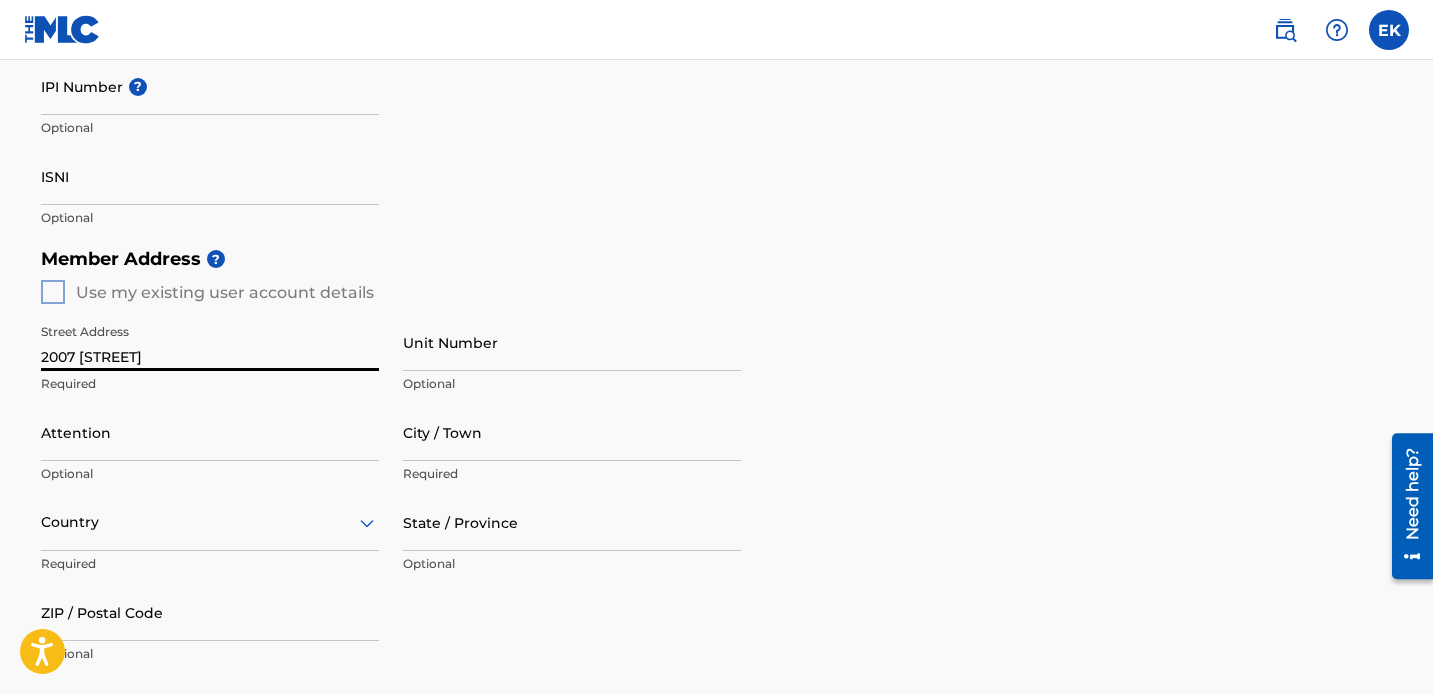 click on "Attention" at bounding box center (210, 432) 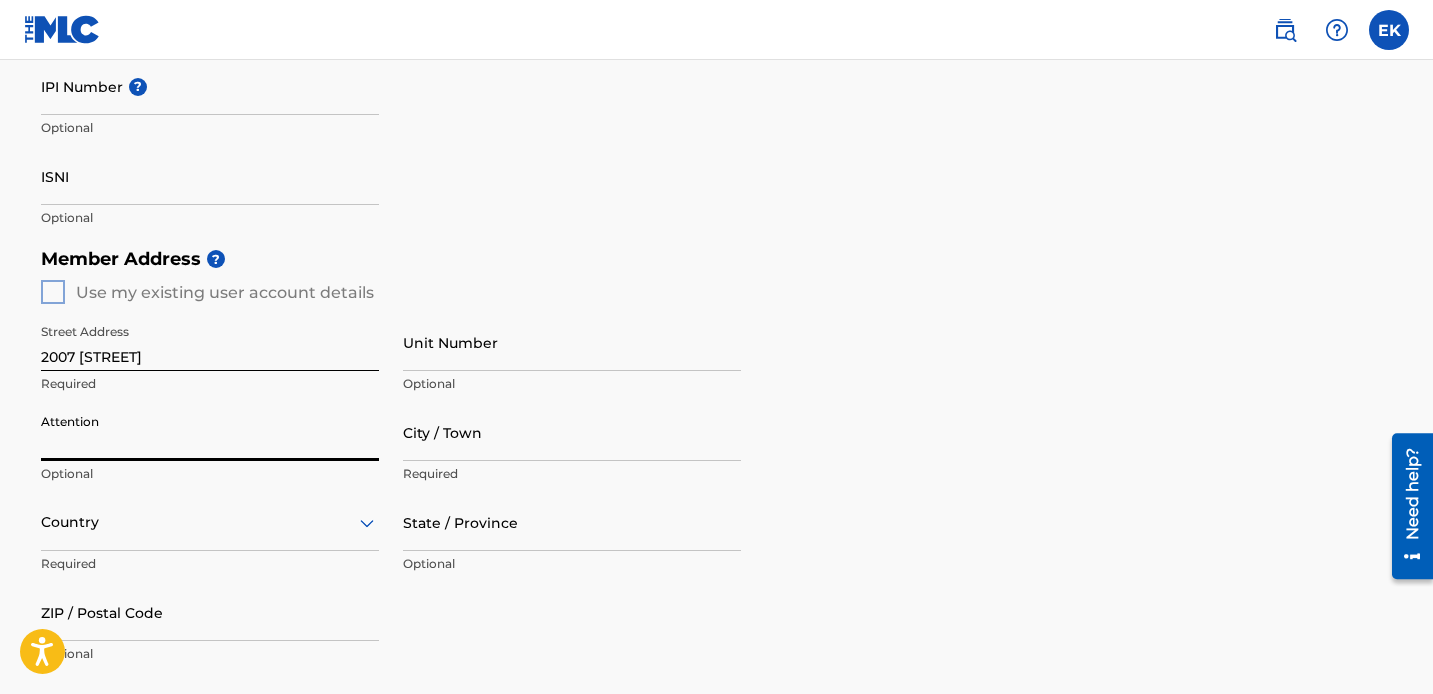 type on "Eva Ku" 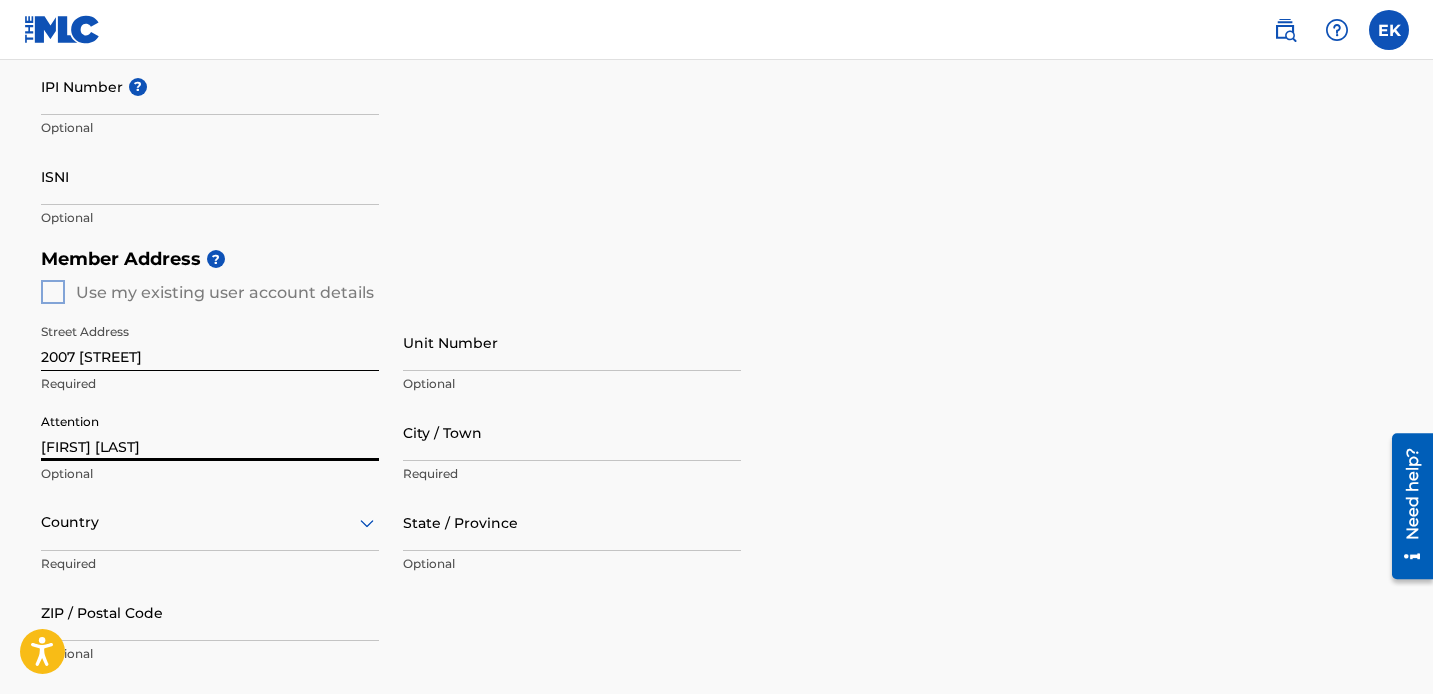 type on "[CITY]" 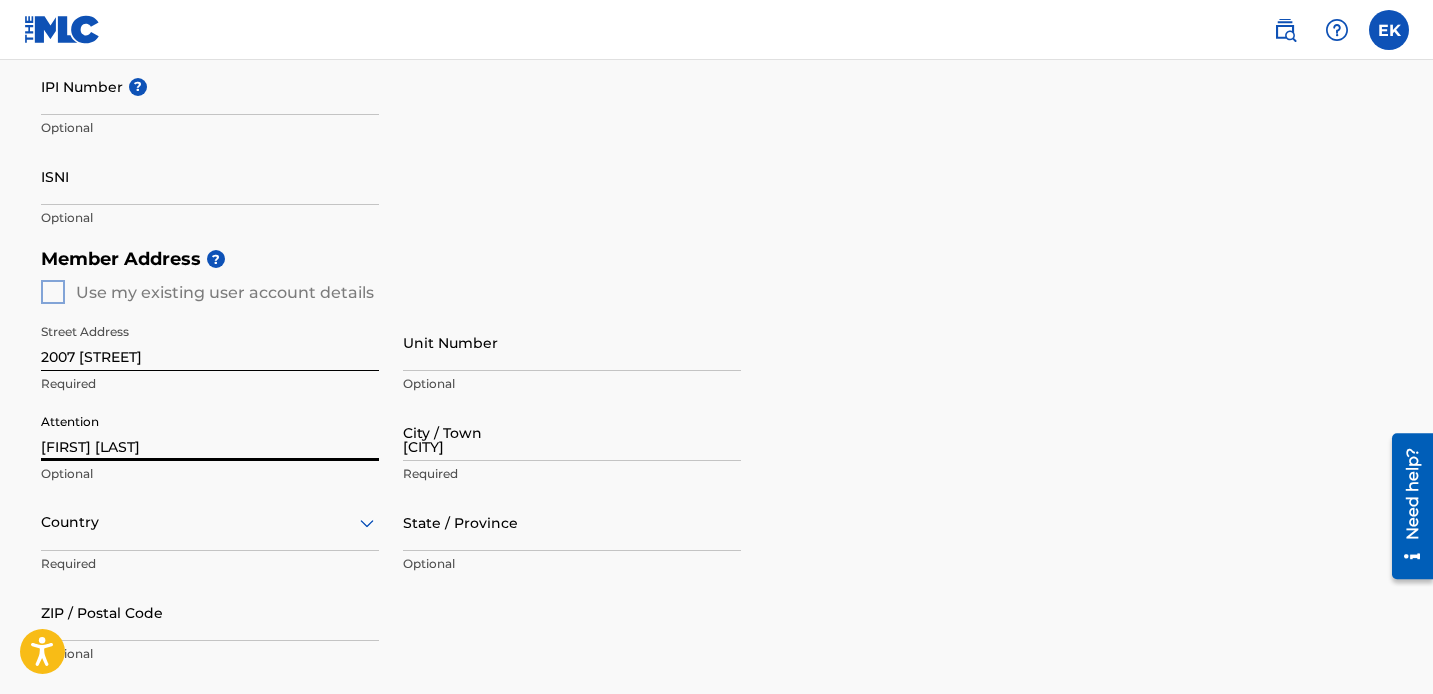 type on "United States" 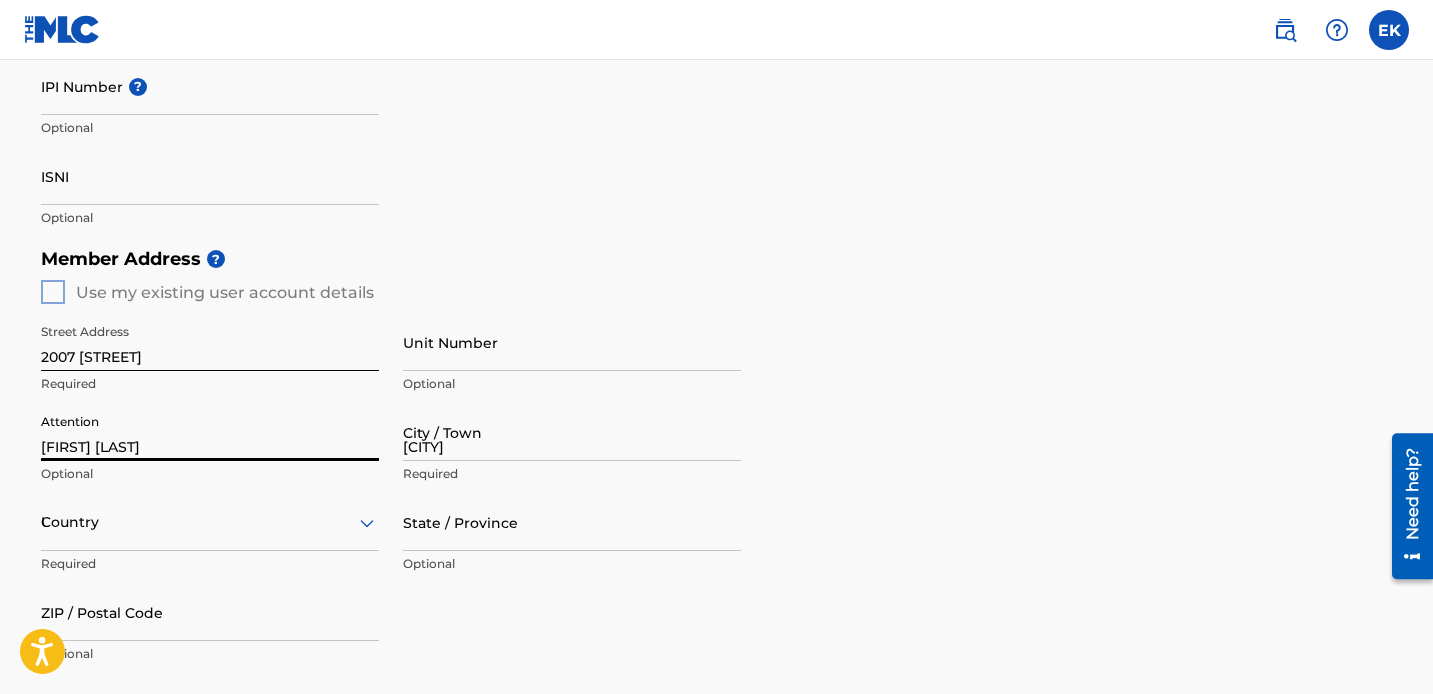 type on "IL" 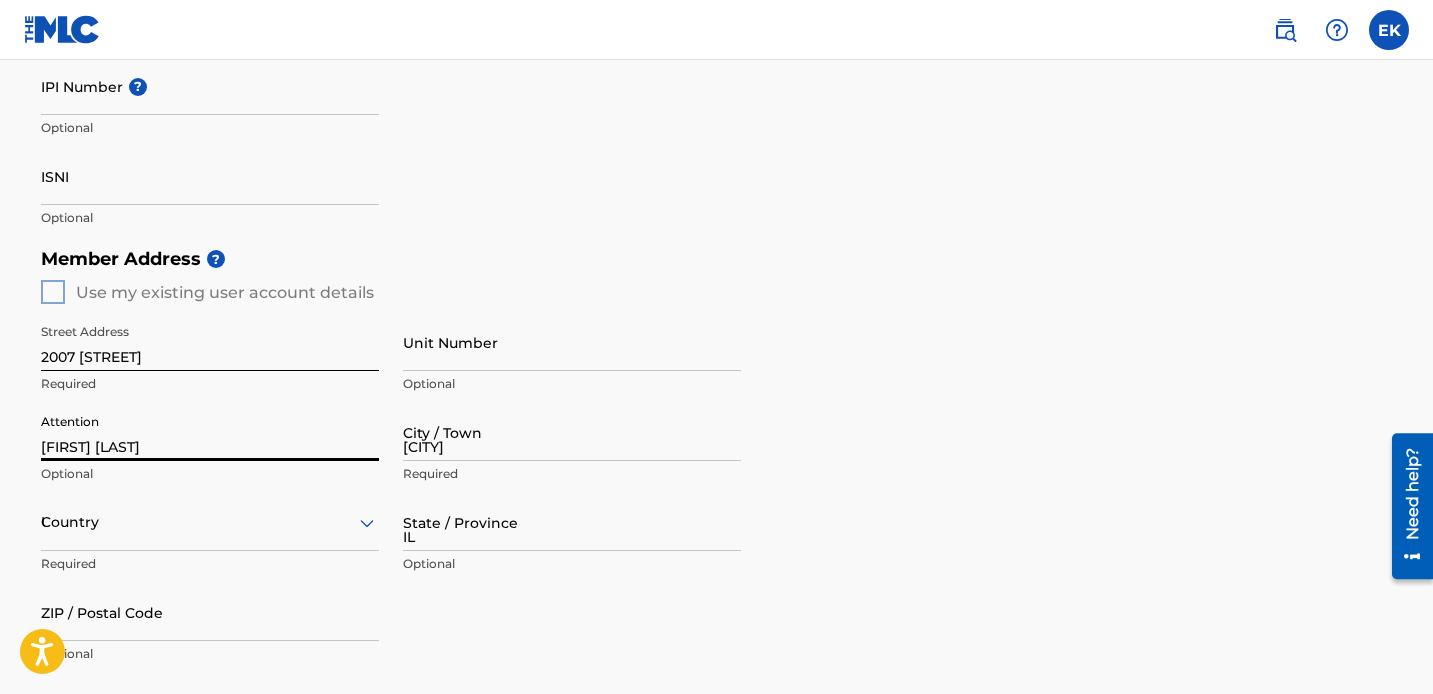 type on "[ZIP]" 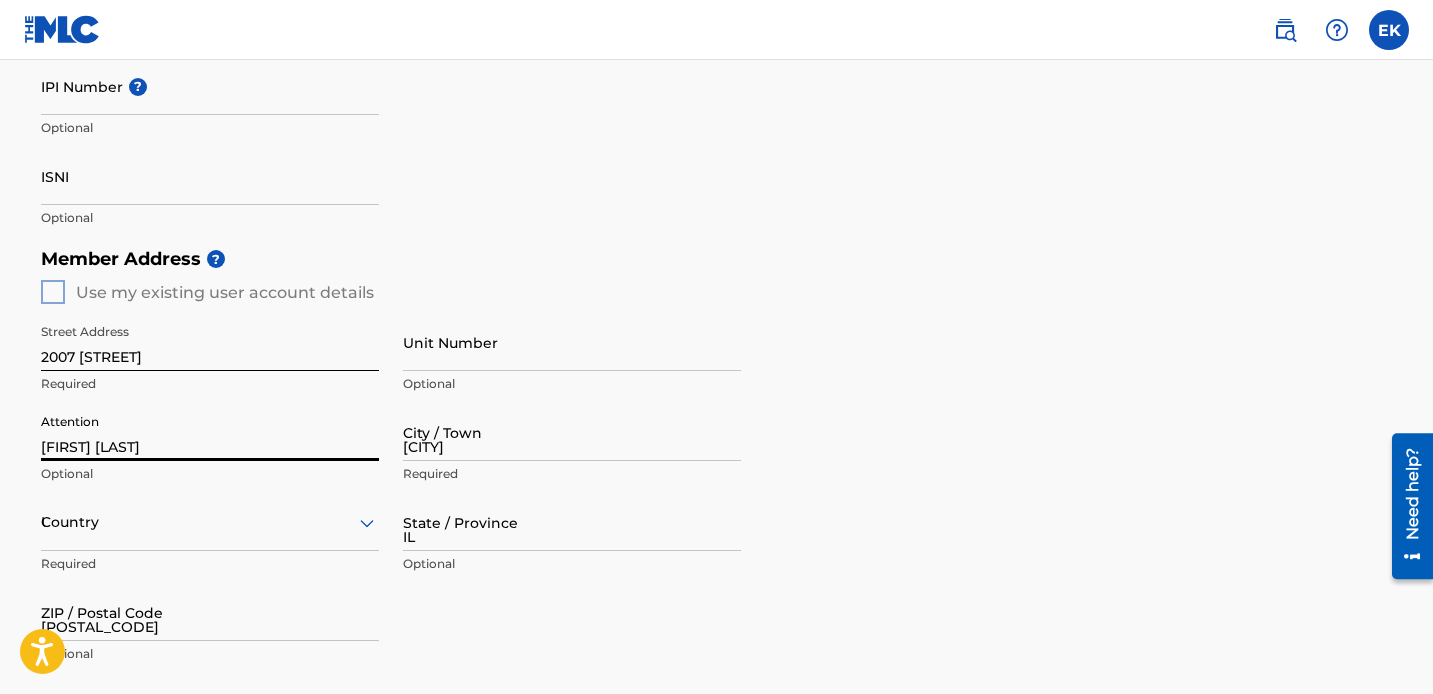 type on "1" 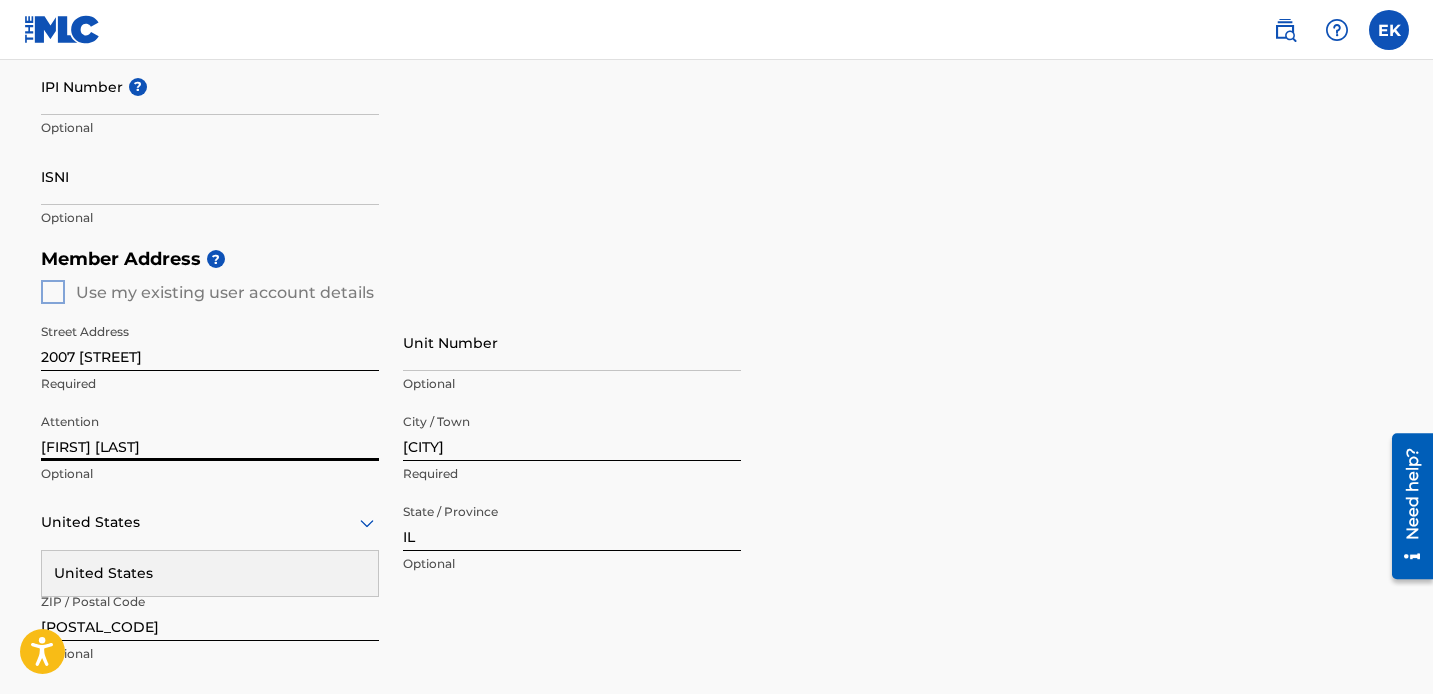 scroll, scrollTop: 1029, scrollLeft: 0, axis: vertical 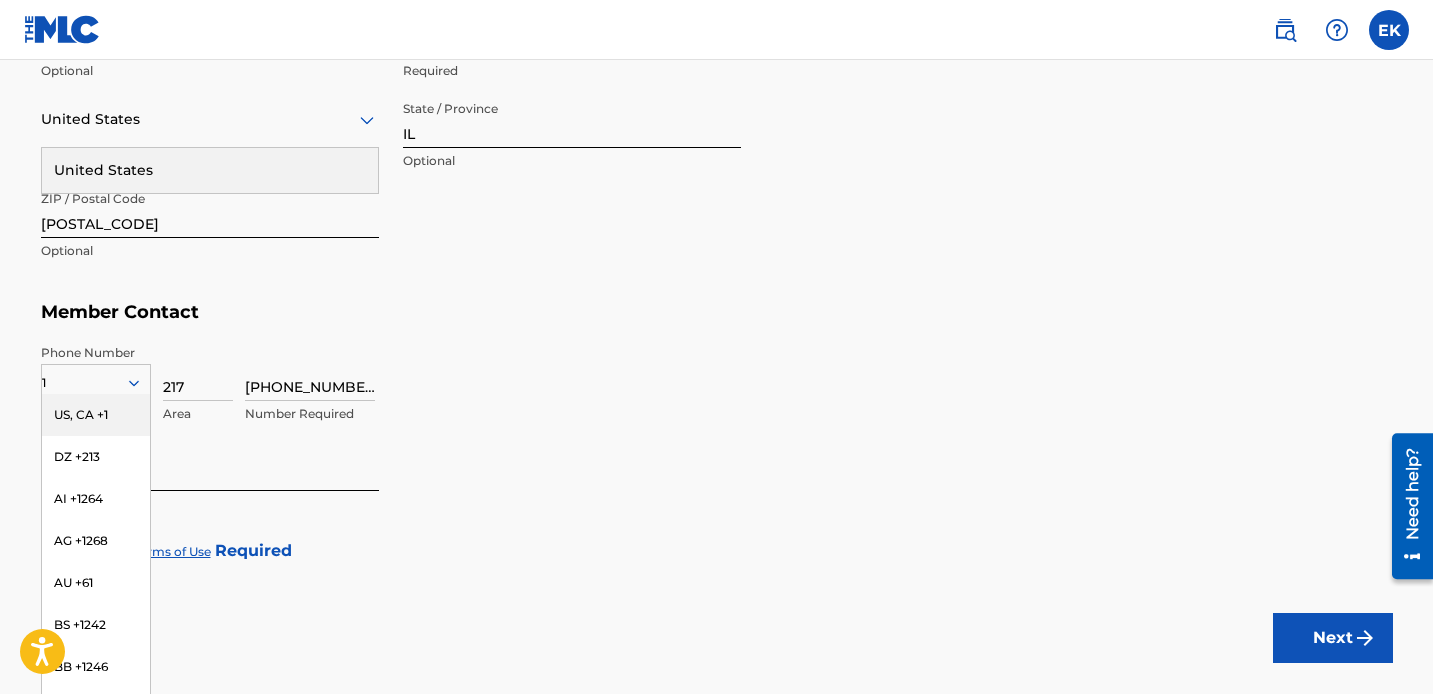 click on "US, CA +1" at bounding box center (96, 415) 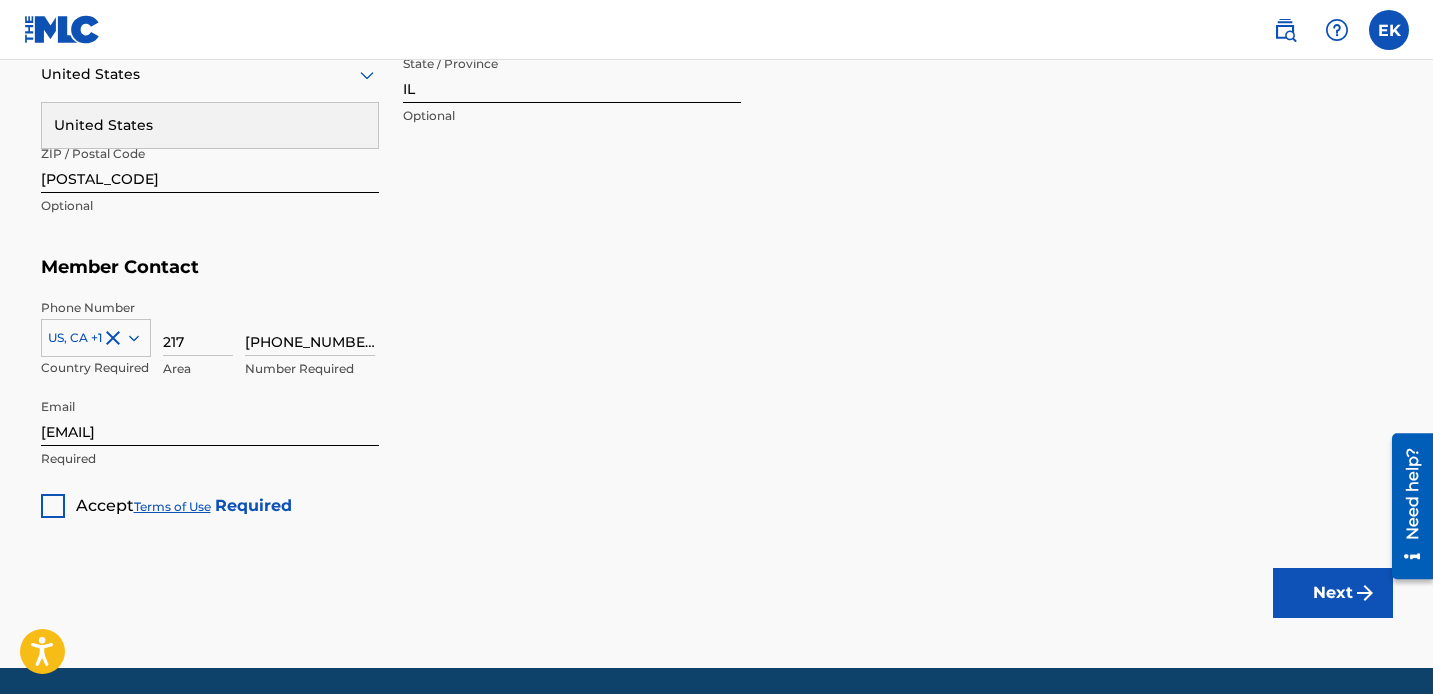 scroll, scrollTop: 1141, scrollLeft: 0, axis: vertical 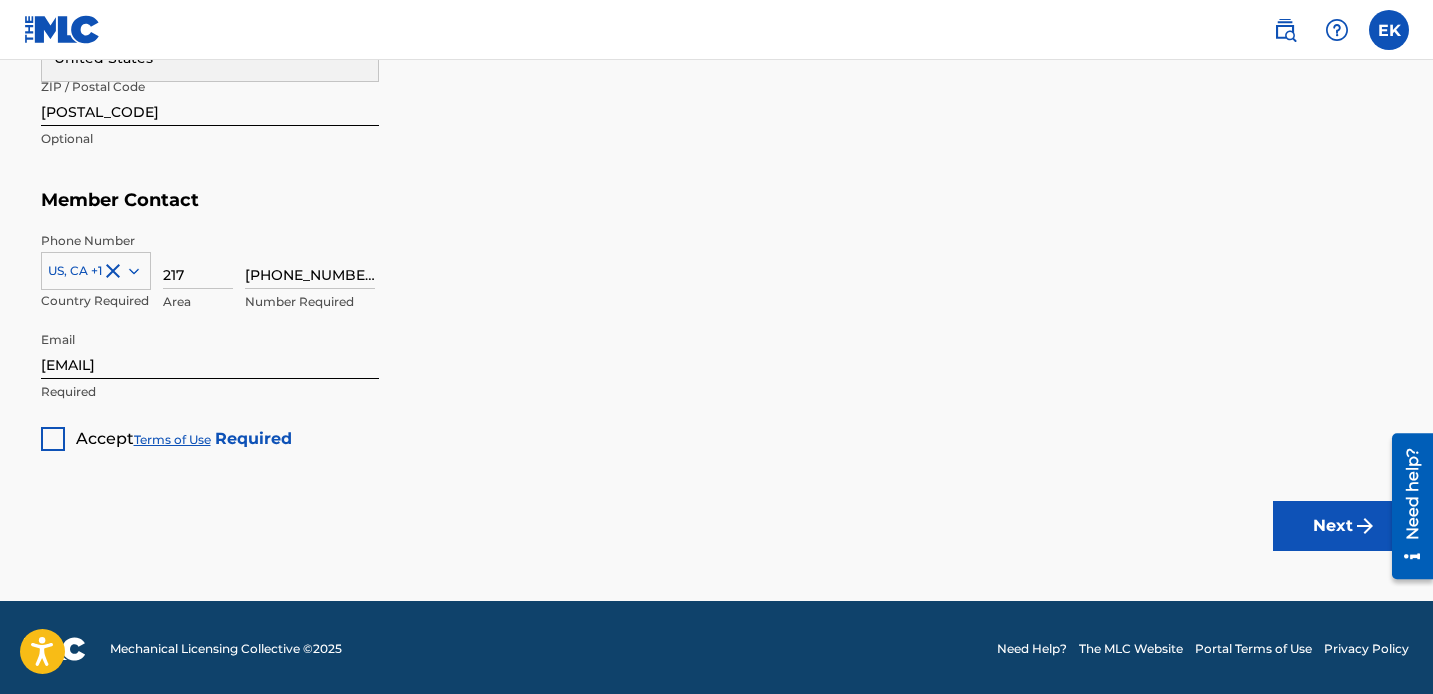click at bounding box center [53, 439] 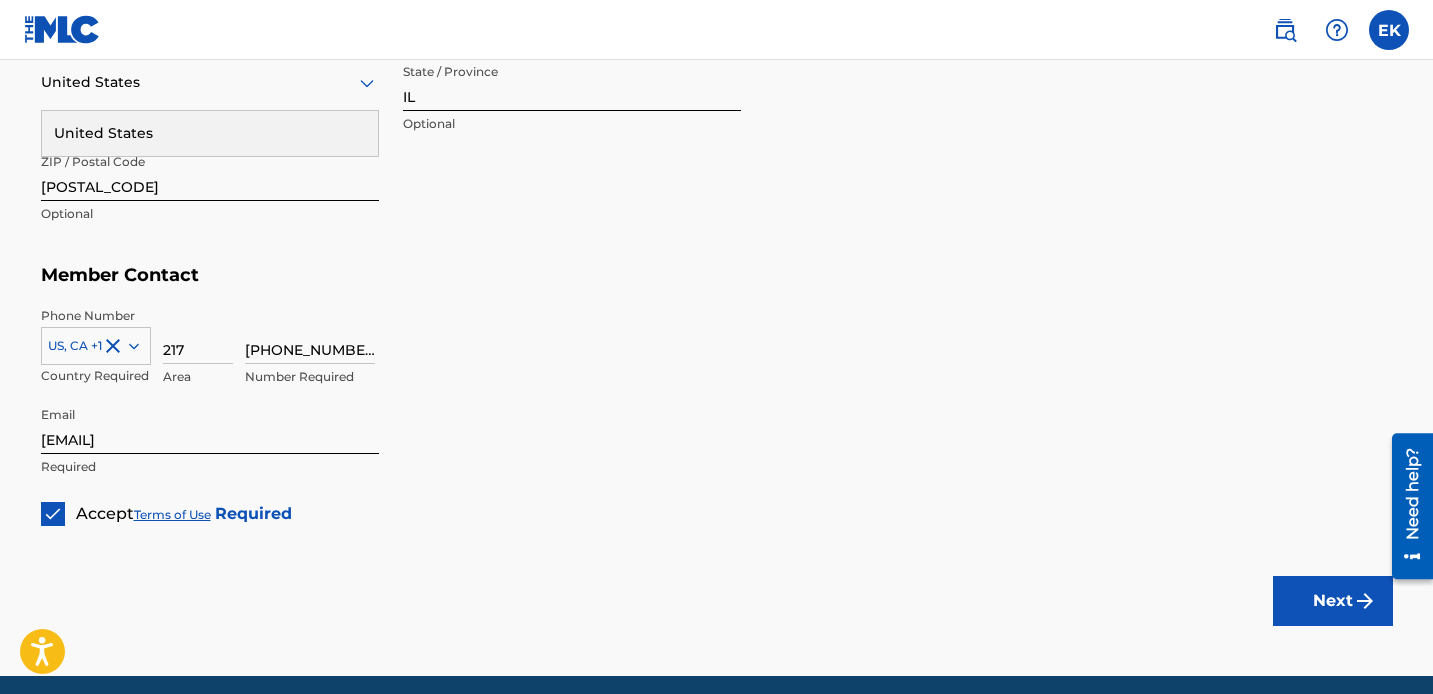 scroll, scrollTop: 1143, scrollLeft: 0, axis: vertical 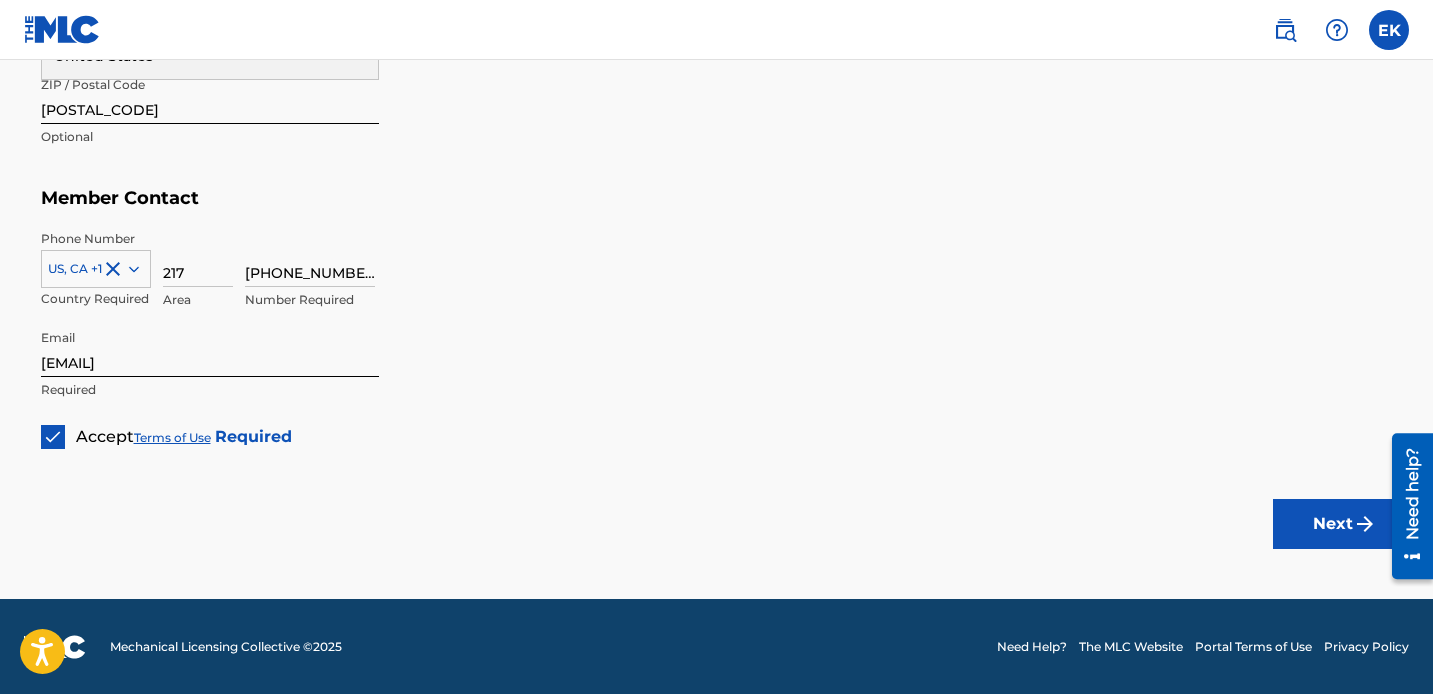 click on "Next" at bounding box center [1333, 524] 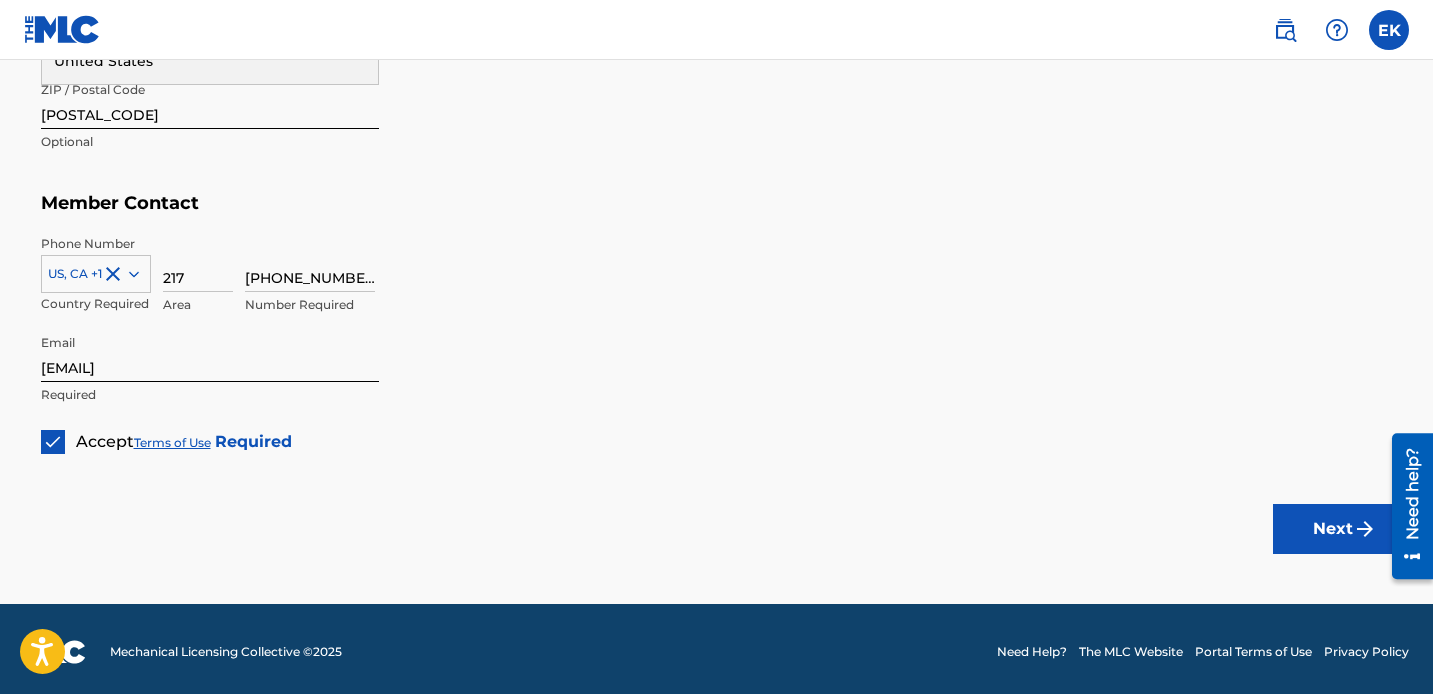 scroll, scrollTop: 1143, scrollLeft: 0, axis: vertical 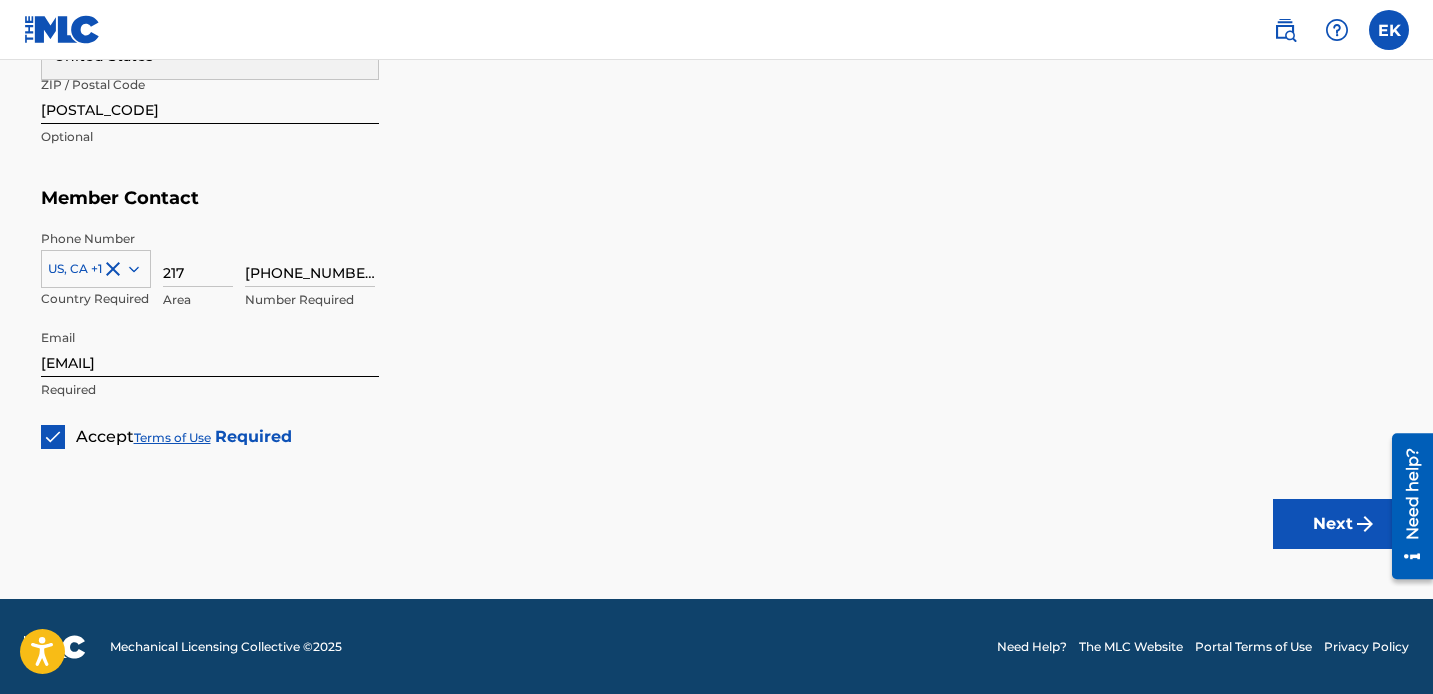 type 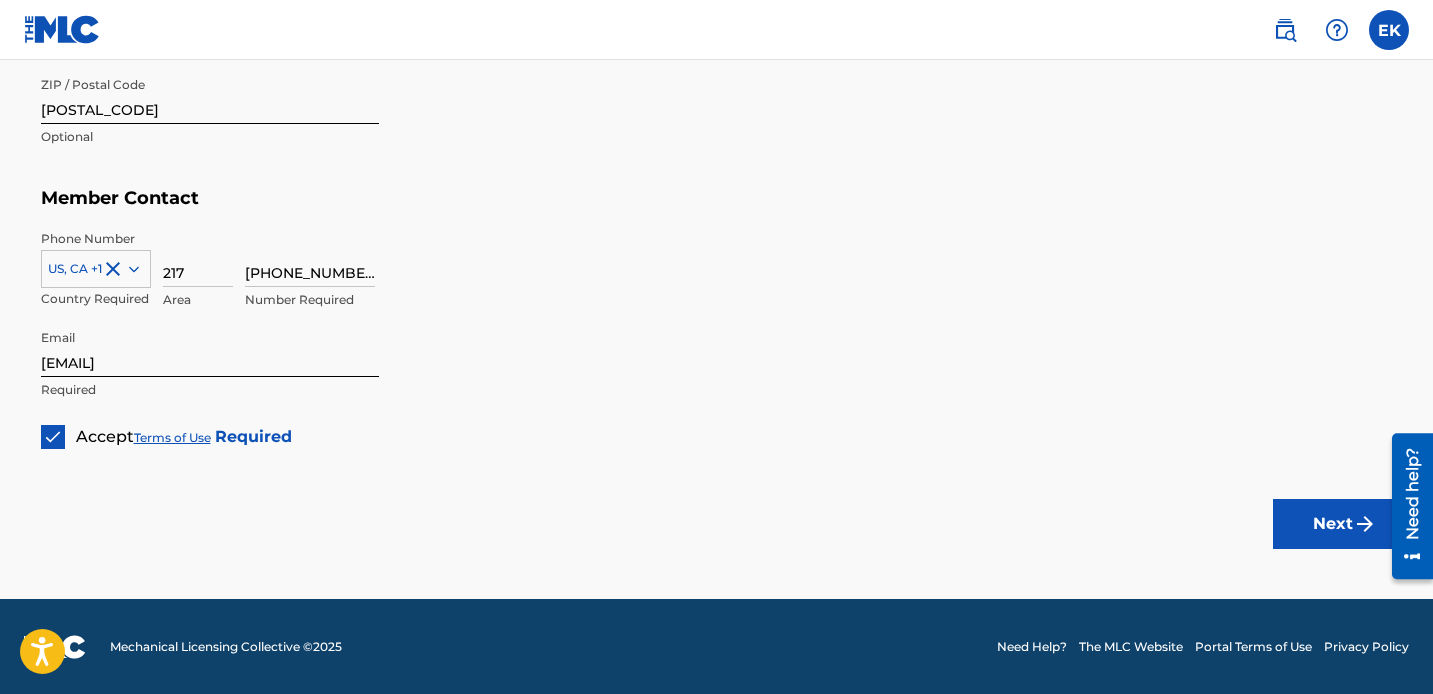 click on "Next" at bounding box center [1333, 524] 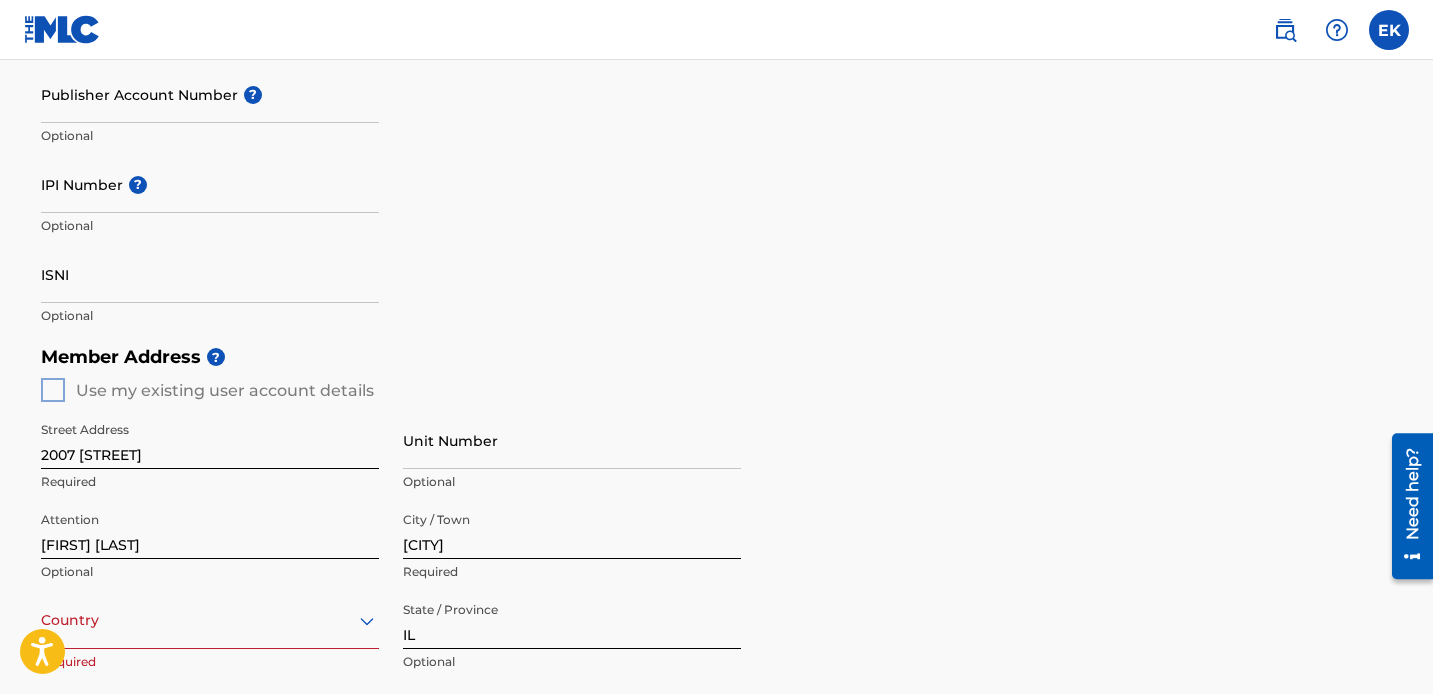 scroll, scrollTop: 529, scrollLeft: 0, axis: vertical 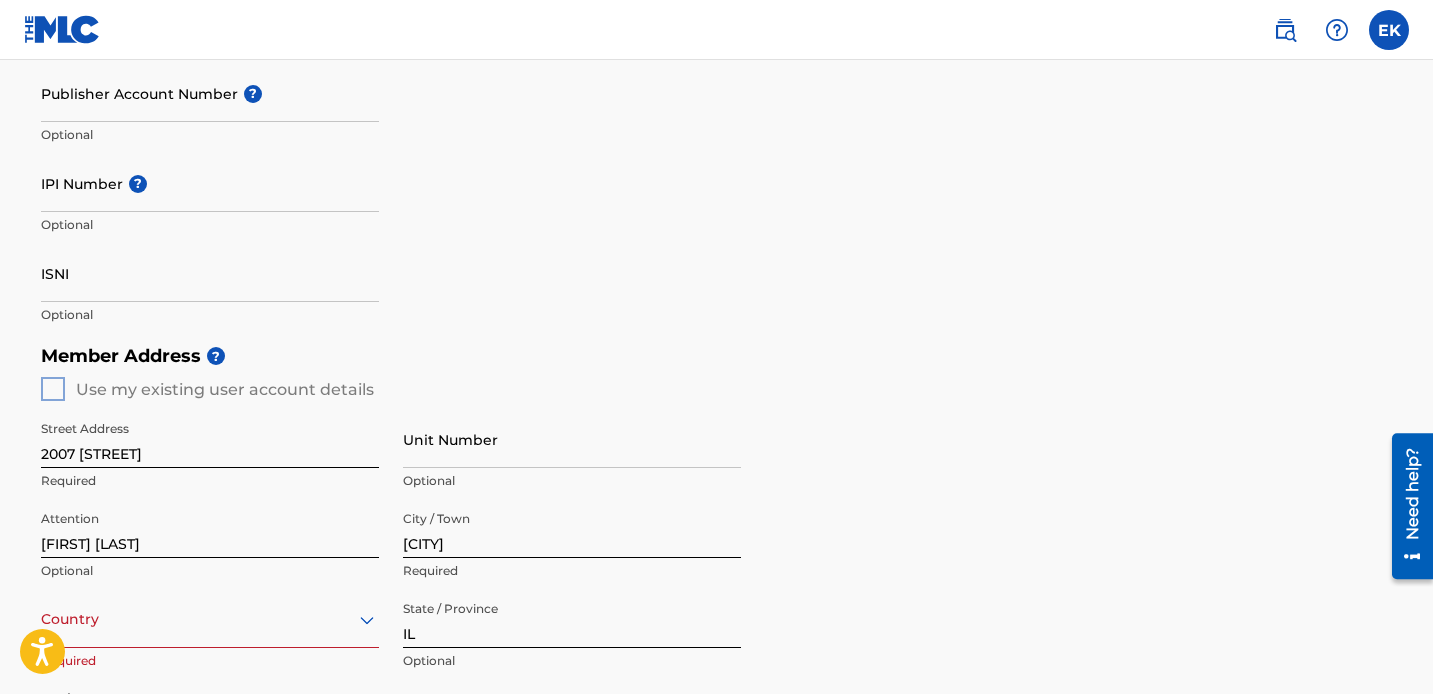 click on "Member Address ? Use my existing user account details Street Address 2007 PRAIRIE GRASS LN Required Unit Number Optional Attention Eva Ku Optional City / Town Mahomet Required Country Required State / Province IL Optional ZIP / Postal Code 61853 Optional" at bounding box center [717, 563] 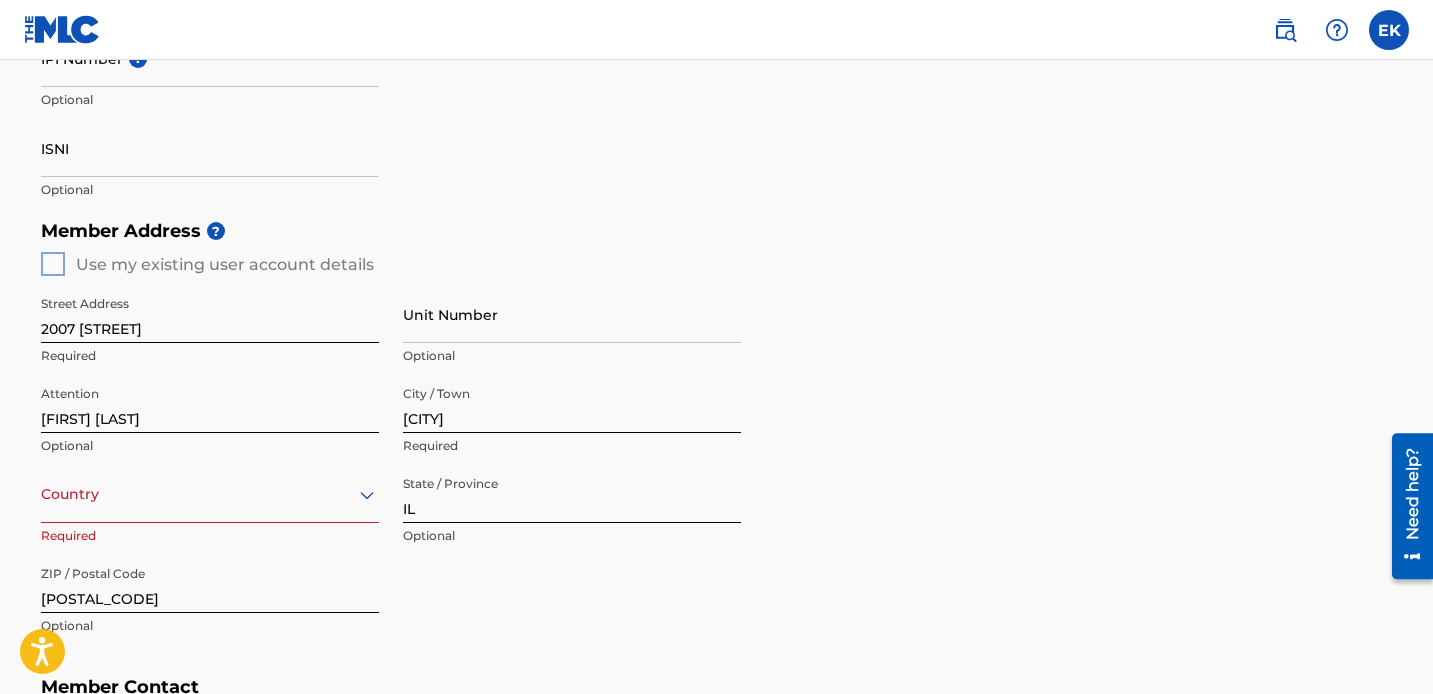 click on "Country" at bounding box center [210, 494] 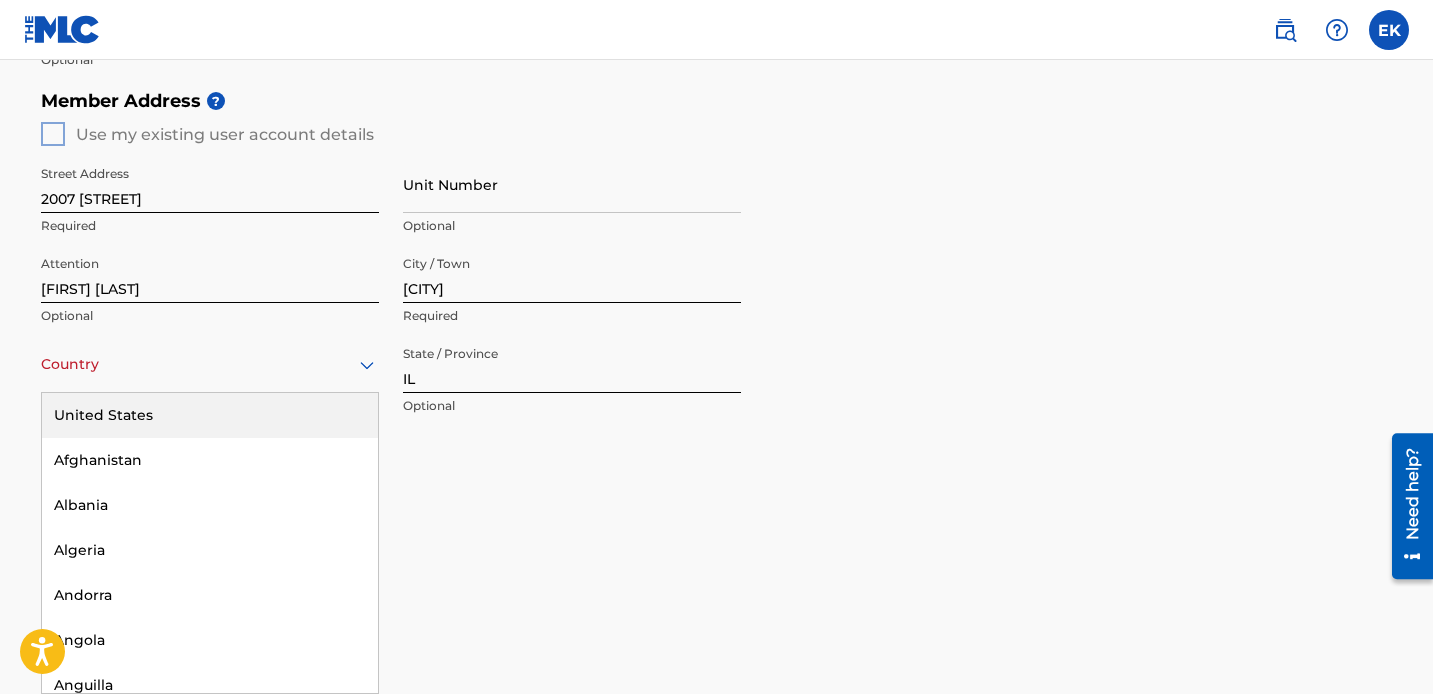 click on "United States" at bounding box center [210, 415] 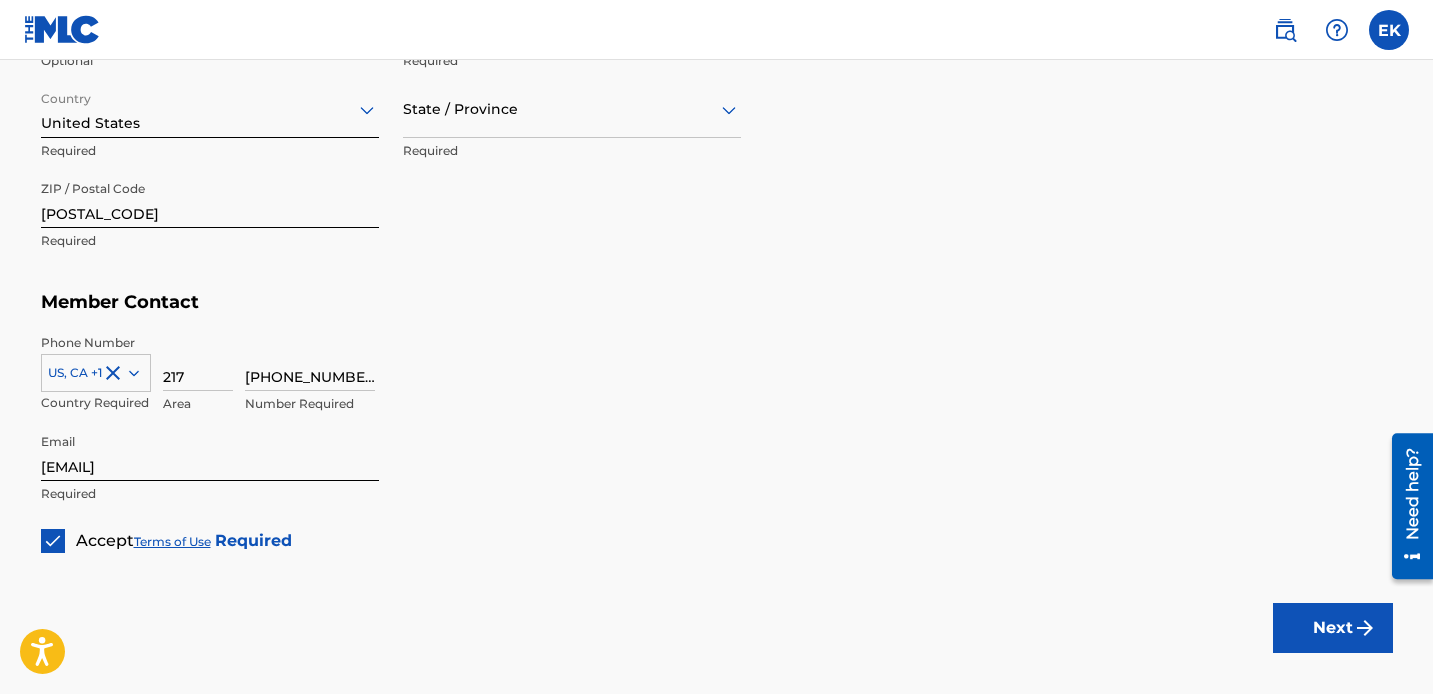 scroll, scrollTop: 1143, scrollLeft: 0, axis: vertical 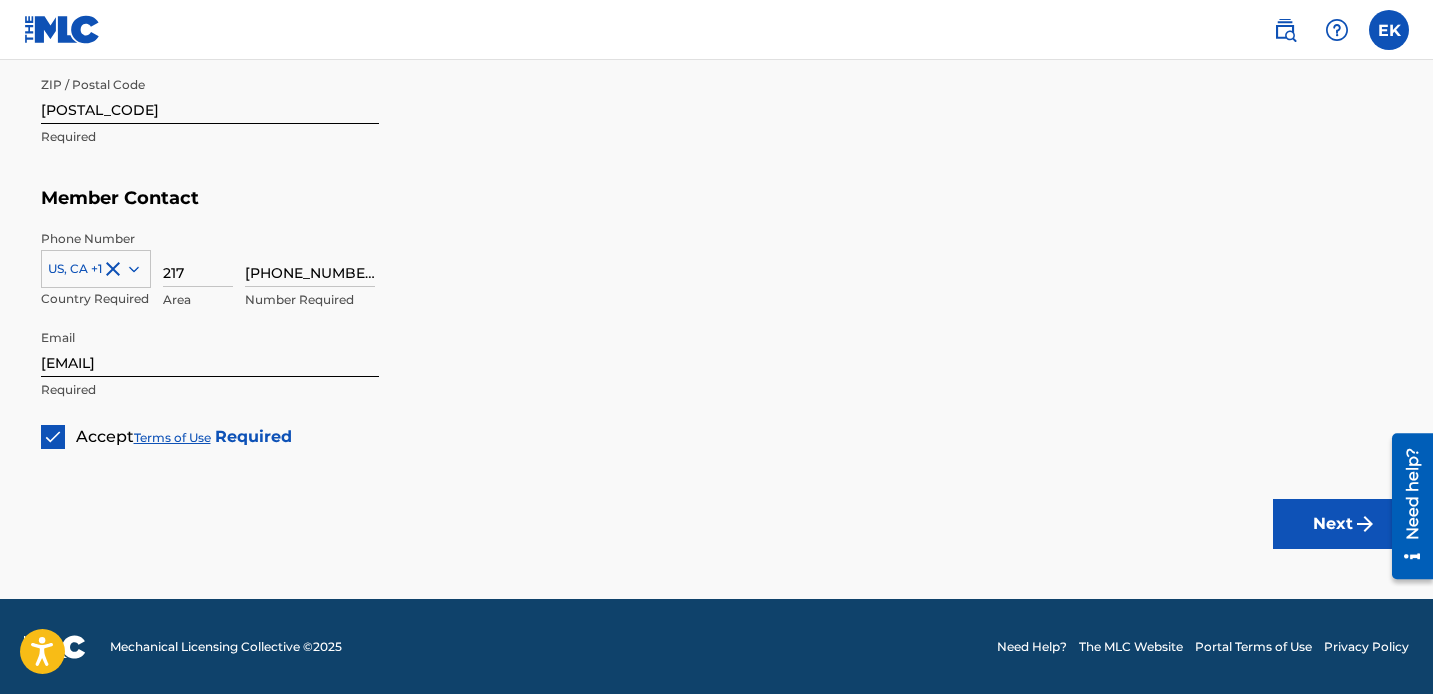 click on "Next" at bounding box center [1333, 524] 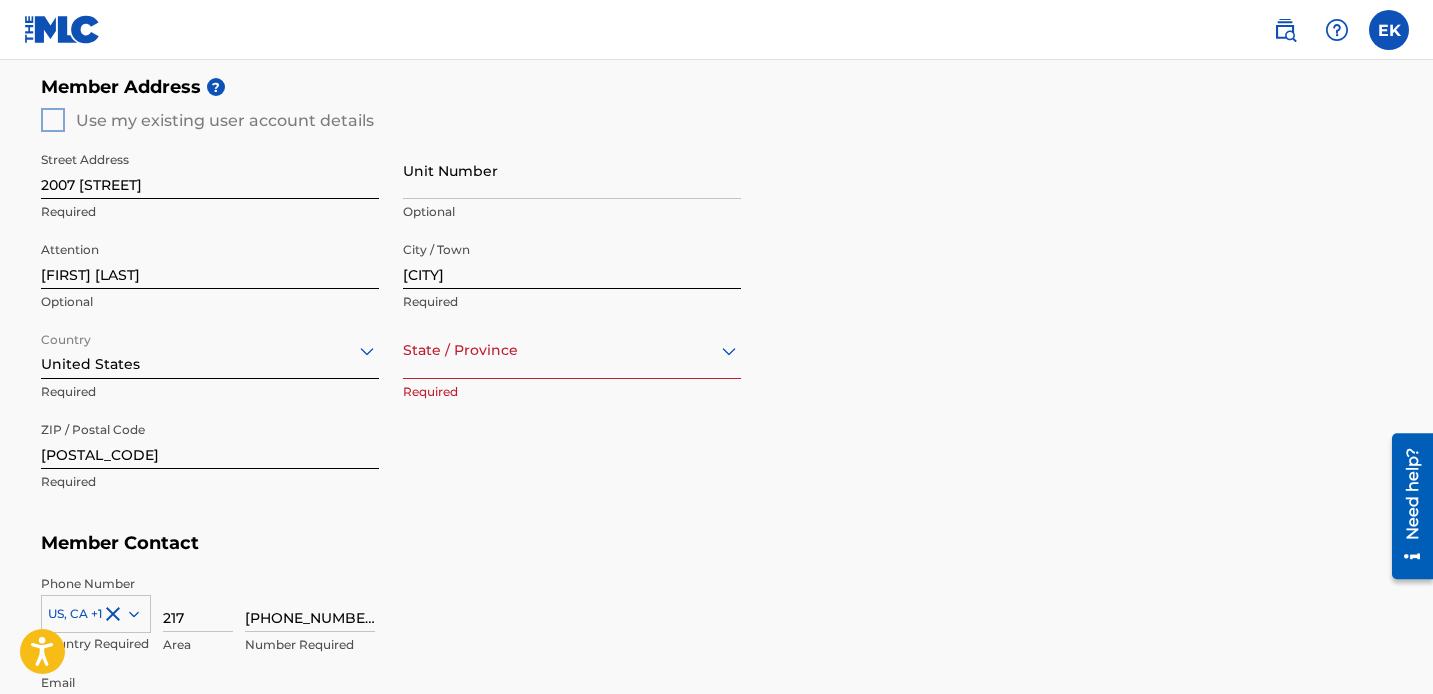 scroll, scrollTop: 646, scrollLeft: 0, axis: vertical 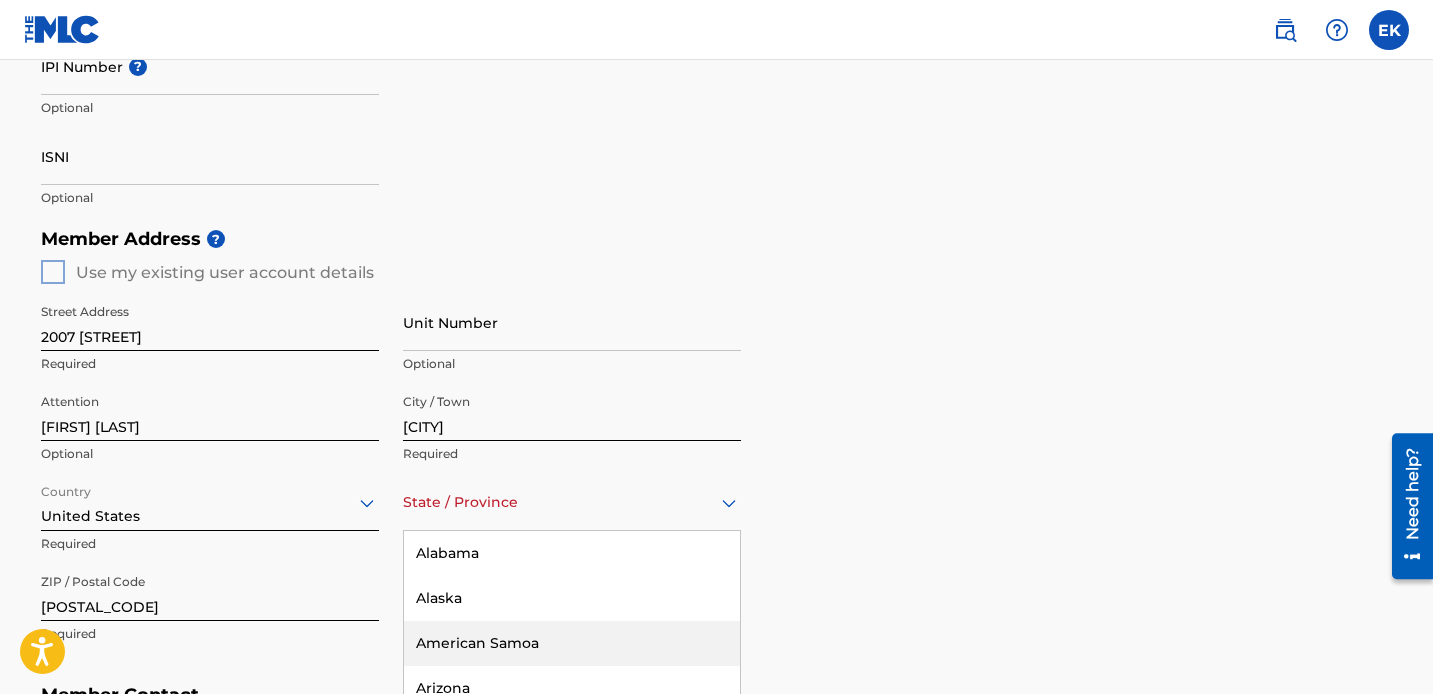 click on "American Samoa, 3 of 57. 57 results available. Use Up and Down to choose options, press Enter to select the currently focused option, press Escape to exit the menu, press Tab to select the option and exit the menu. State / Province Alabama Alaska American Samoa Arizona Arkansas California Colorado Connecticut Delaware District of Columbia Florida Georgia Guam Hawaii Idaho Illinois Indiana Iowa Kansas Kentucky Louisiana Maine Maryland Massachusetts Michigan Minnesota Mississippi Missouri Montana Nebraska Nevada New Hampshire New Jersey New Mexico New York North Carolina North Dakota Northern Mariana Islands Ohio Oklahoma Oregon Pennsylvania Puerto Rico Puerto Rico Rhode Island South Carolina South Dakota Tennessee Texas Utah Vermont Virgin Islands, U.S. Virginia Washington West Virginia Wisconsin Wyoming" at bounding box center [572, 502] 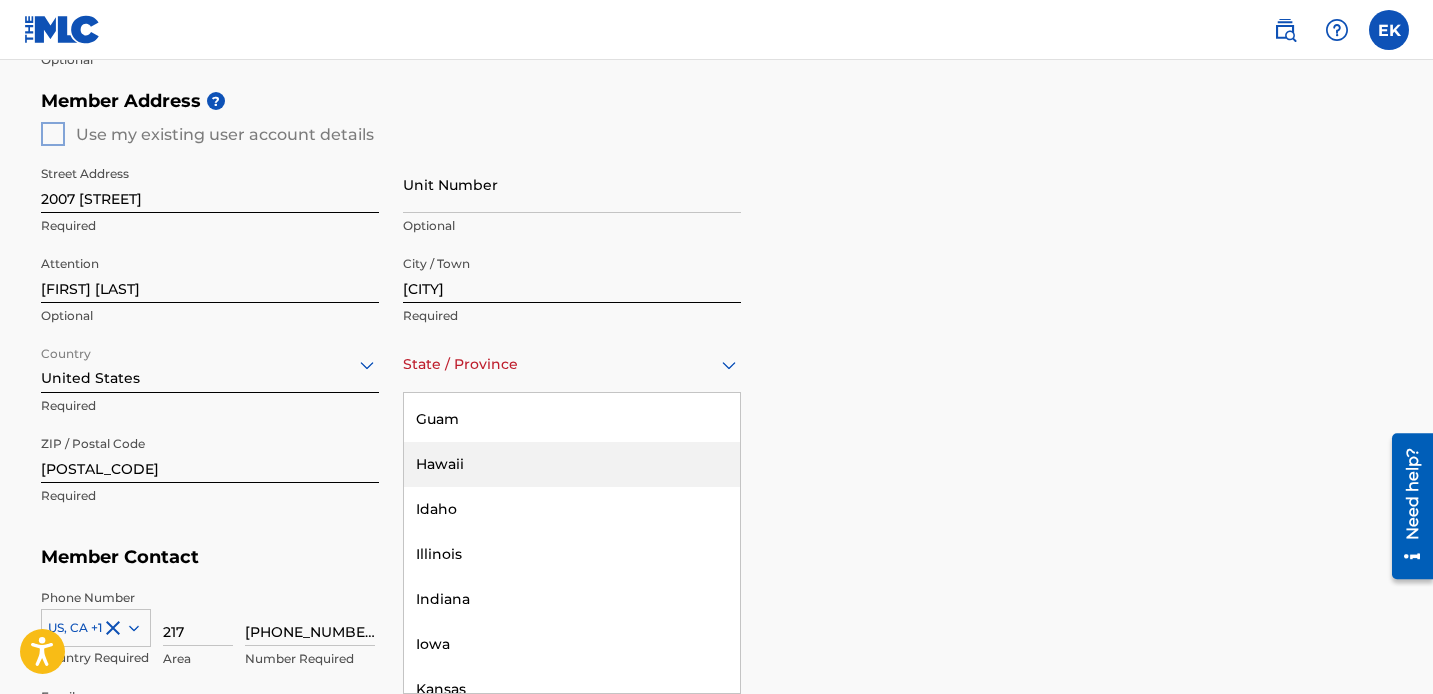 scroll, scrollTop: 565, scrollLeft: 0, axis: vertical 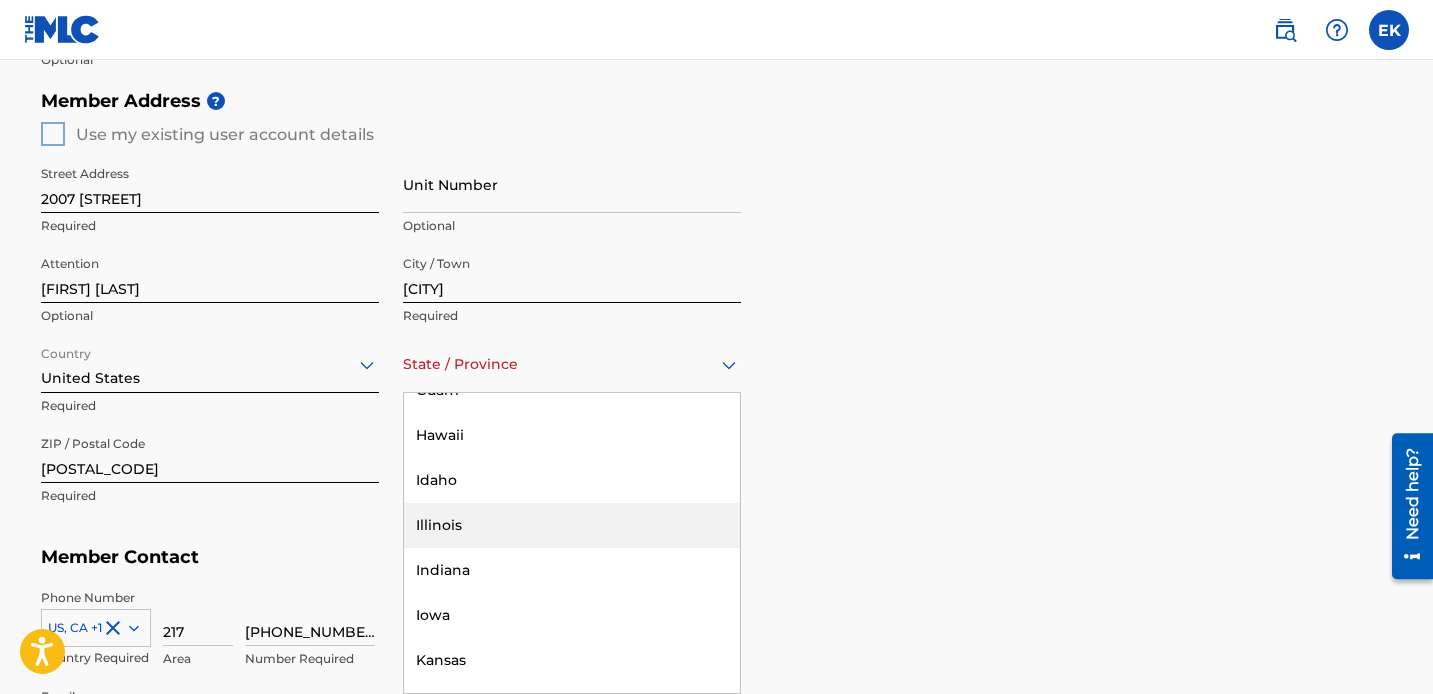 click on "Illinois" at bounding box center [572, 525] 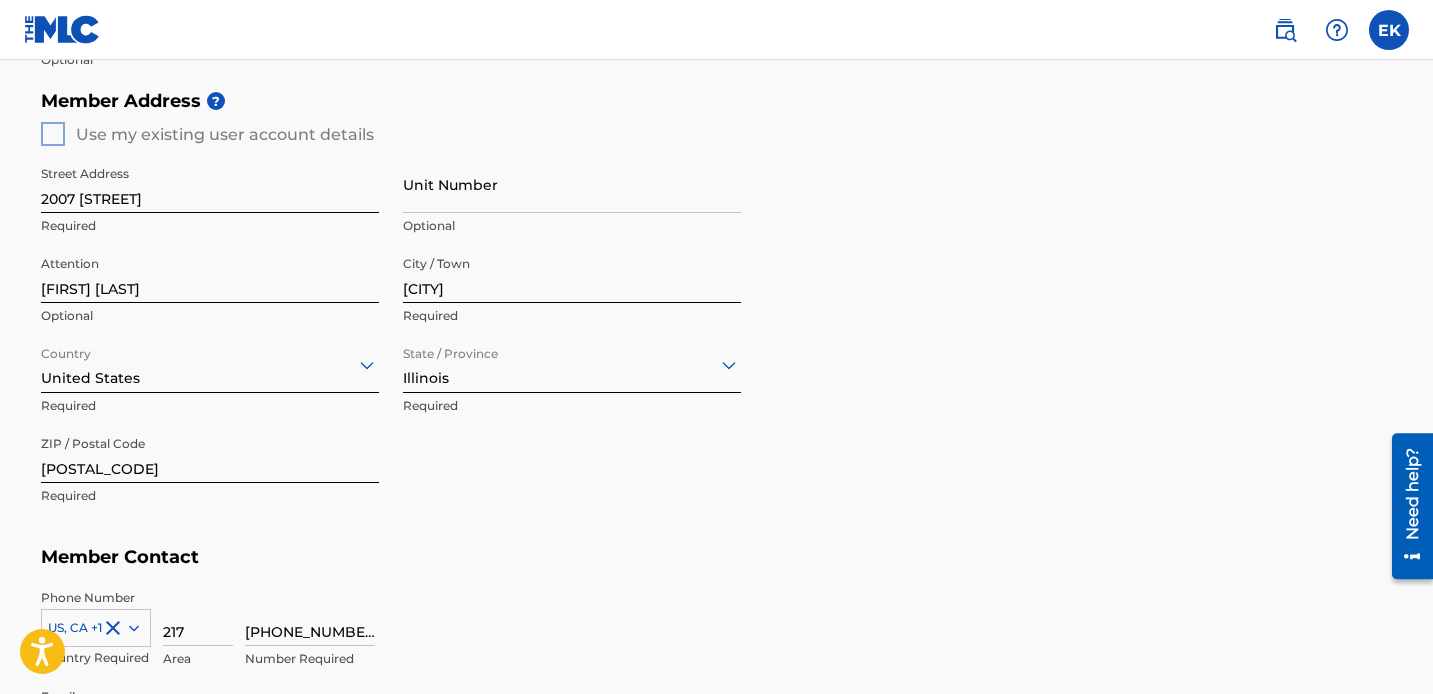 click on "Phone Number US, CA +1 Country Required 217 Area 9740008 Number Required" at bounding box center [717, 629] 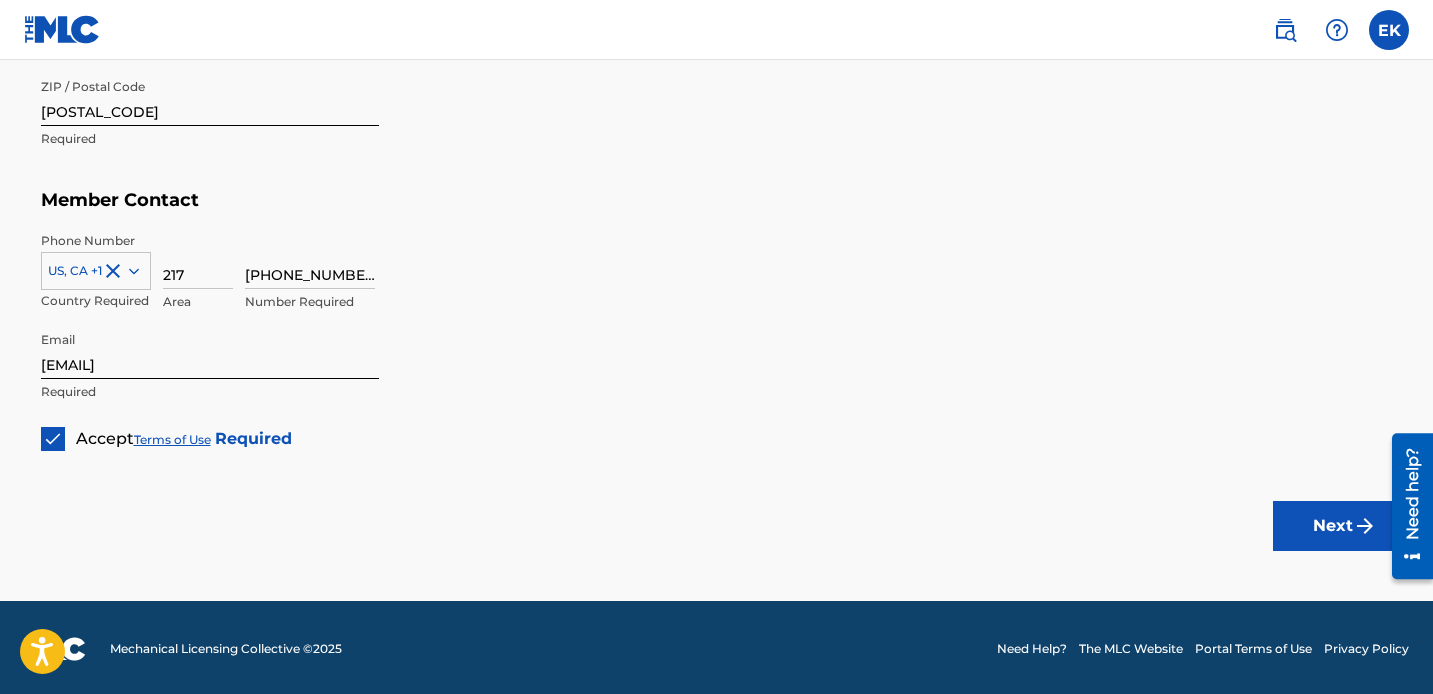 scroll, scrollTop: 1143, scrollLeft: 0, axis: vertical 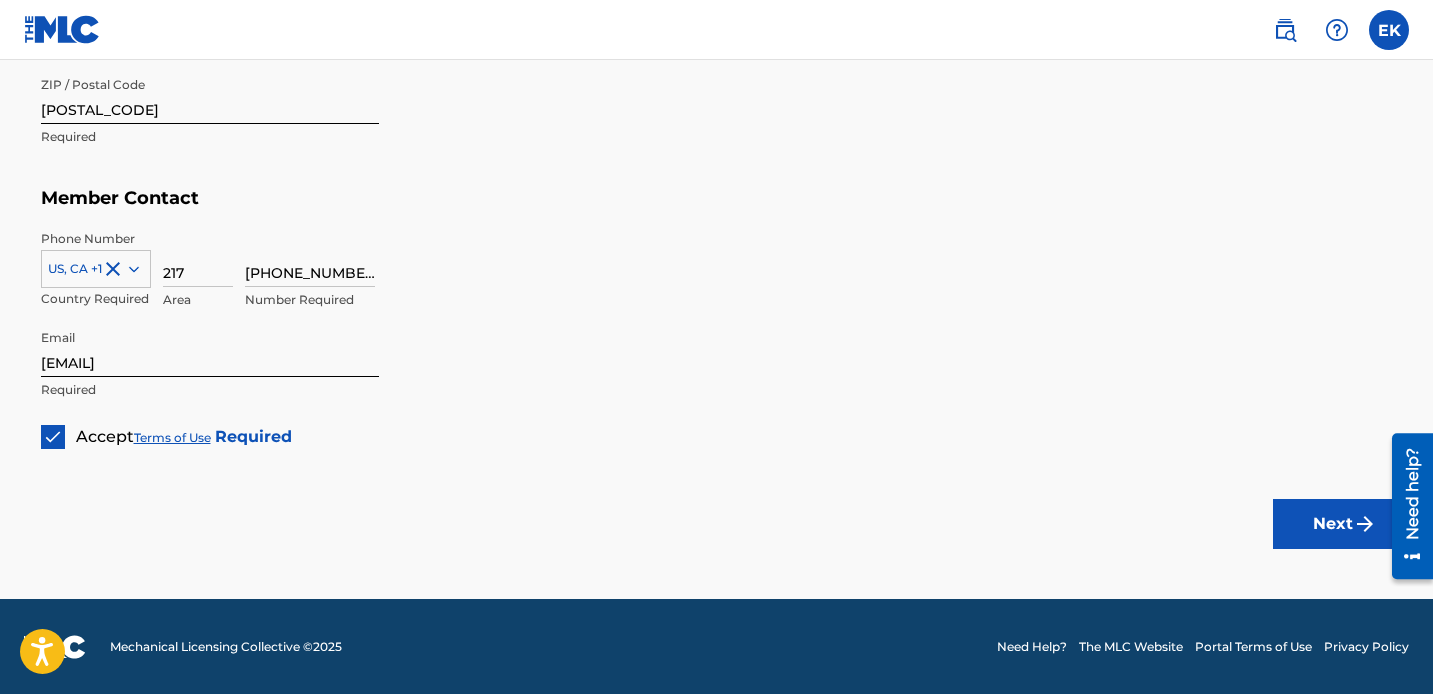click at bounding box center (1365, 524) 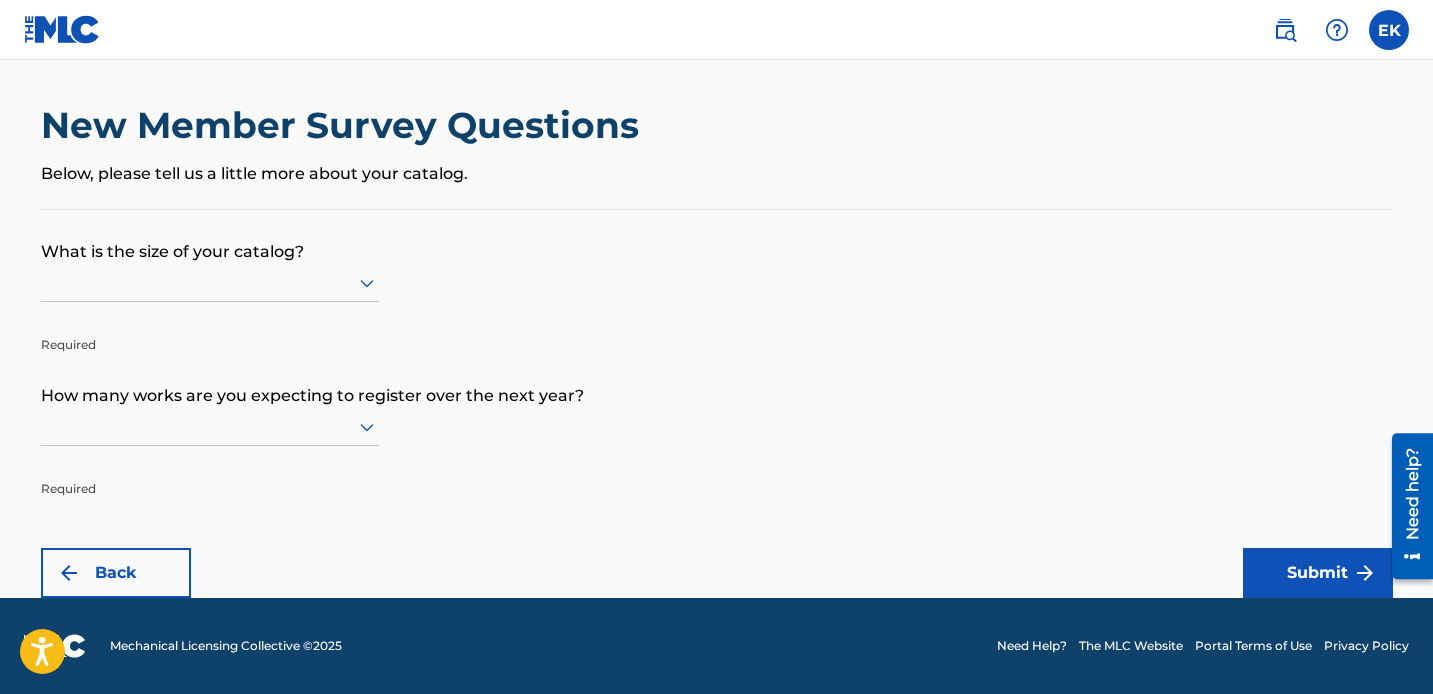 scroll, scrollTop: 0, scrollLeft: 0, axis: both 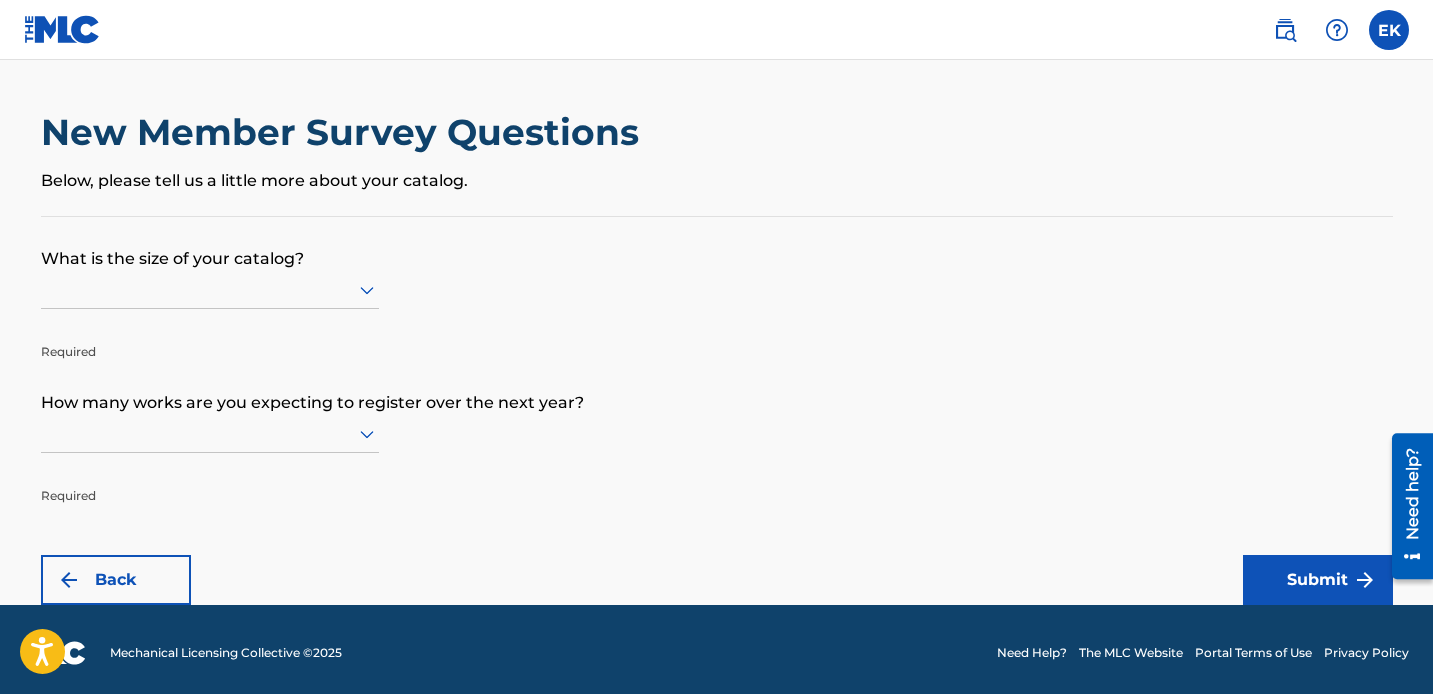 click at bounding box center (210, 289) 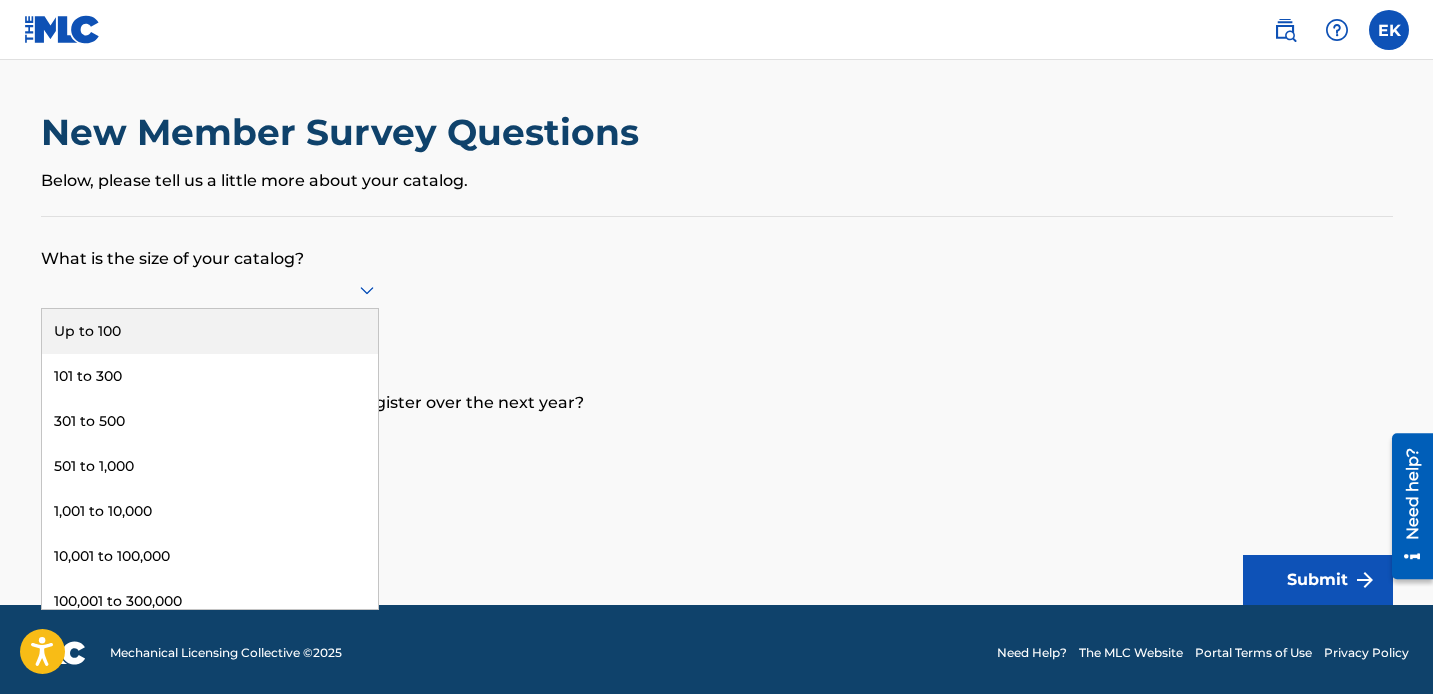 click on "Up to 100" at bounding box center [210, 331] 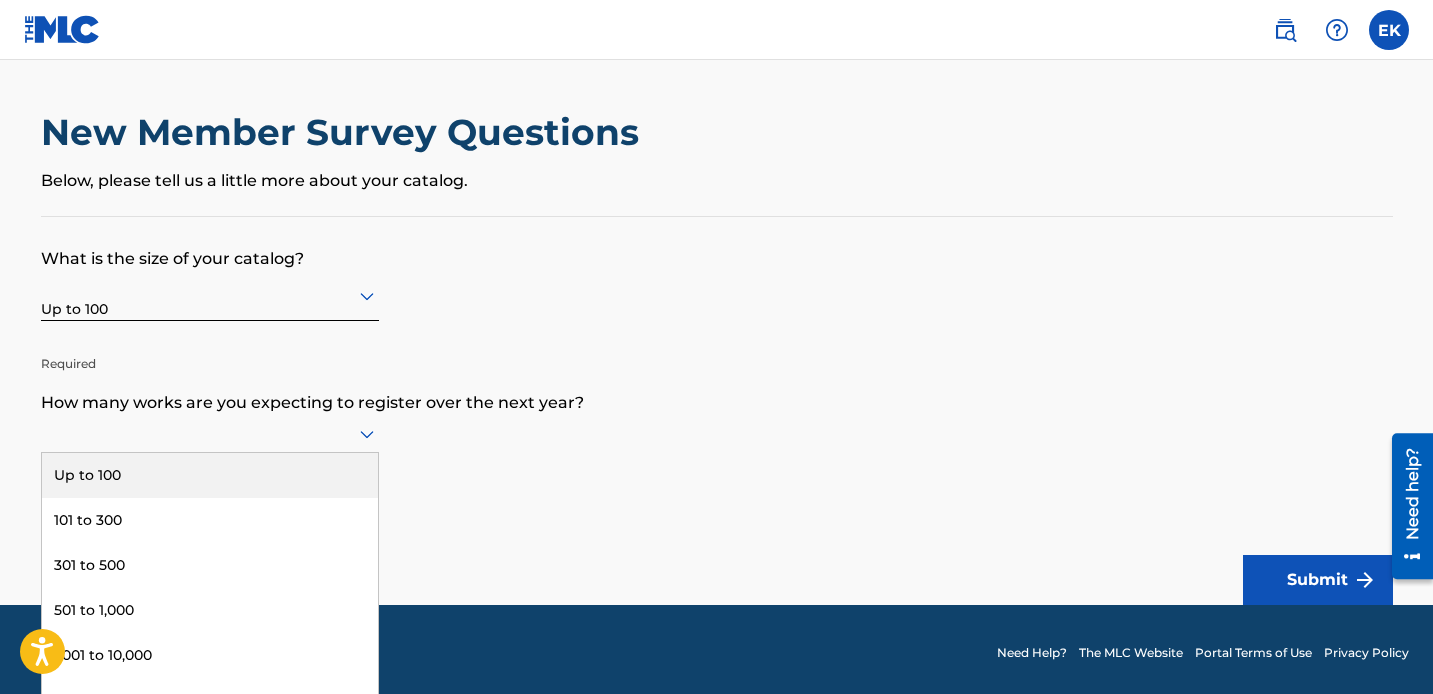 scroll, scrollTop: 7, scrollLeft: 0, axis: vertical 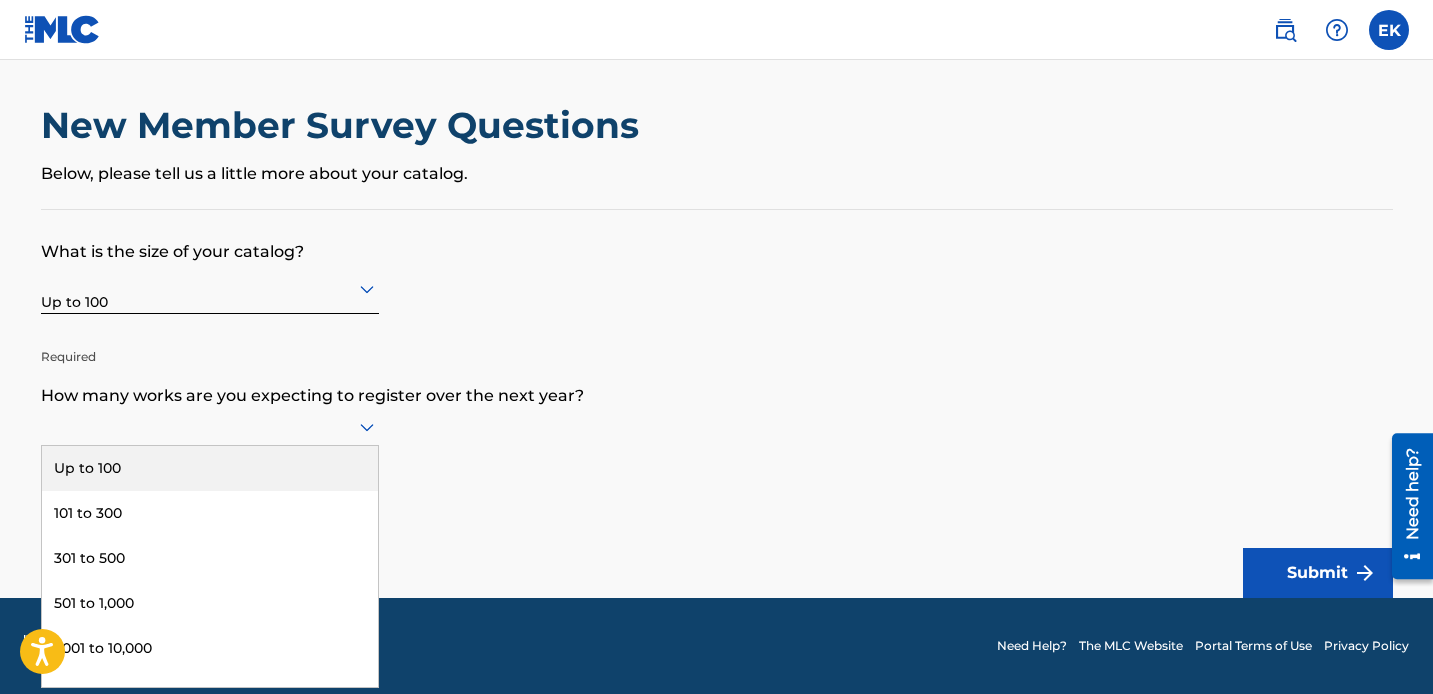 click on "Up to 100, 1 of 9. 9 results available. Use Up and Down to choose options, press Enter to select the currently focused option, press Escape to exit the menu, press Tab to select the option and exit the menu. Up to 100 101 to 300 301 to 500 501 to 1,000 1,001 to 10,000 10,001 to 100,000 100,001 to 300,000 301,000 to 500,000 Over 500,000" at bounding box center (210, 427) 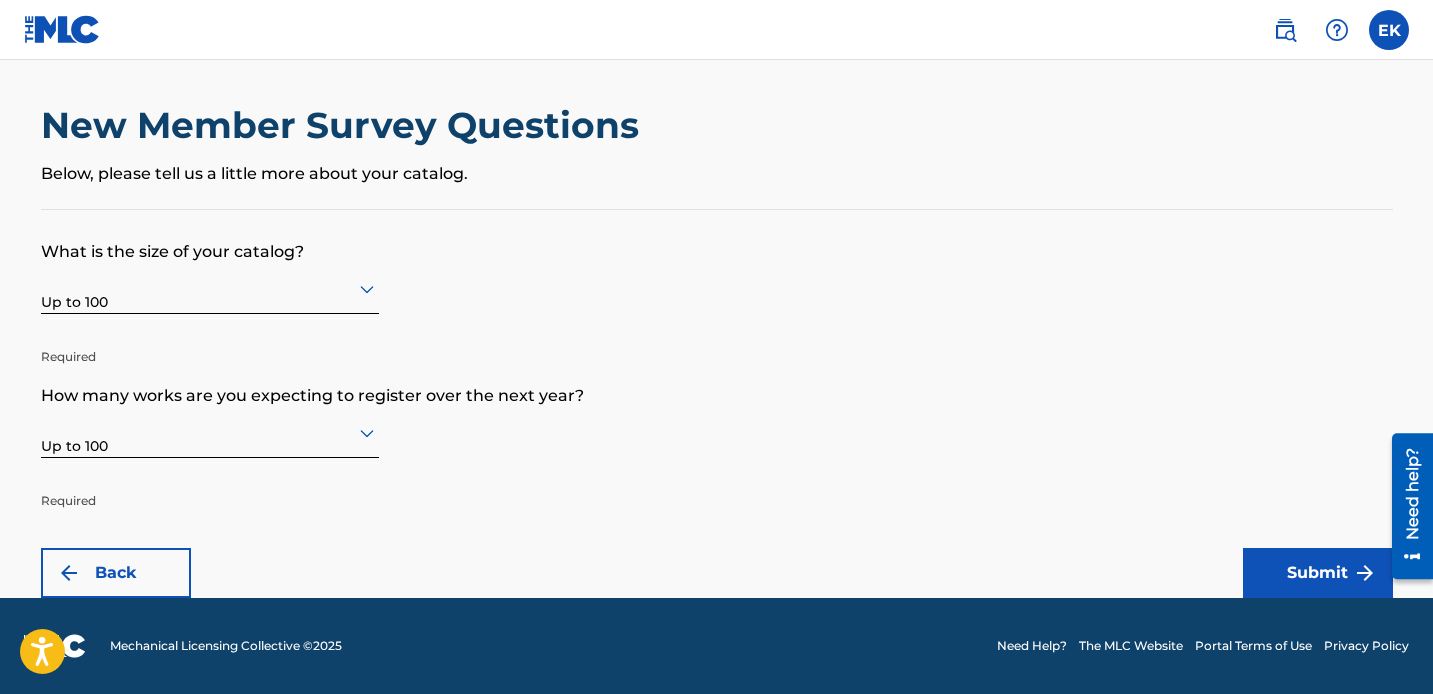 click on "Submit" at bounding box center [1318, 573] 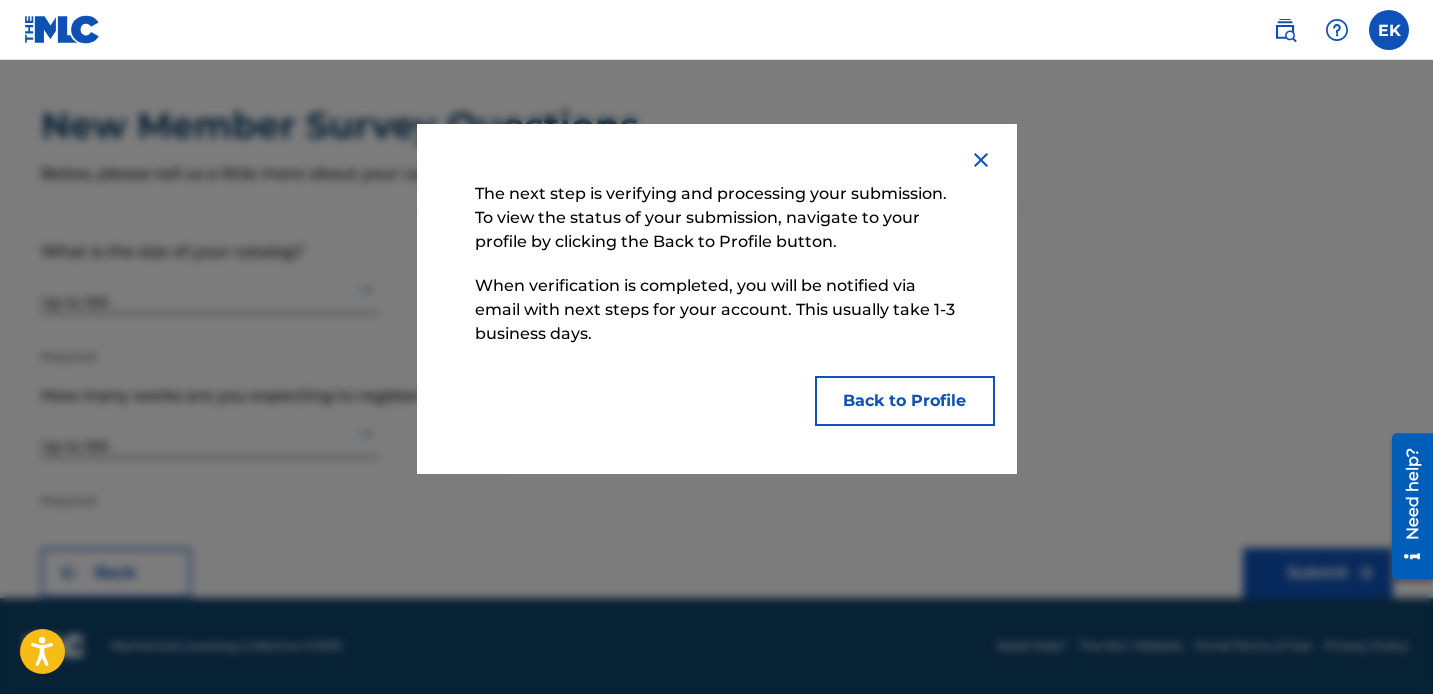 click on "Back to Profile" at bounding box center [905, 401] 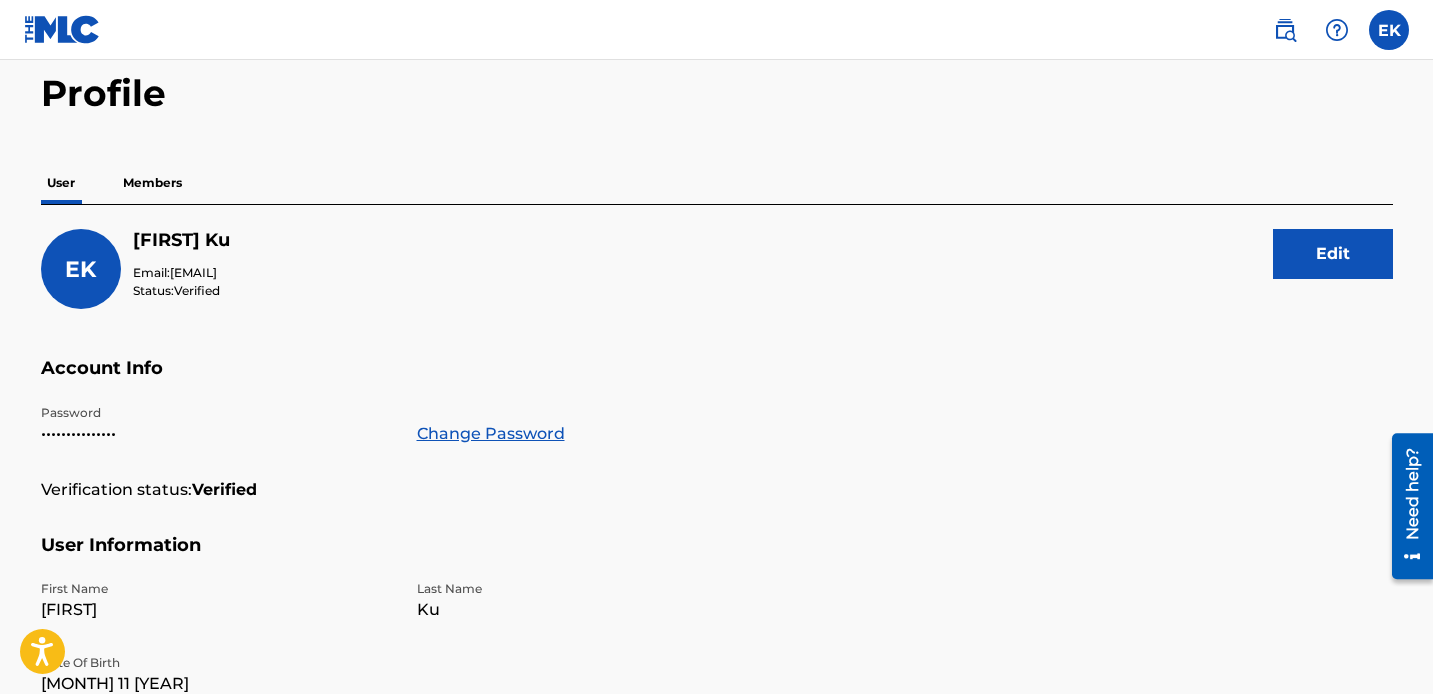 scroll, scrollTop: 96, scrollLeft: 0, axis: vertical 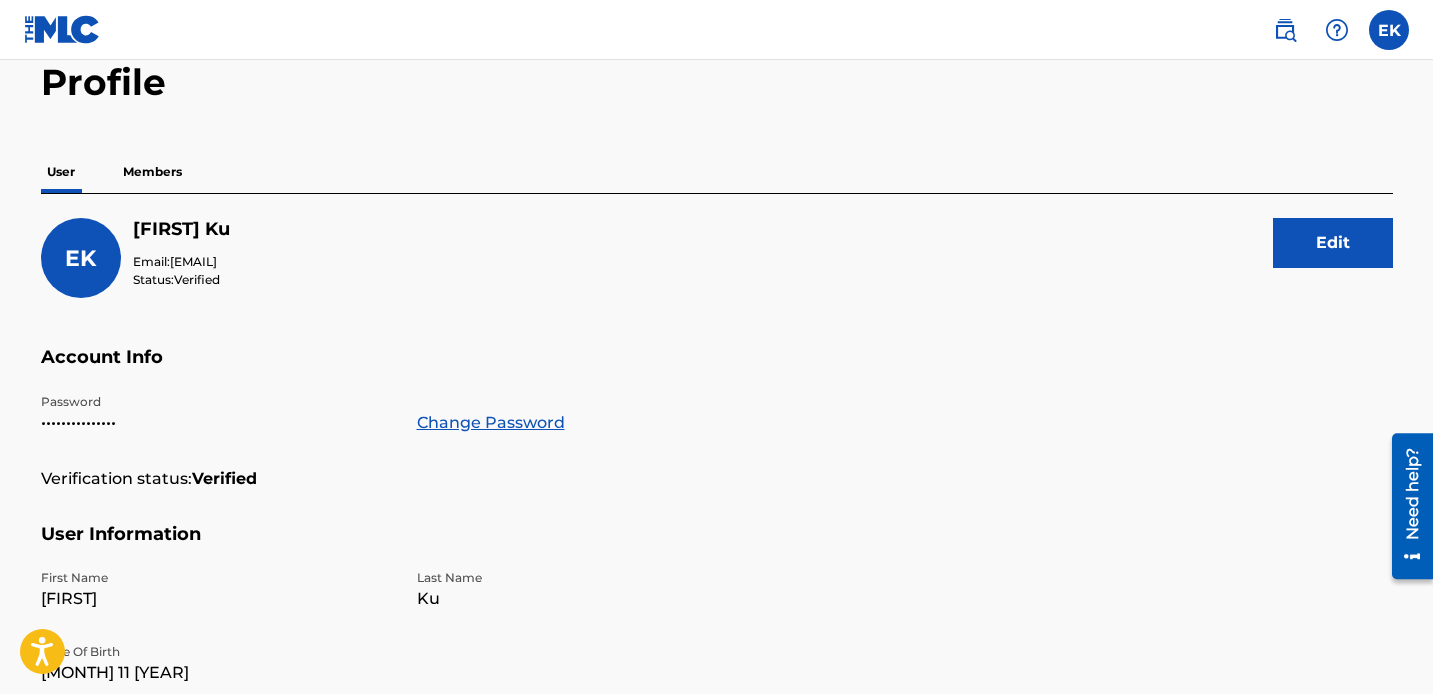 click on "Members" at bounding box center [152, 172] 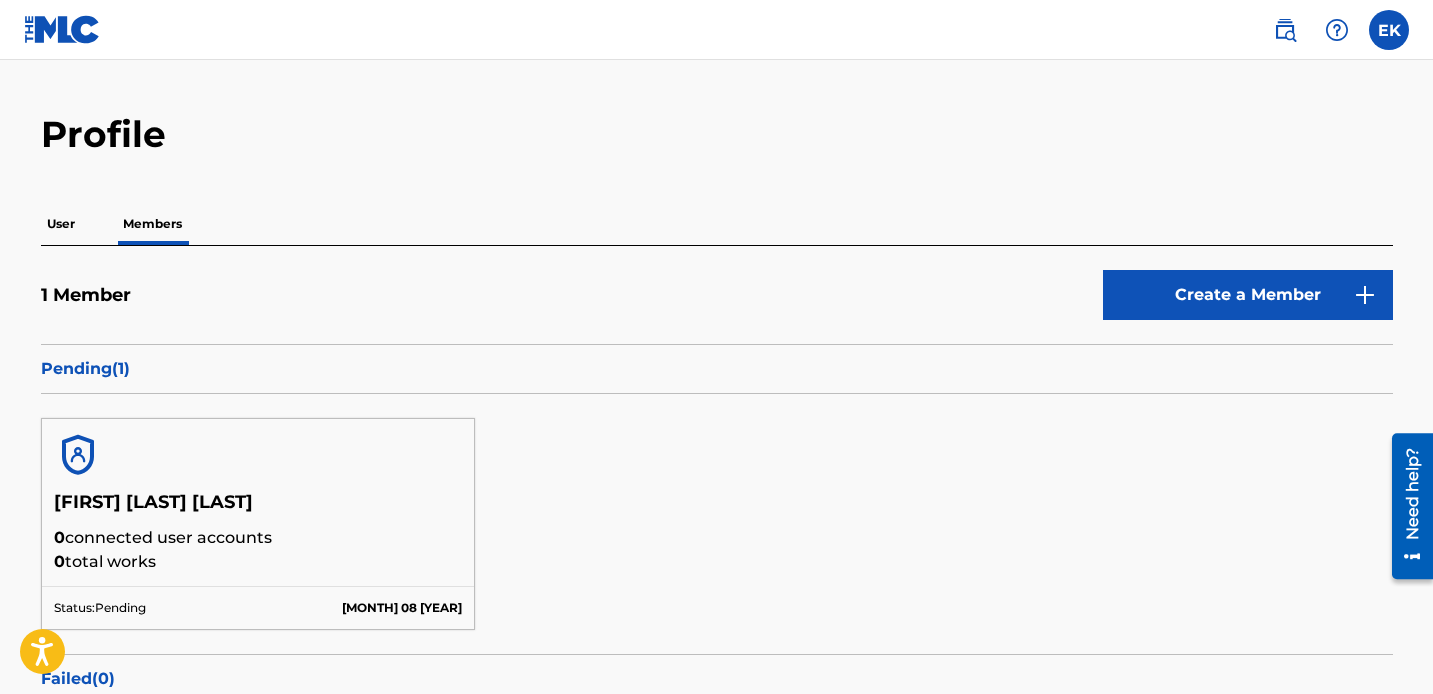 scroll, scrollTop: 0, scrollLeft: 0, axis: both 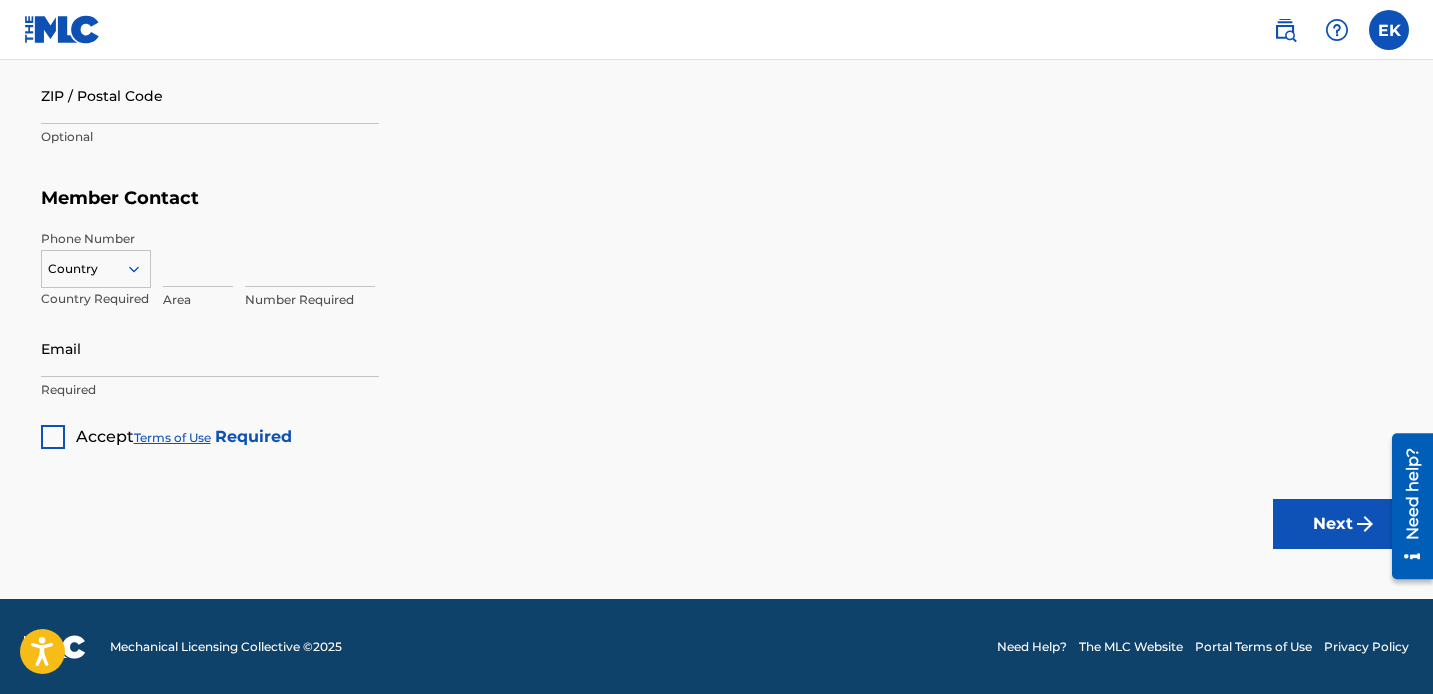 click on "Accept  Terms of Use   Required" at bounding box center [166, 429] 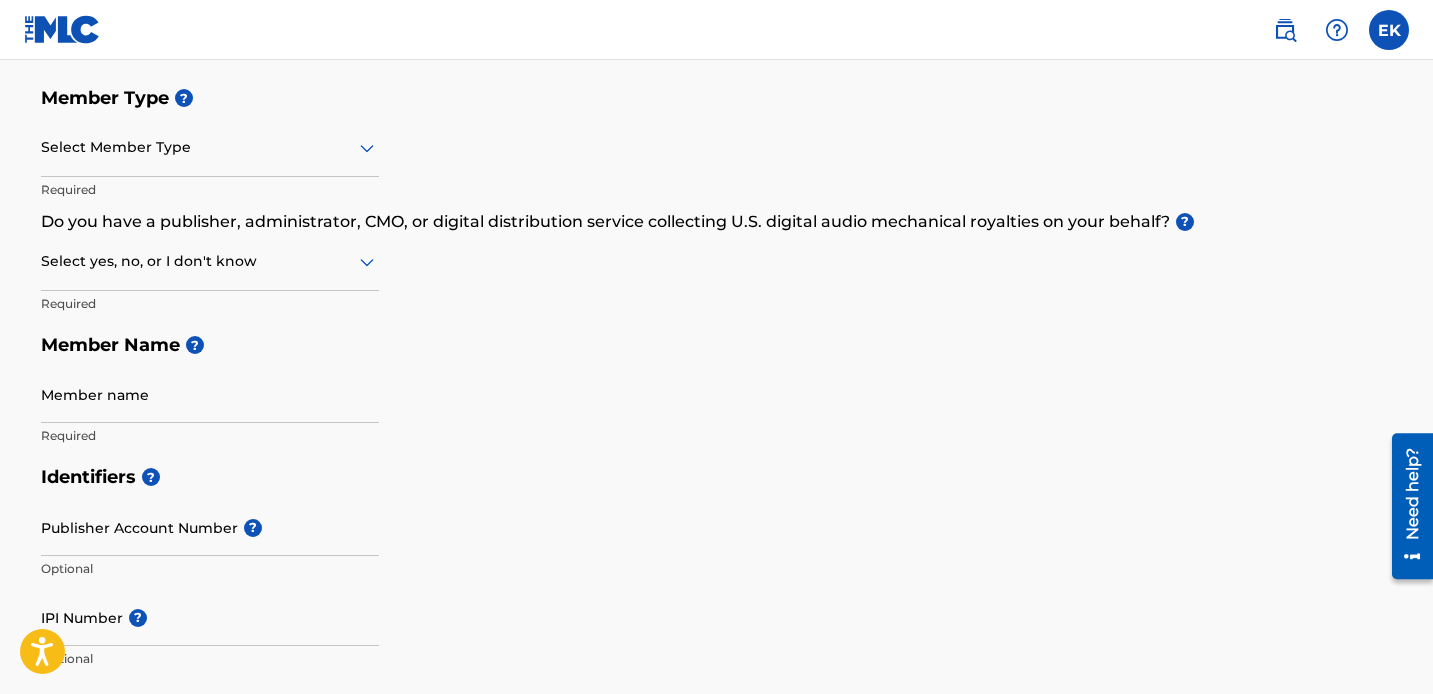 scroll, scrollTop: 0, scrollLeft: 0, axis: both 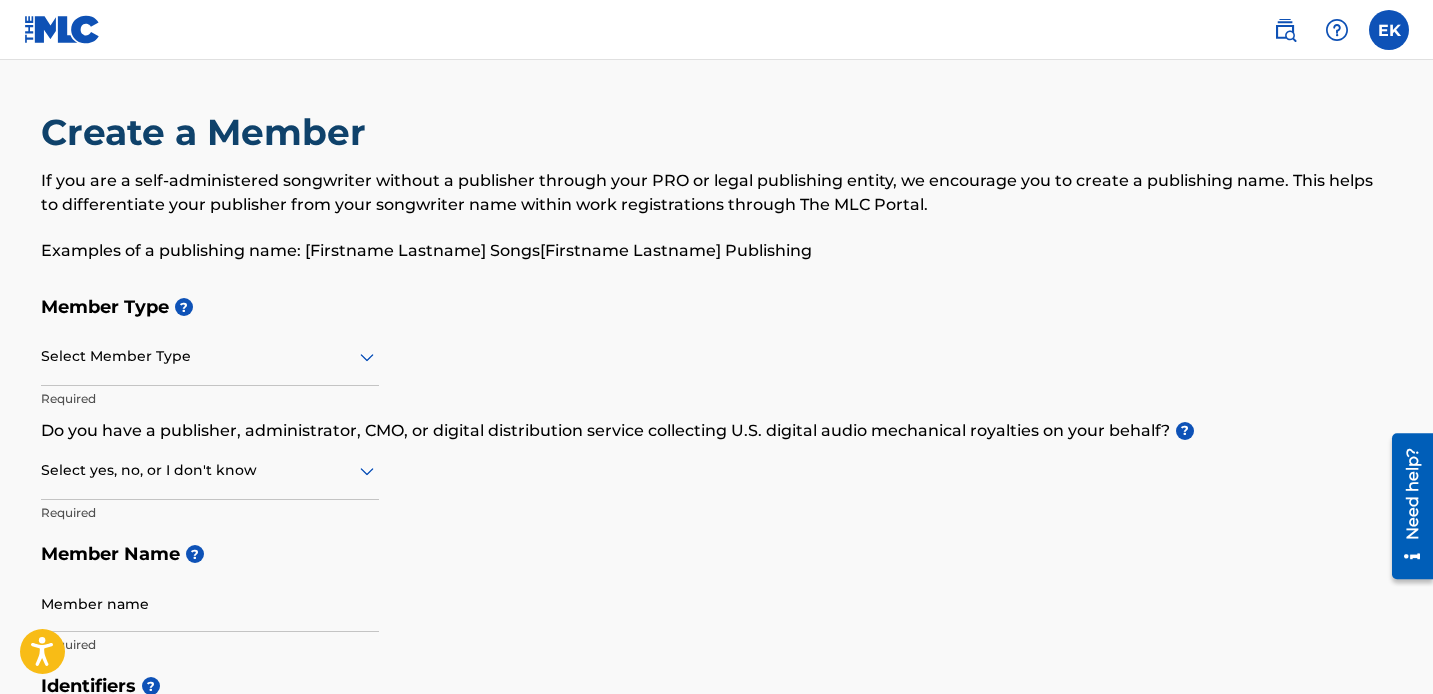 click at bounding box center (1389, 30) 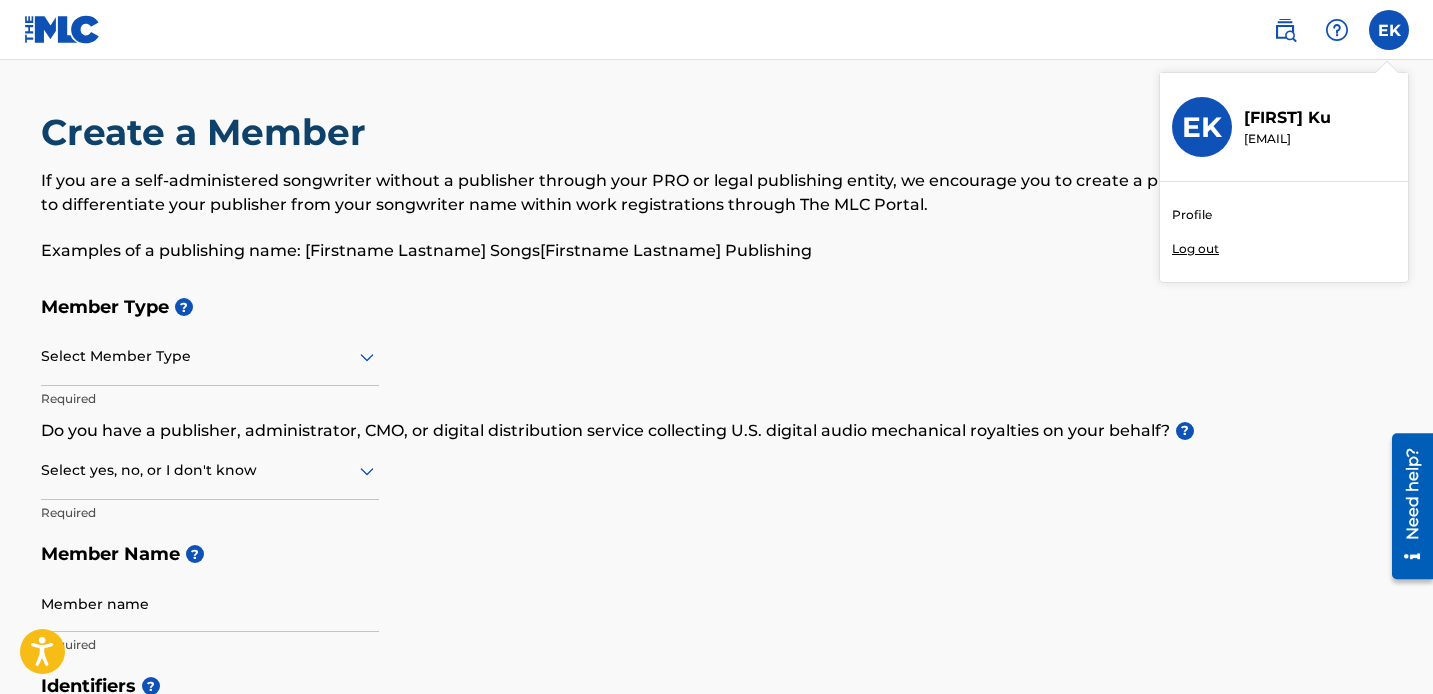 click on "kueva211@[EXAMPLE.COM]" at bounding box center [1287, 139] 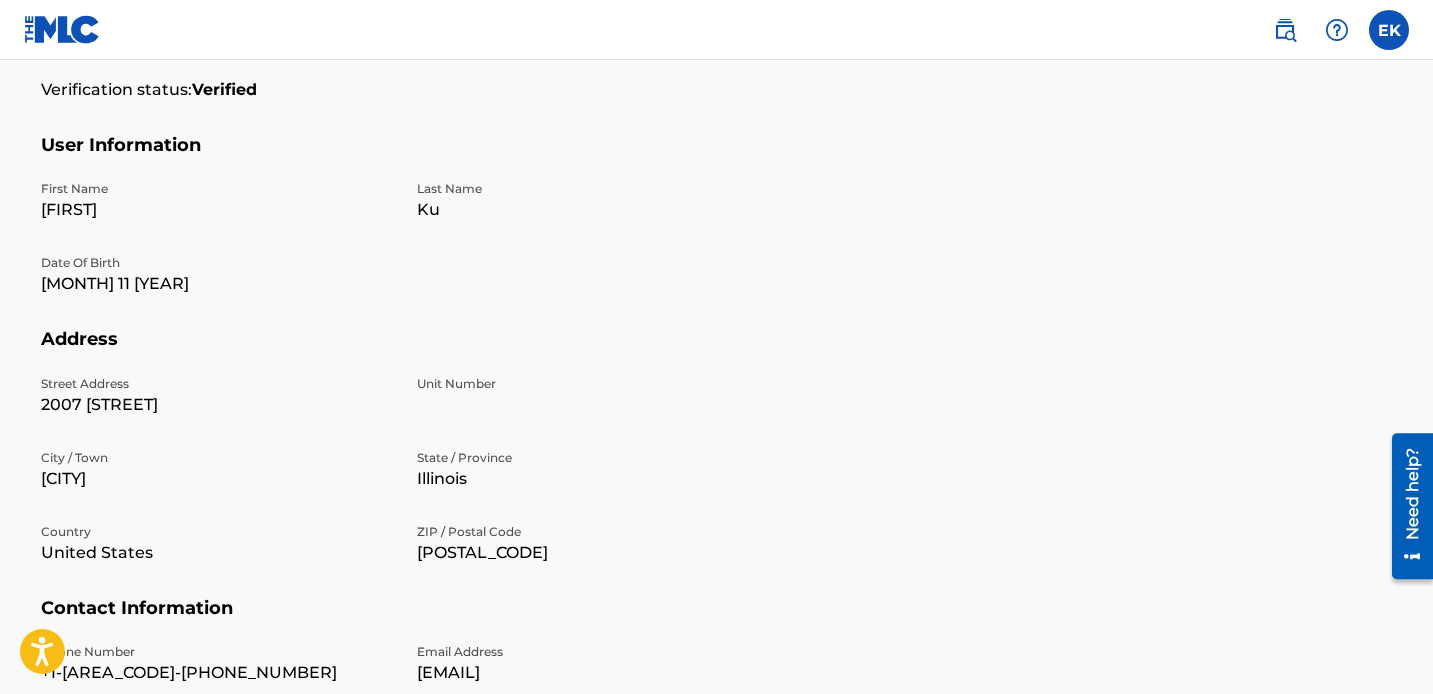 scroll, scrollTop: 652, scrollLeft: 0, axis: vertical 